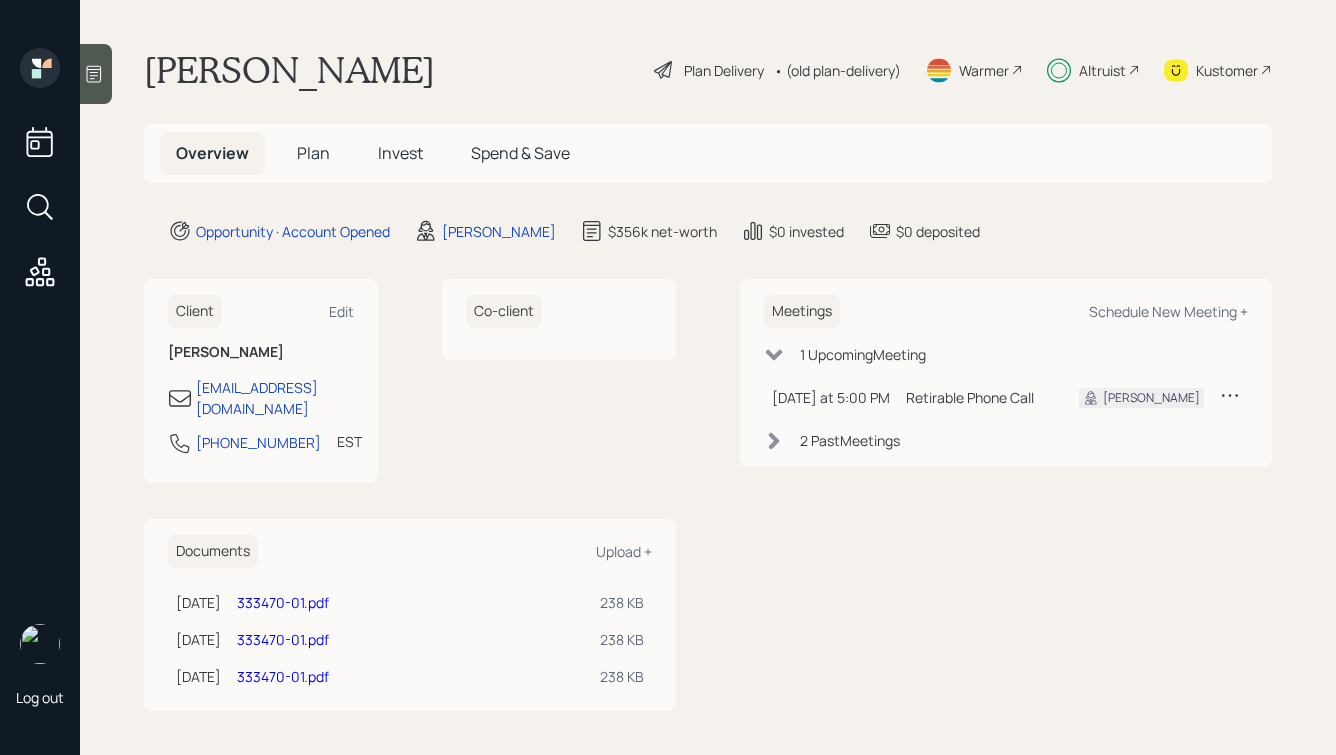 scroll, scrollTop: 0, scrollLeft: 0, axis: both 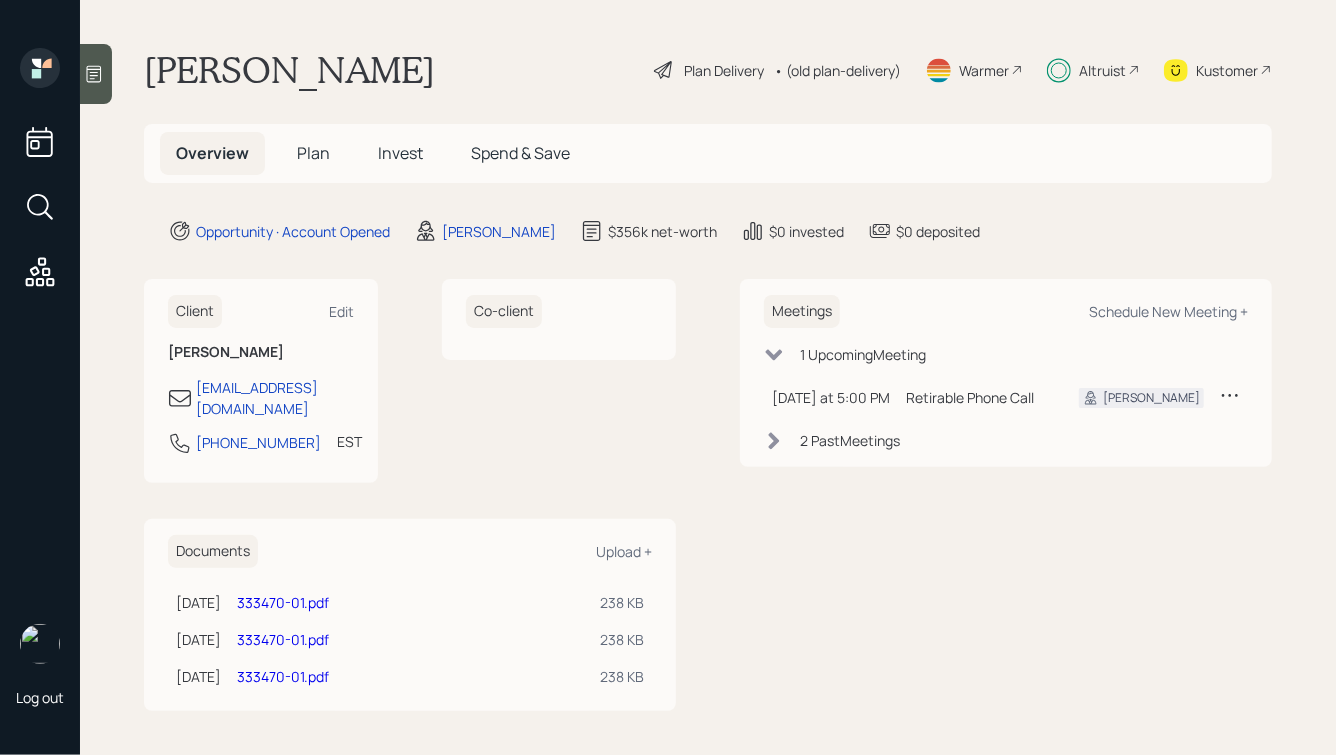 click on "Plan" at bounding box center (313, 153) 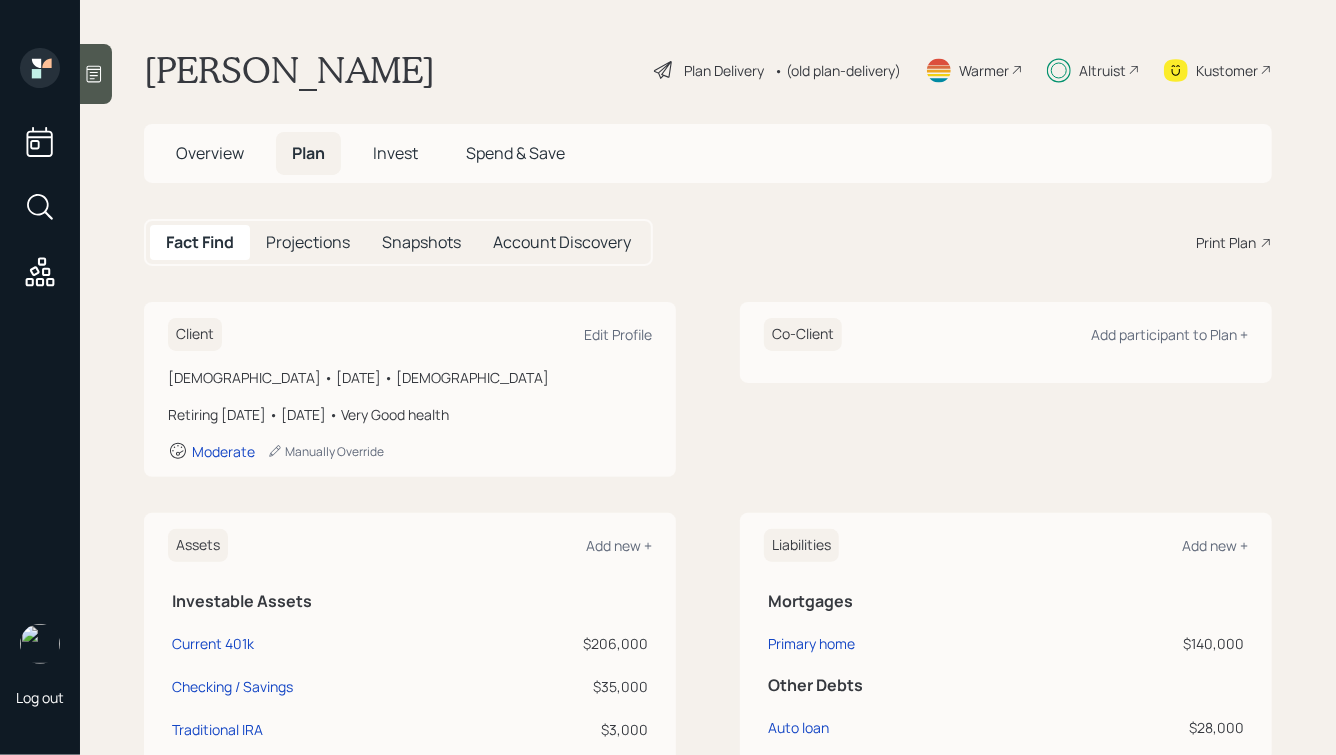 click on "Invest" at bounding box center (395, 153) 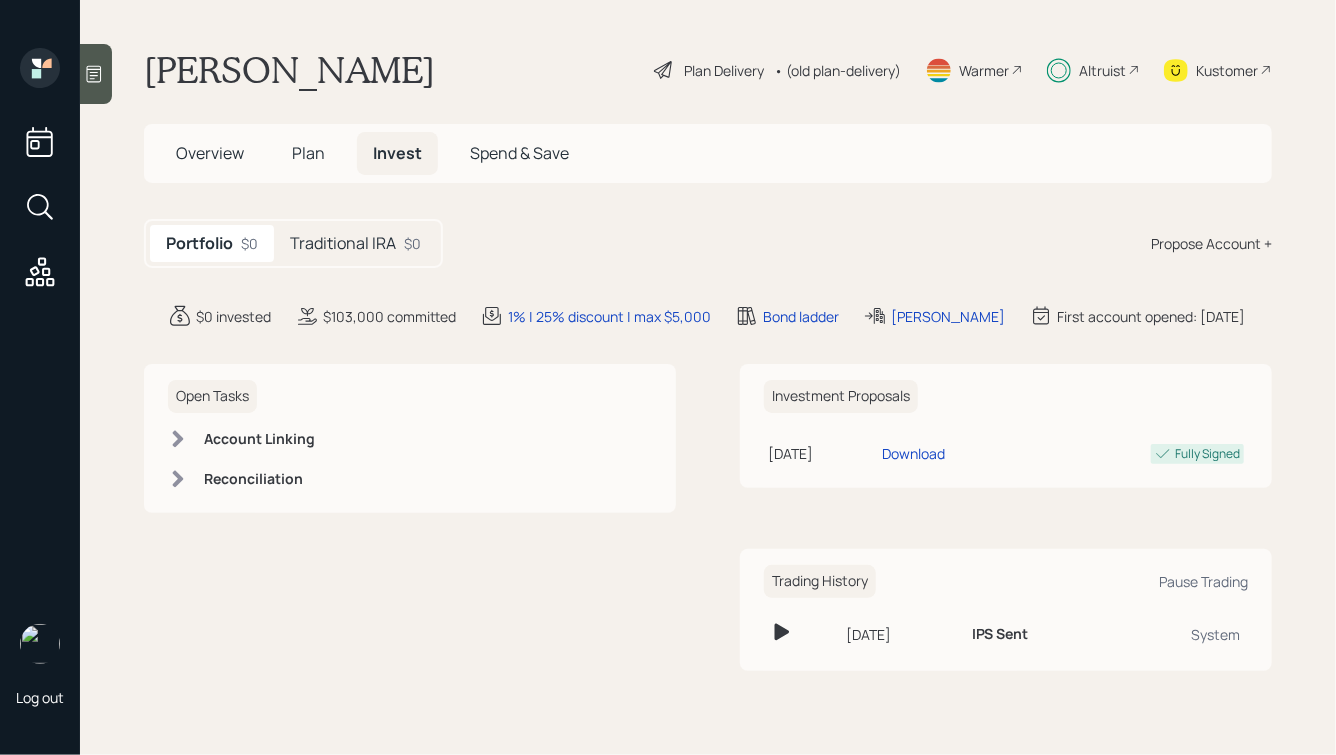 click on "Traditional IRA" at bounding box center [343, 243] 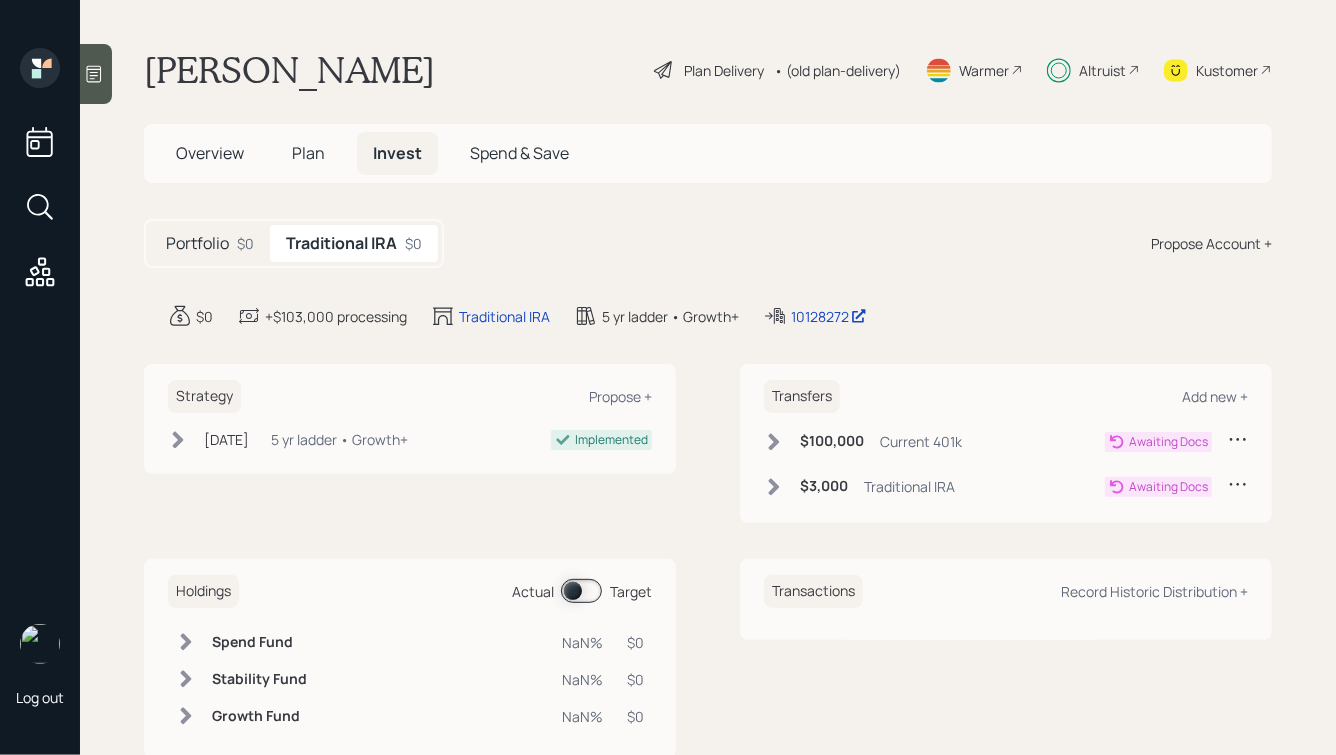 click on "Overview" at bounding box center [210, 153] 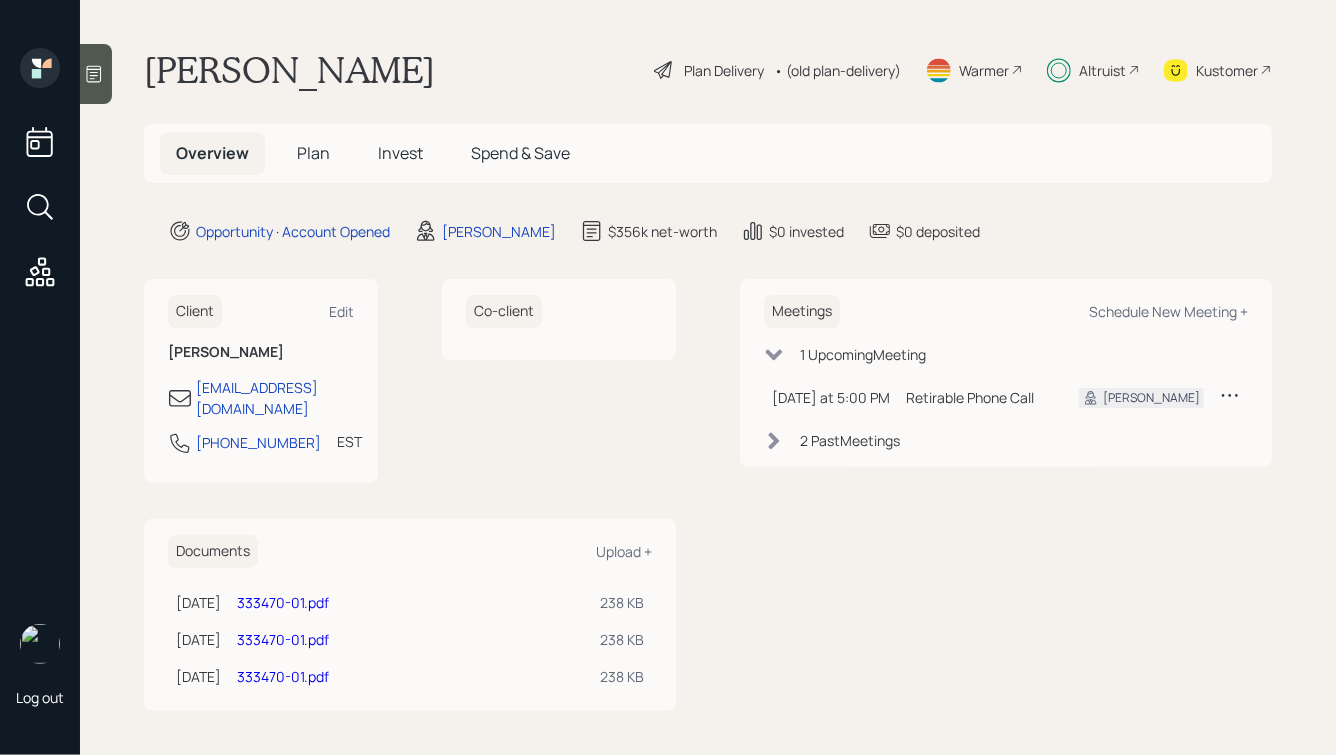 click on "333470-01.pdf" at bounding box center [283, 676] 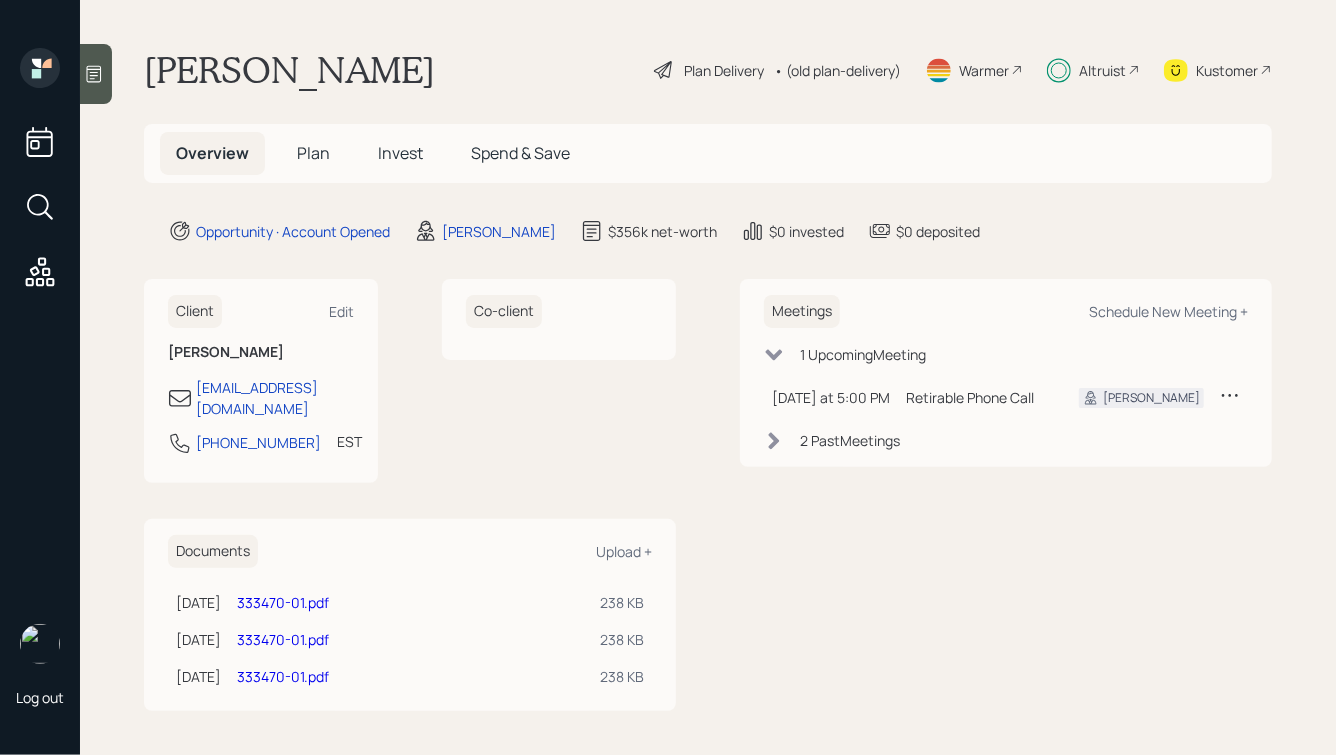 click on "Client Edit [PERSON_NAME] [EMAIL_ADDRESS][DOMAIN_NAME] [PHONE_NUMBER] EST Currently 5:02 PM Co-client Documents Upload + [DATE] [DATE] 7:26 PM EDT 333470-01.pdf 238 KB [DATE] [DATE] 7:14 PM EDT 333470-01.pdf 238 KB [DATE] [DATE] 7:30 PM EDT 333470-01.pdf 238 KB" at bounding box center [410, 494] 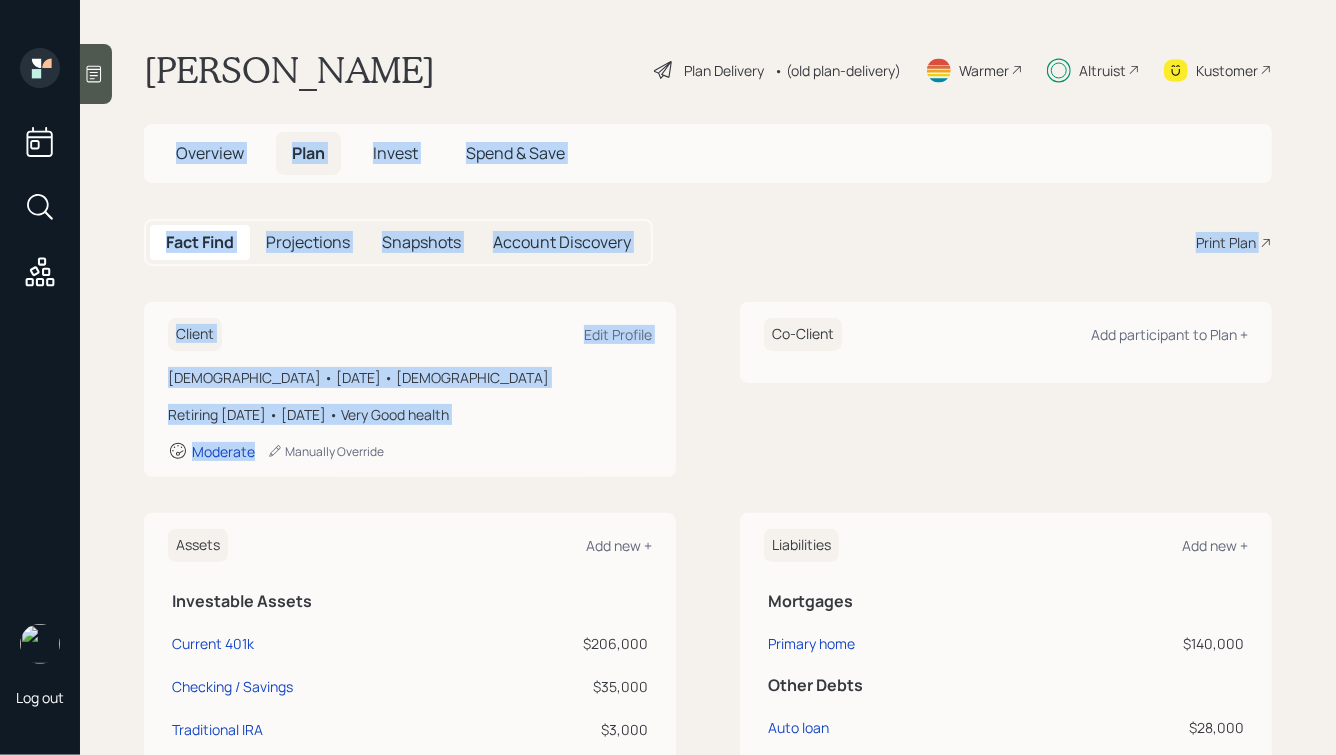 drag, startPoint x: 537, startPoint y: 443, endPoint x: 236, endPoint y: 101, distance: 455.59302 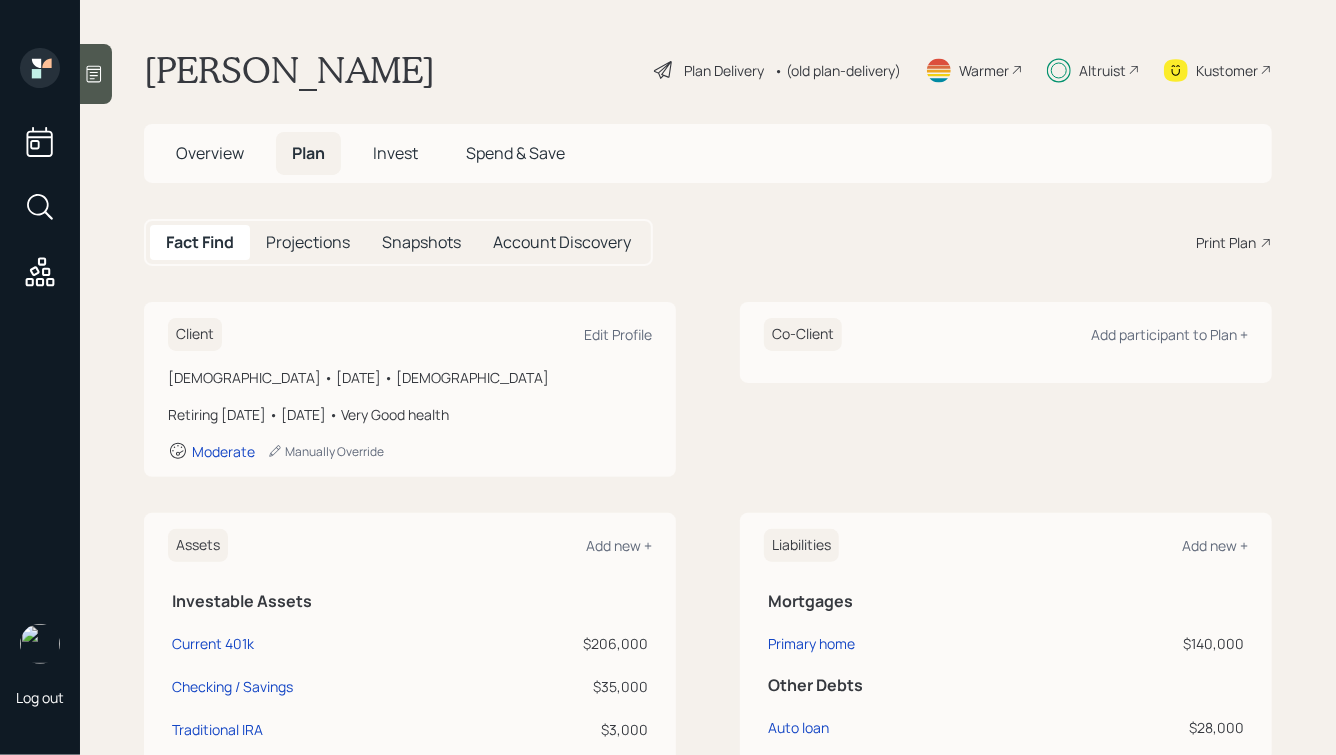 click on "[PERSON_NAME]" at bounding box center [289, 70] 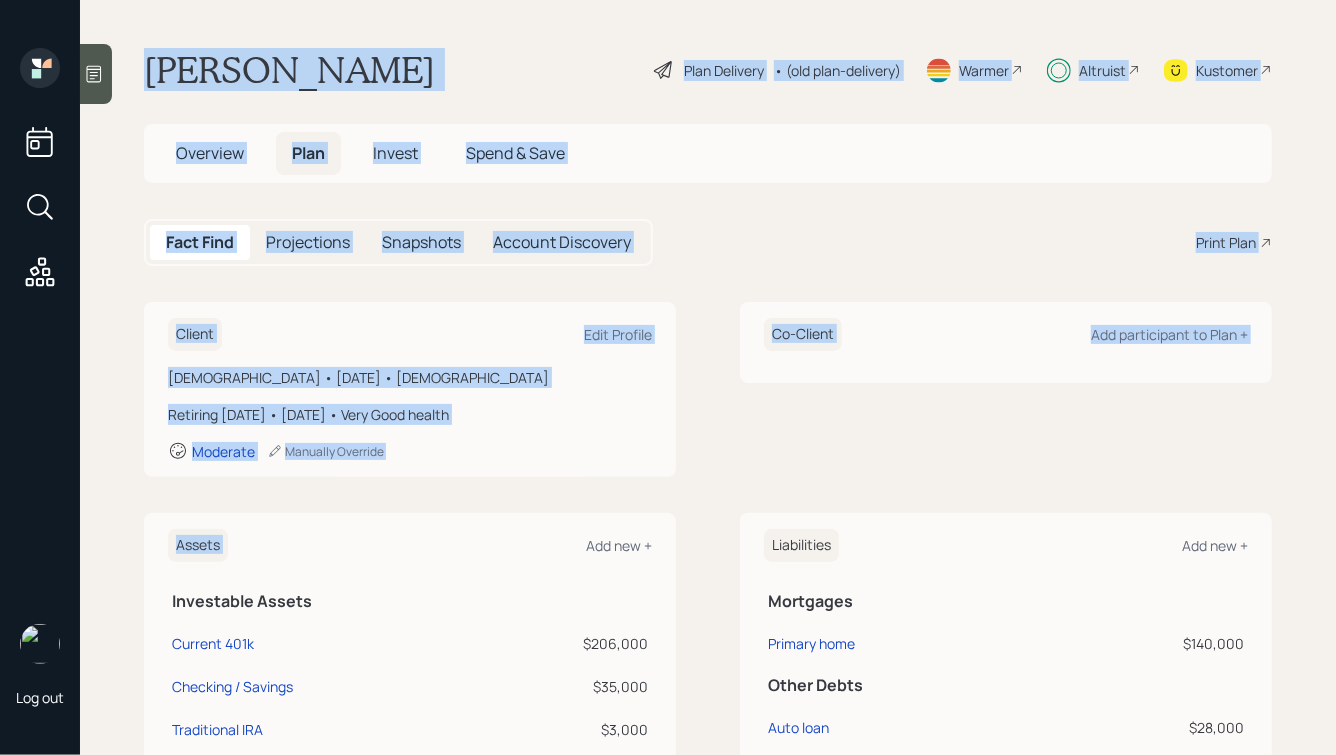drag, startPoint x: 149, startPoint y: 64, endPoint x: 579, endPoint y: 536, distance: 638.50134 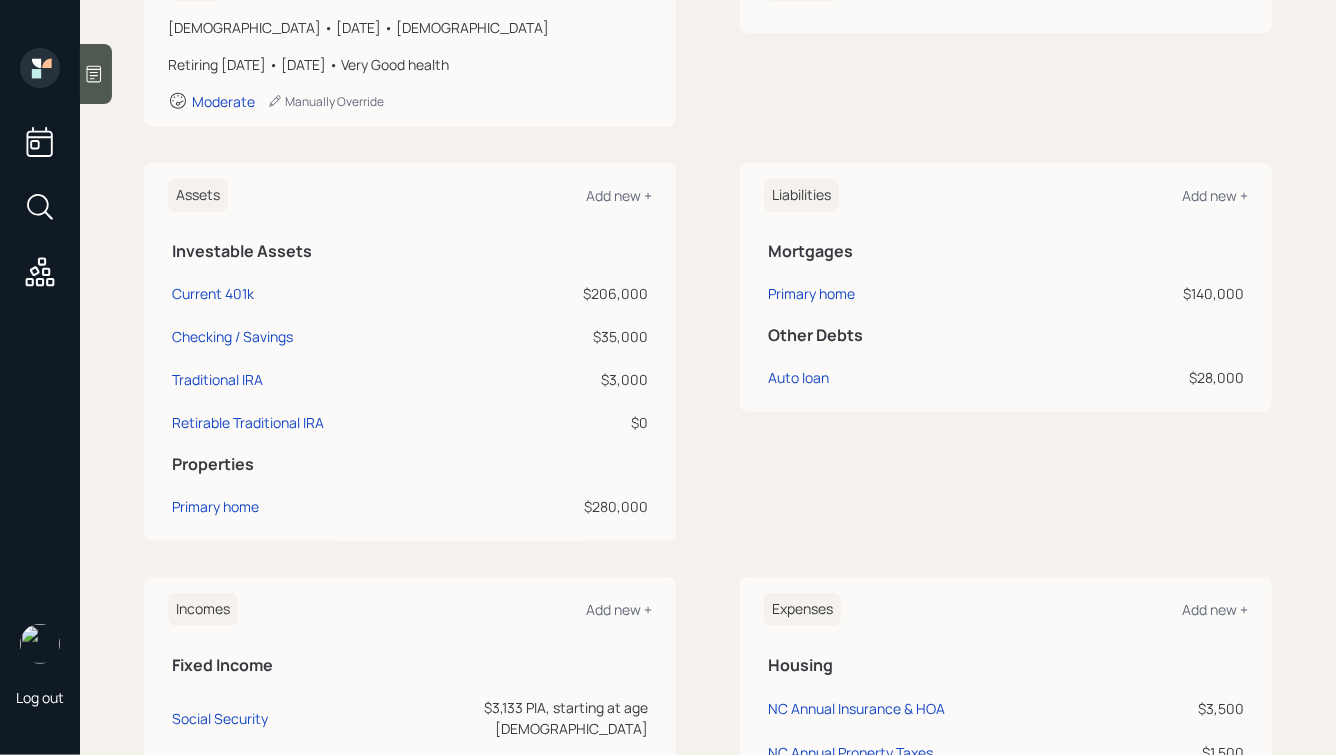 scroll, scrollTop: 353, scrollLeft: 0, axis: vertical 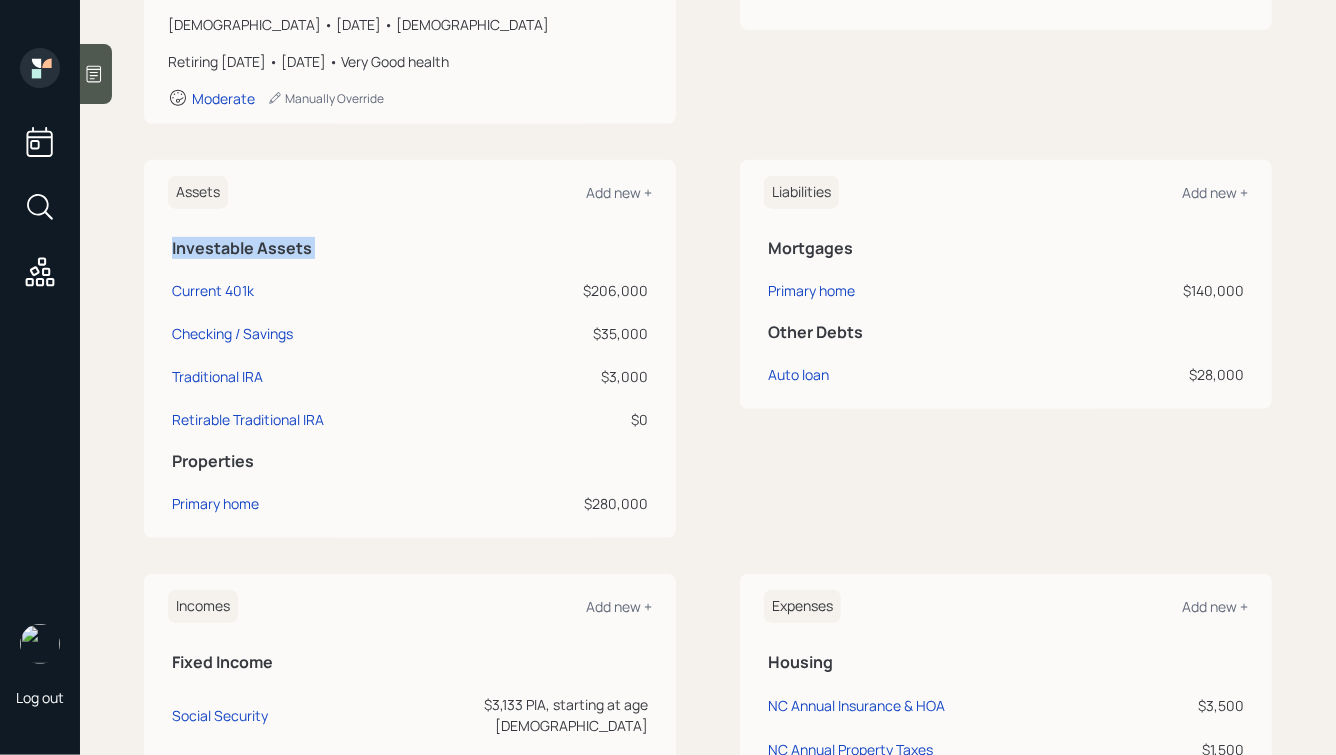 drag, startPoint x: 659, startPoint y: 519, endPoint x: 275, endPoint y: 233, distance: 478.80267 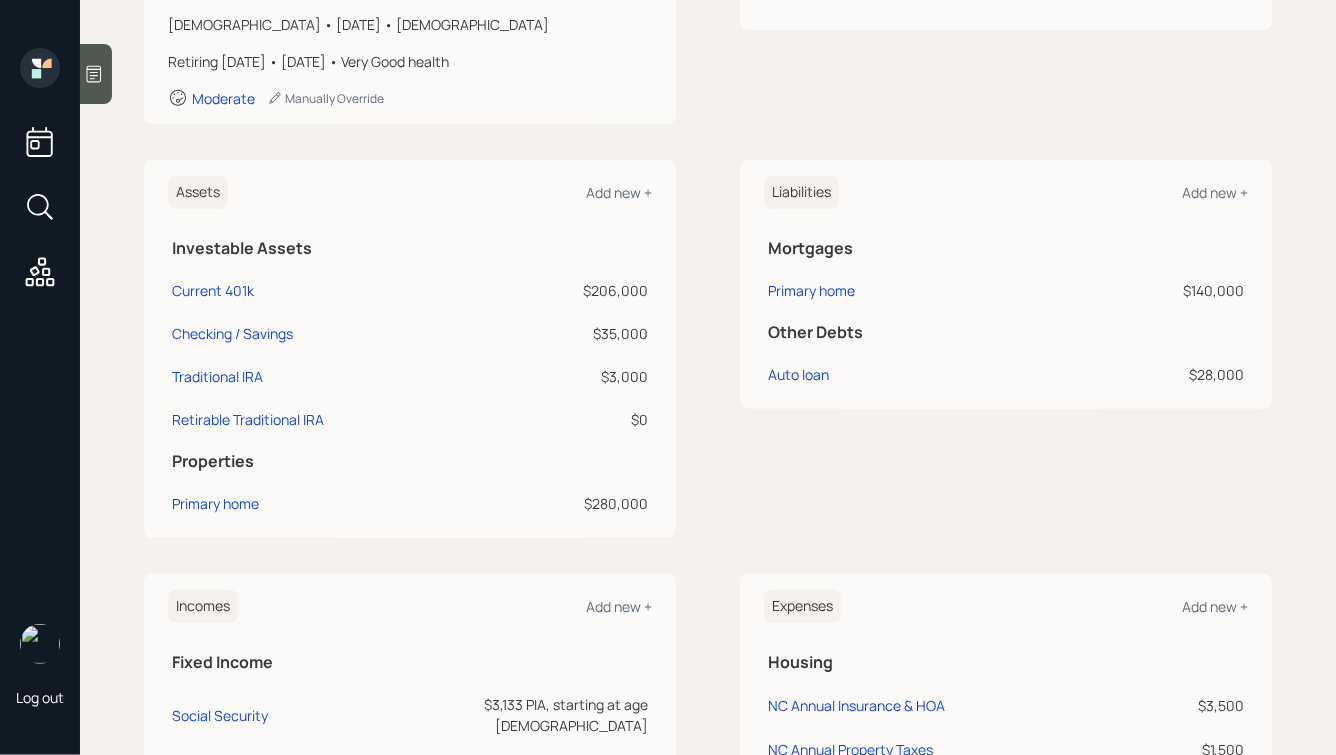 click on "Investable Assets" at bounding box center (410, 245) 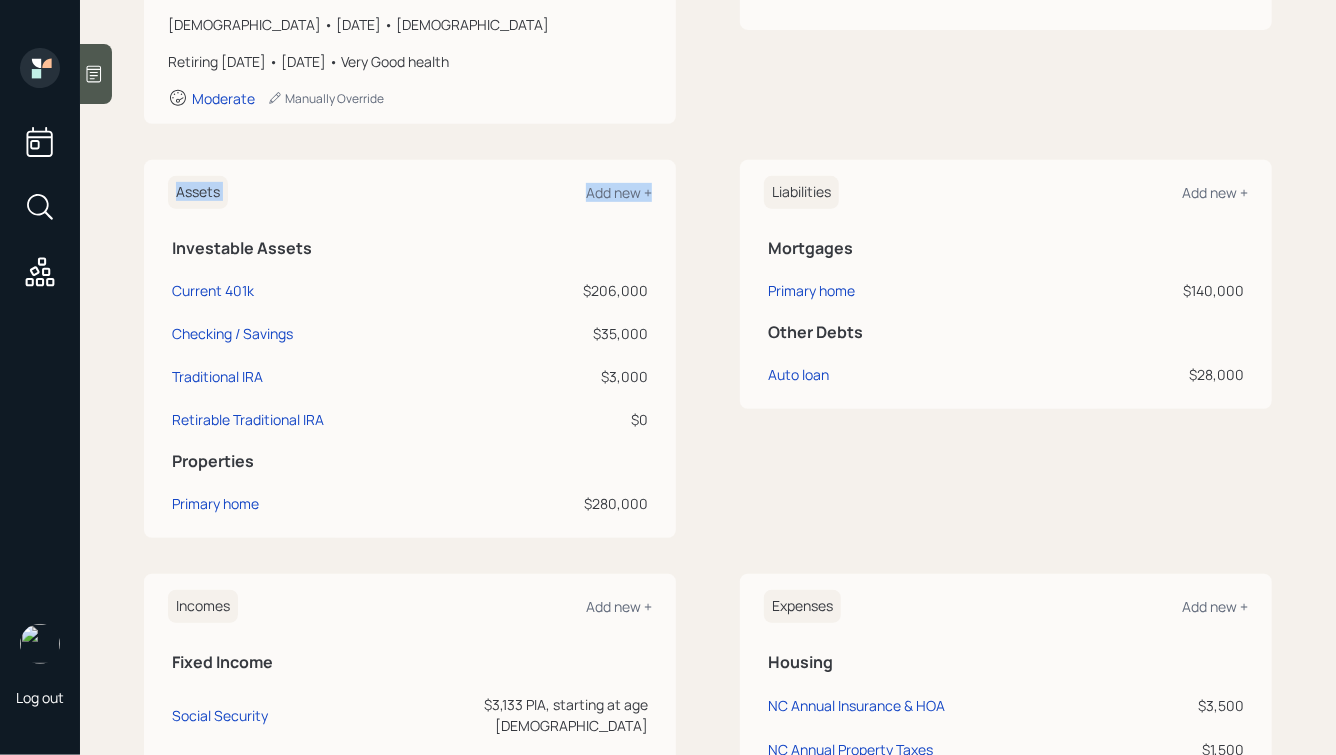 drag, startPoint x: 164, startPoint y: 177, endPoint x: 655, endPoint y: 508, distance: 592.1503 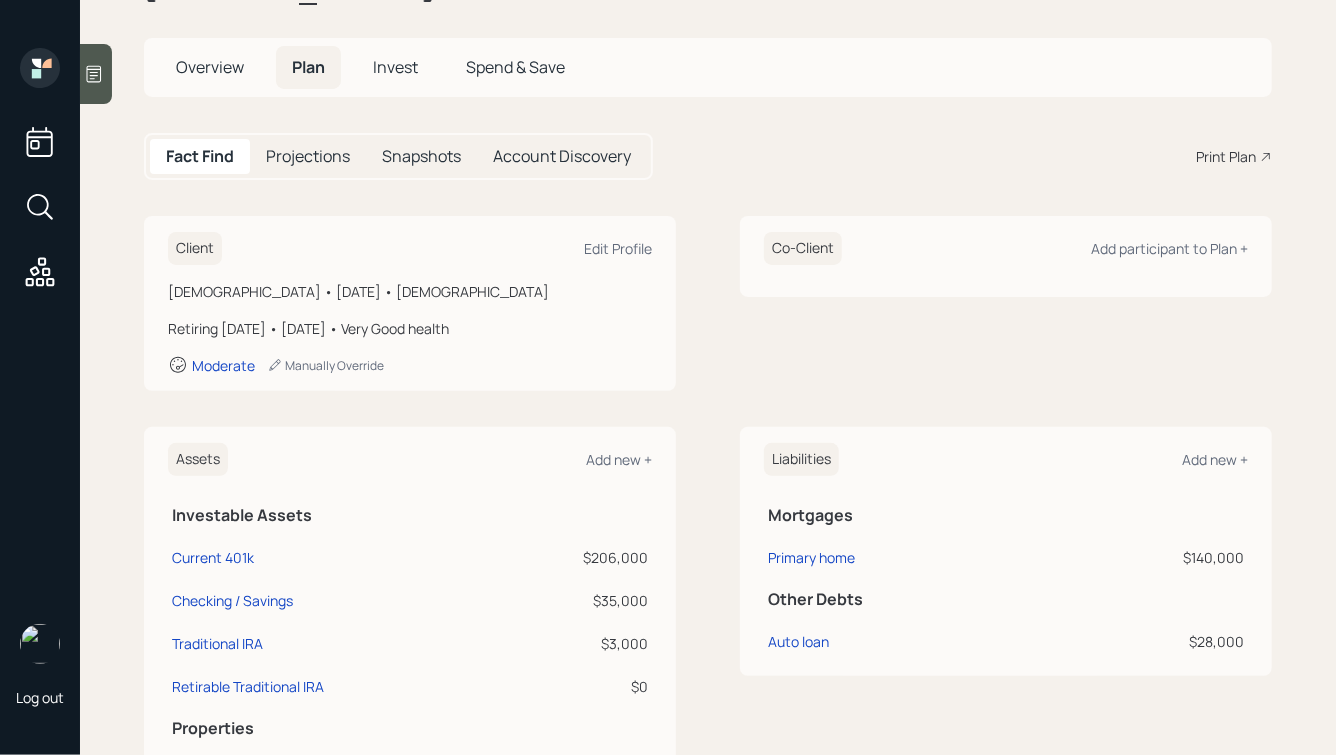 scroll, scrollTop: 0, scrollLeft: 0, axis: both 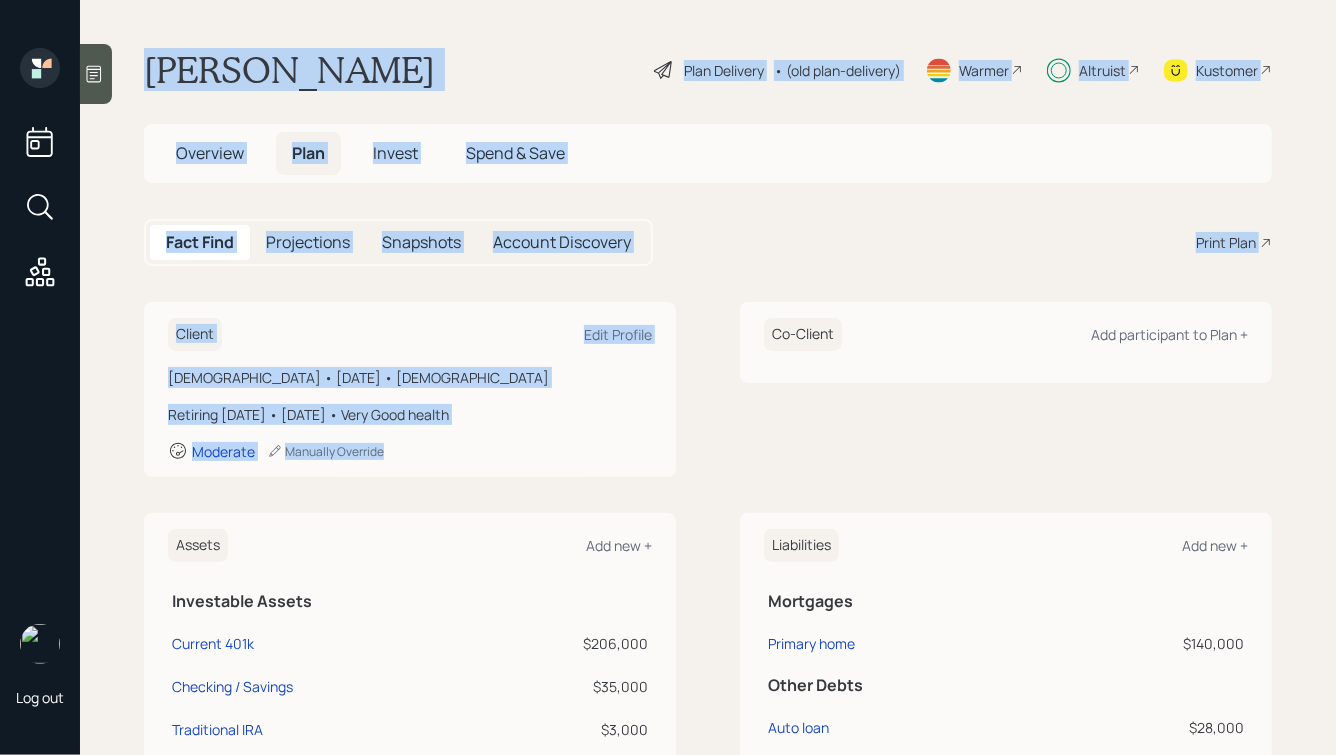 drag, startPoint x: 130, startPoint y: 57, endPoint x: 702, endPoint y: 464, distance: 702.0206 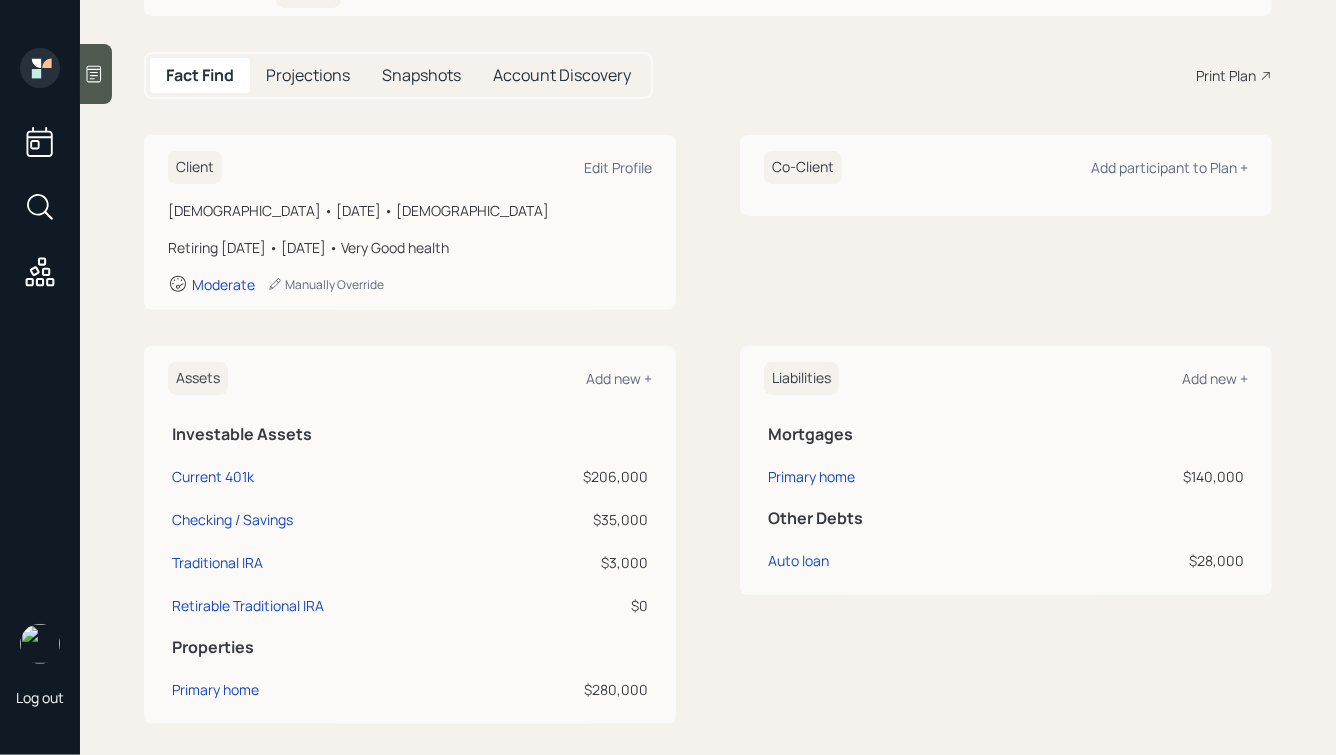 scroll, scrollTop: 169, scrollLeft: 0, axis: vertical 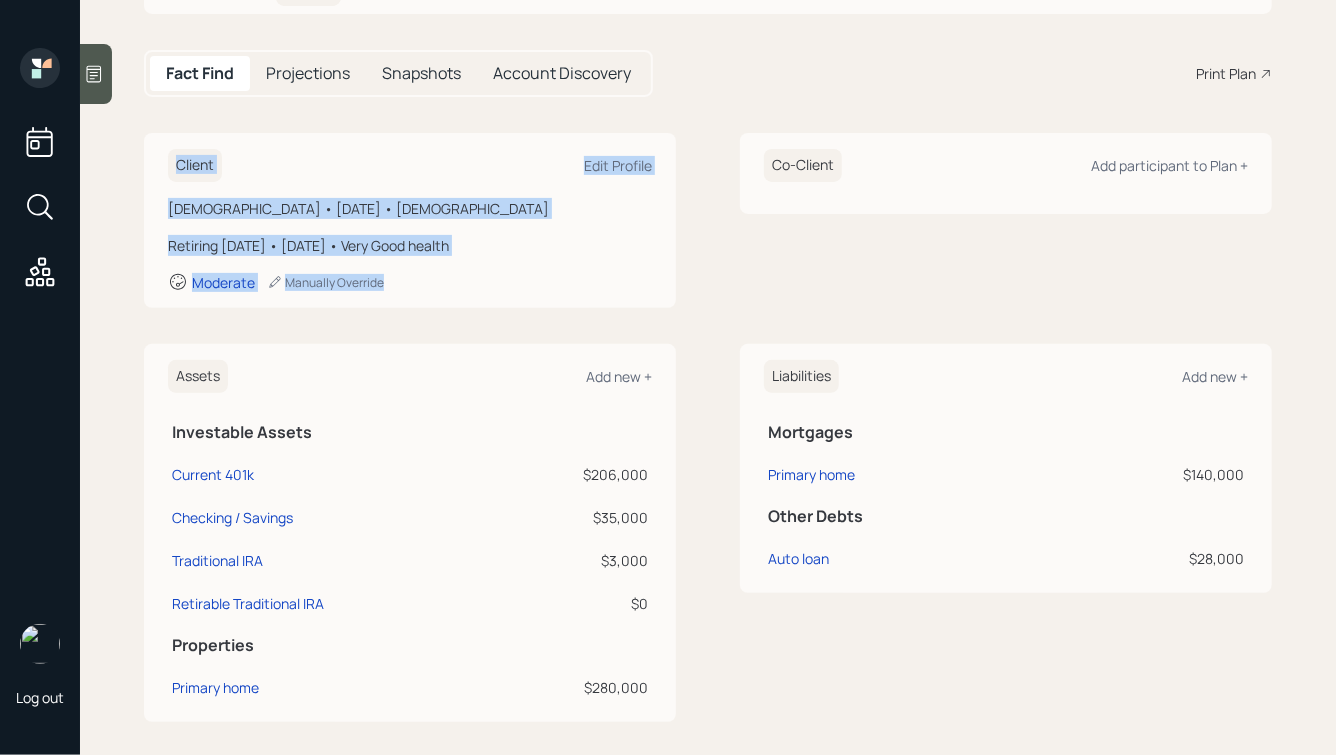 drag, startPoint x: 453, startPoint y: 301, endPoint x: 192, endPoint y: 140, distance: 306.6627 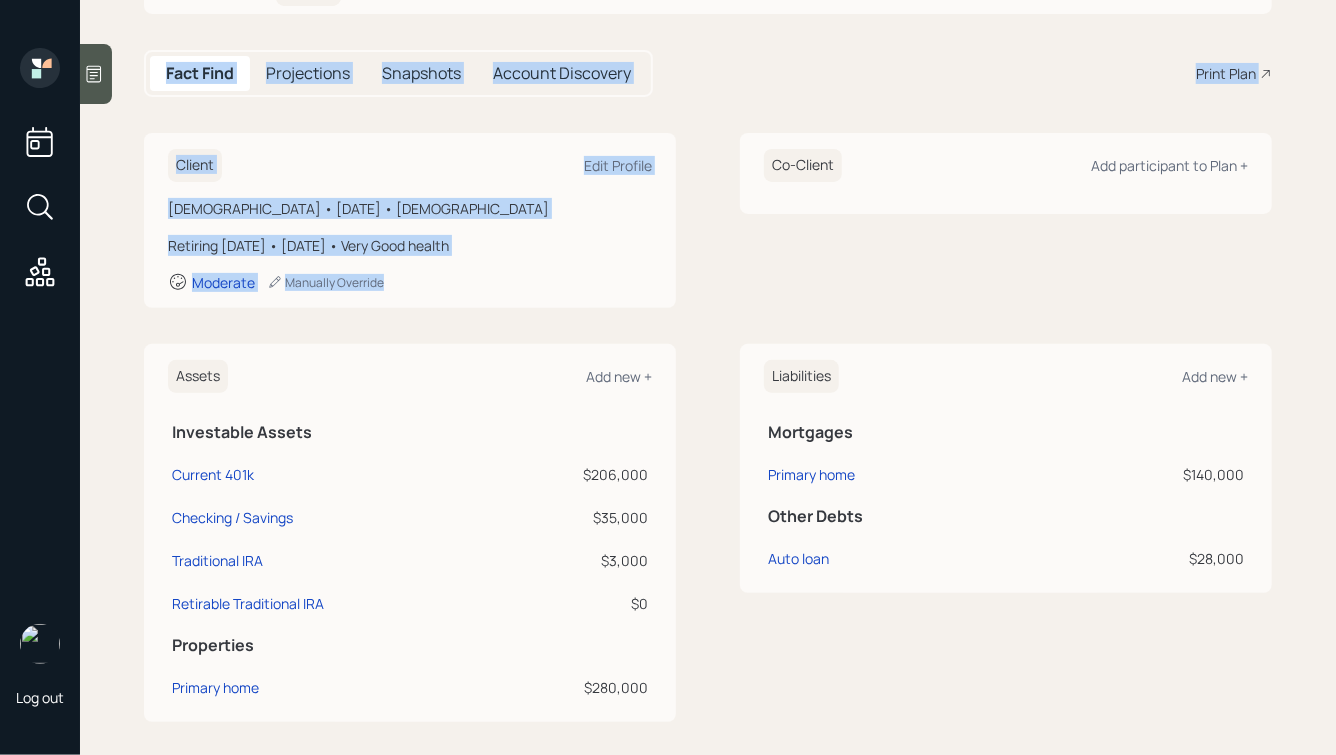 drag, startPoint x: 543, startPoint y: 304, endPoint x: 132, endPoint y: 50, distance: 483.1532 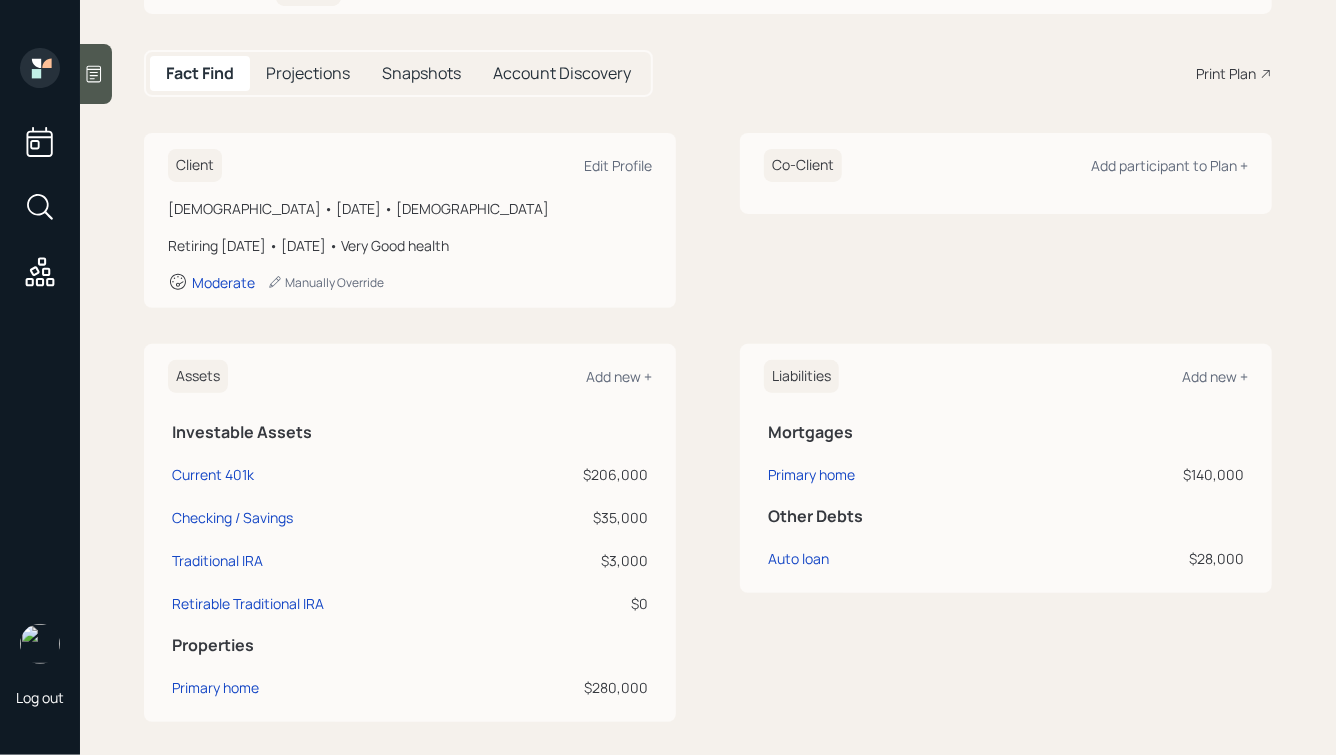 scroll, scrollTop: 0, scrollLeft: 0, axis: both 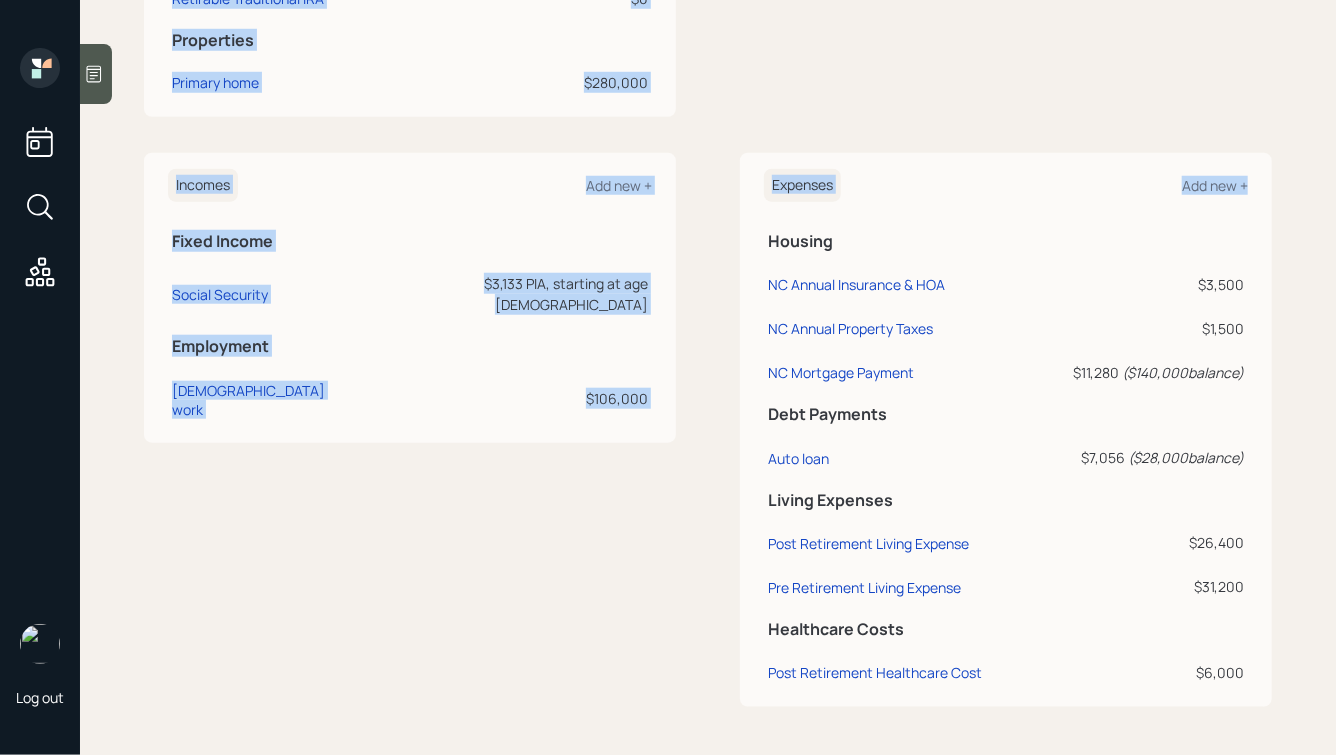 drag, startPoint x: 144, startPoint y: 63, endPoint x: 1154, endPoint y: 725, distance: 1207.6191 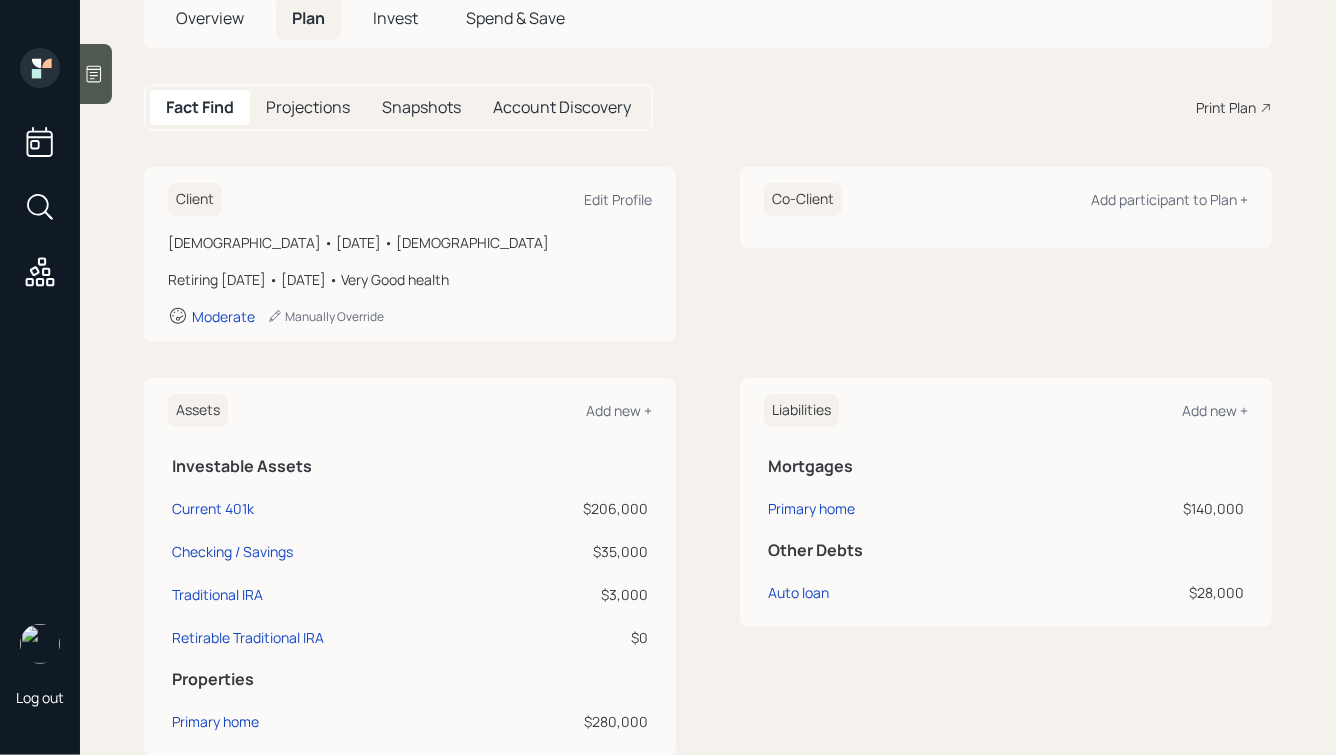 scroll, scrollTop: 0, scrollLeft: 0, axis: both 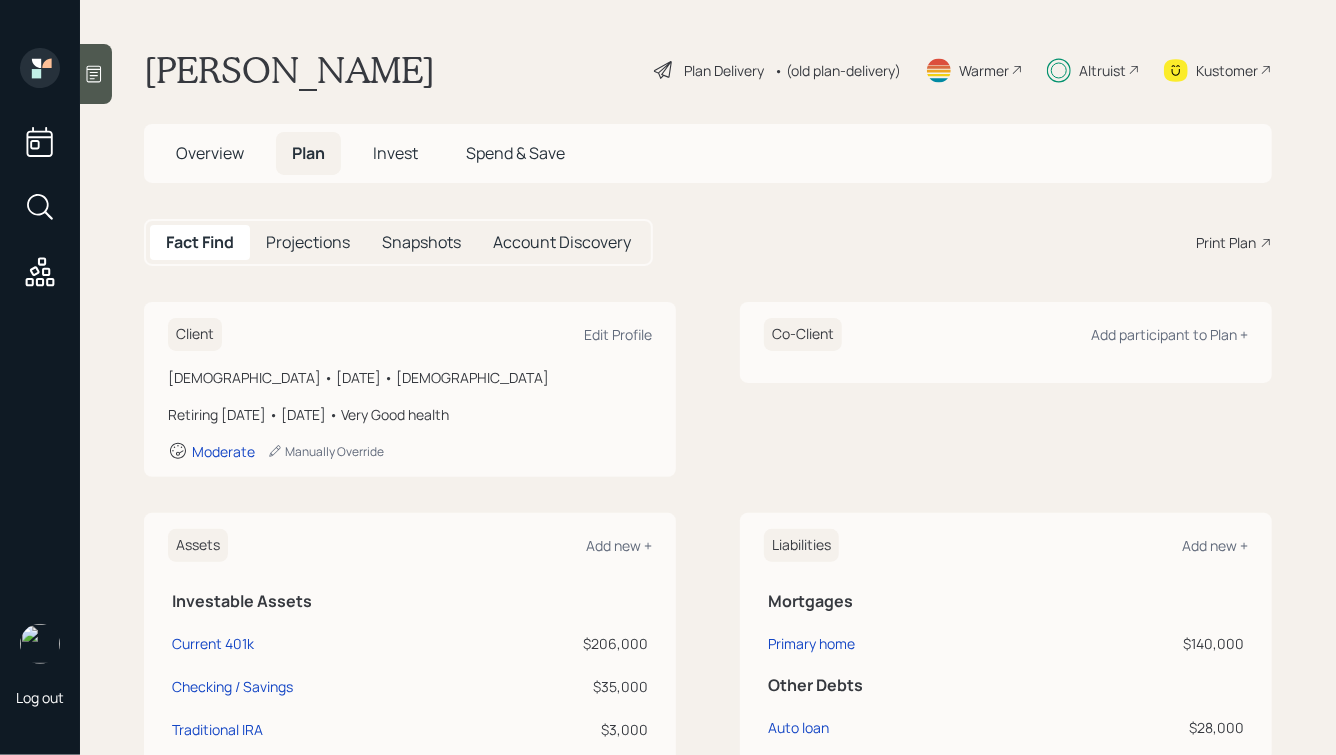 click on "Snapshots" at bounding box center (421, 242) 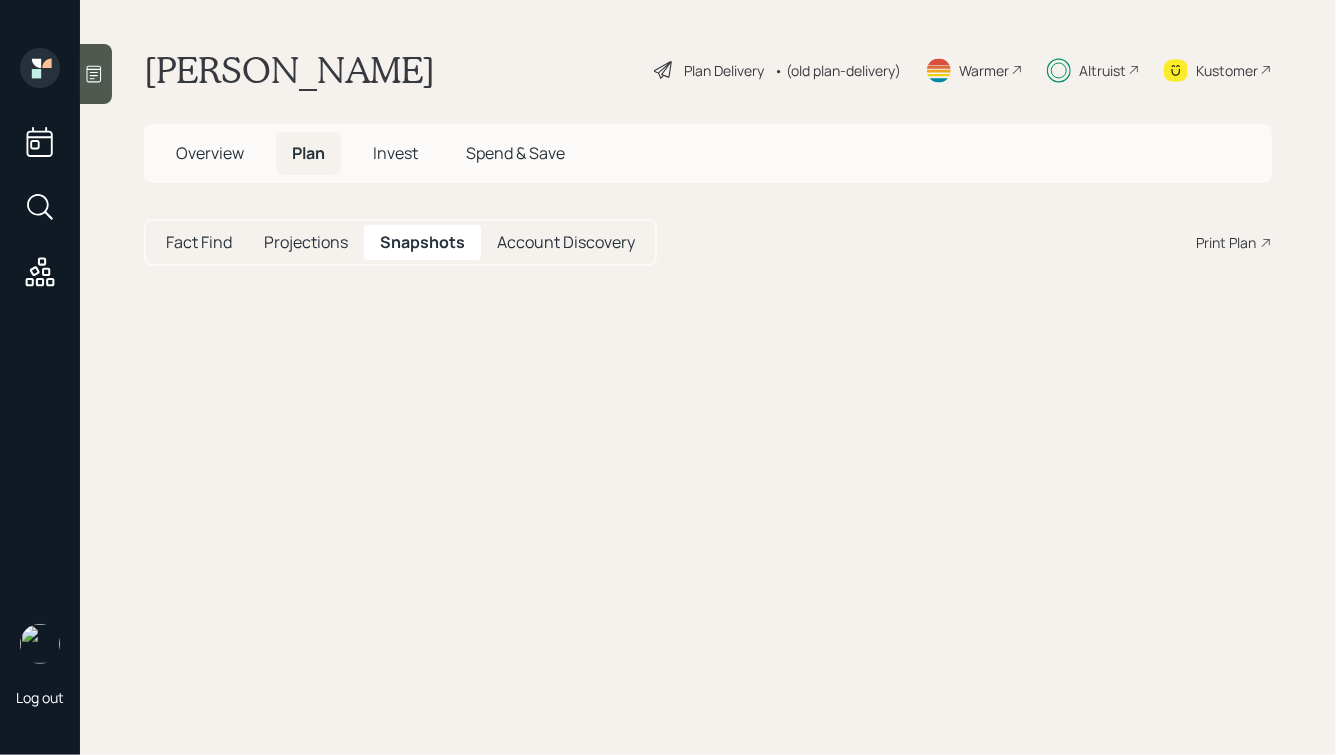 select on "2e417f82-bc44-423f-b526-9e1203eb2ccf" 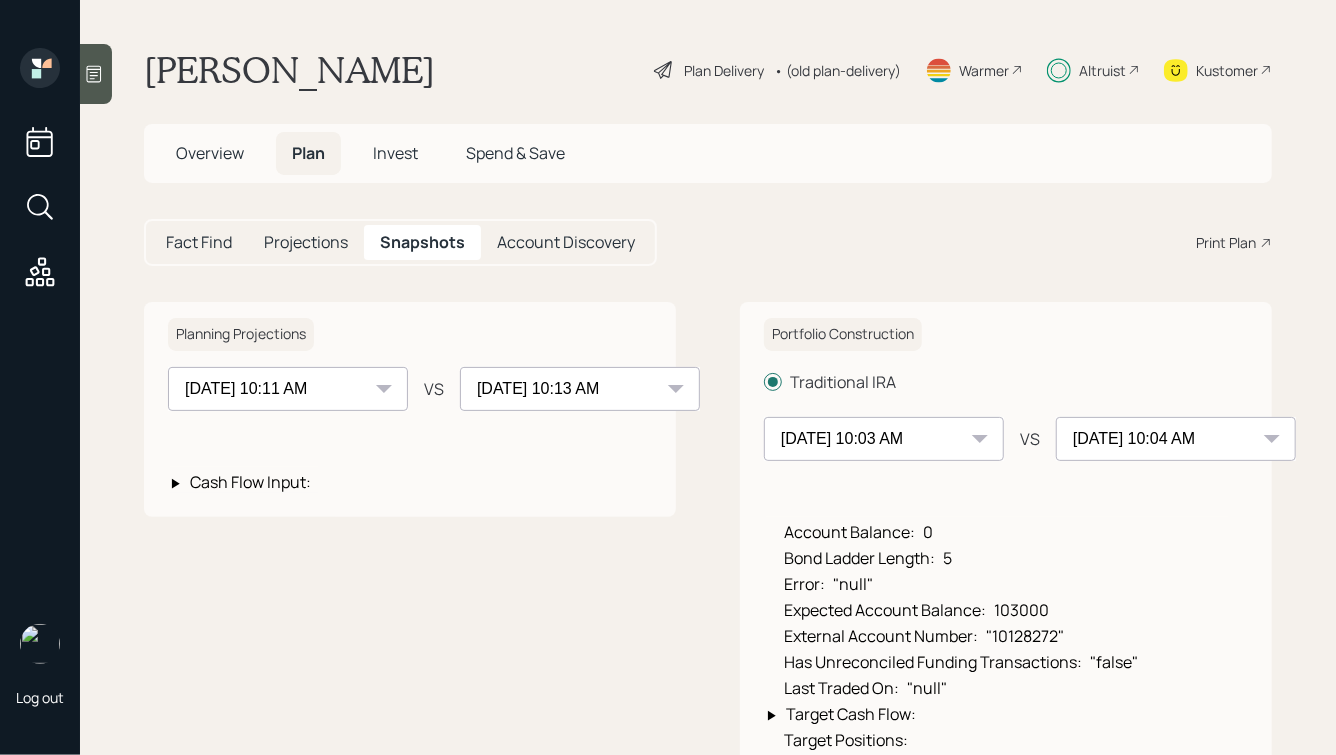click on "Invest" at bounding box center [395, 153] 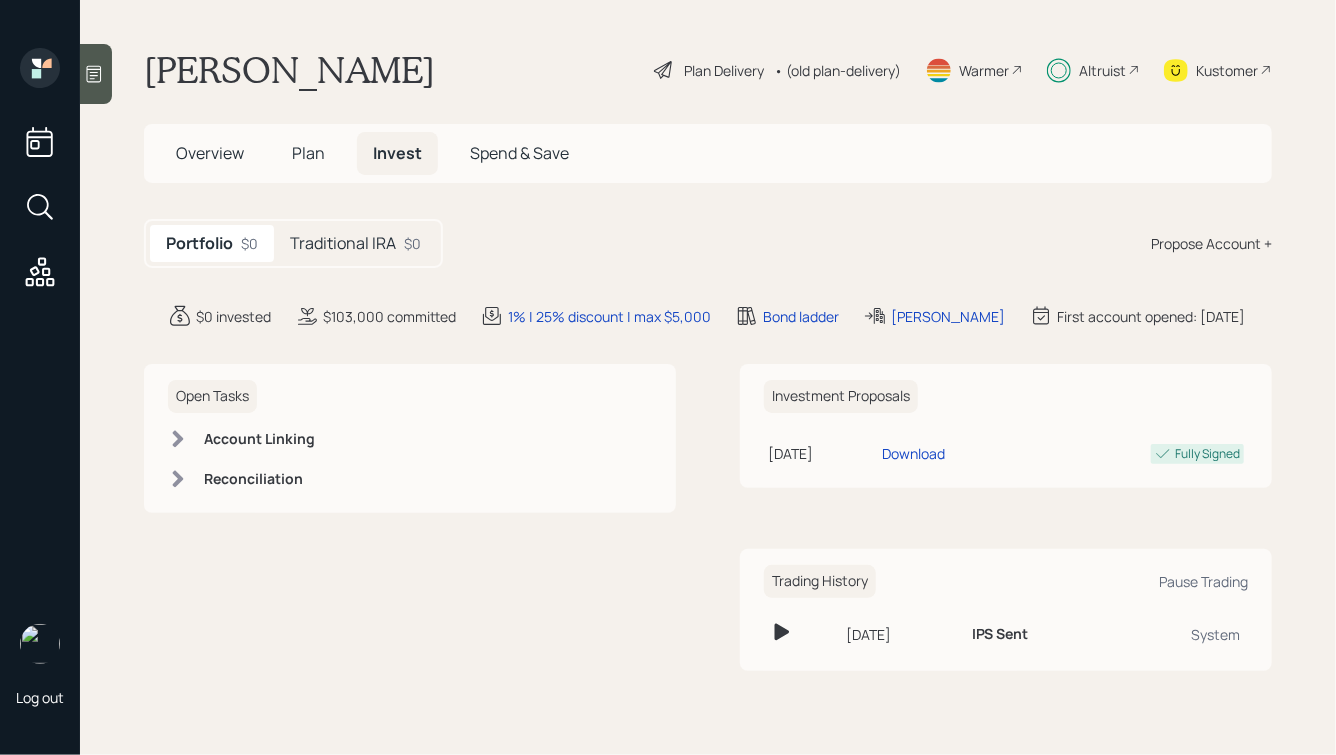 click on "Traditional IRA" at bounding box center (343, 243) 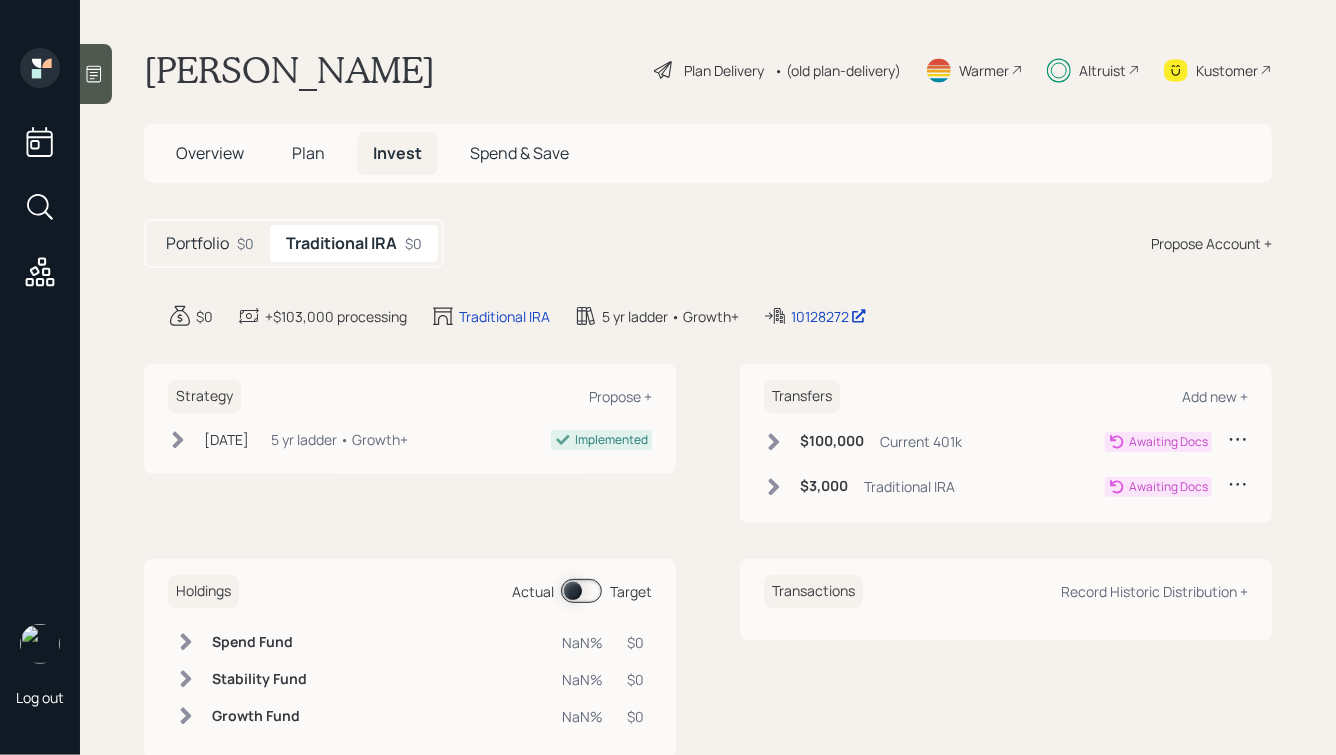 click 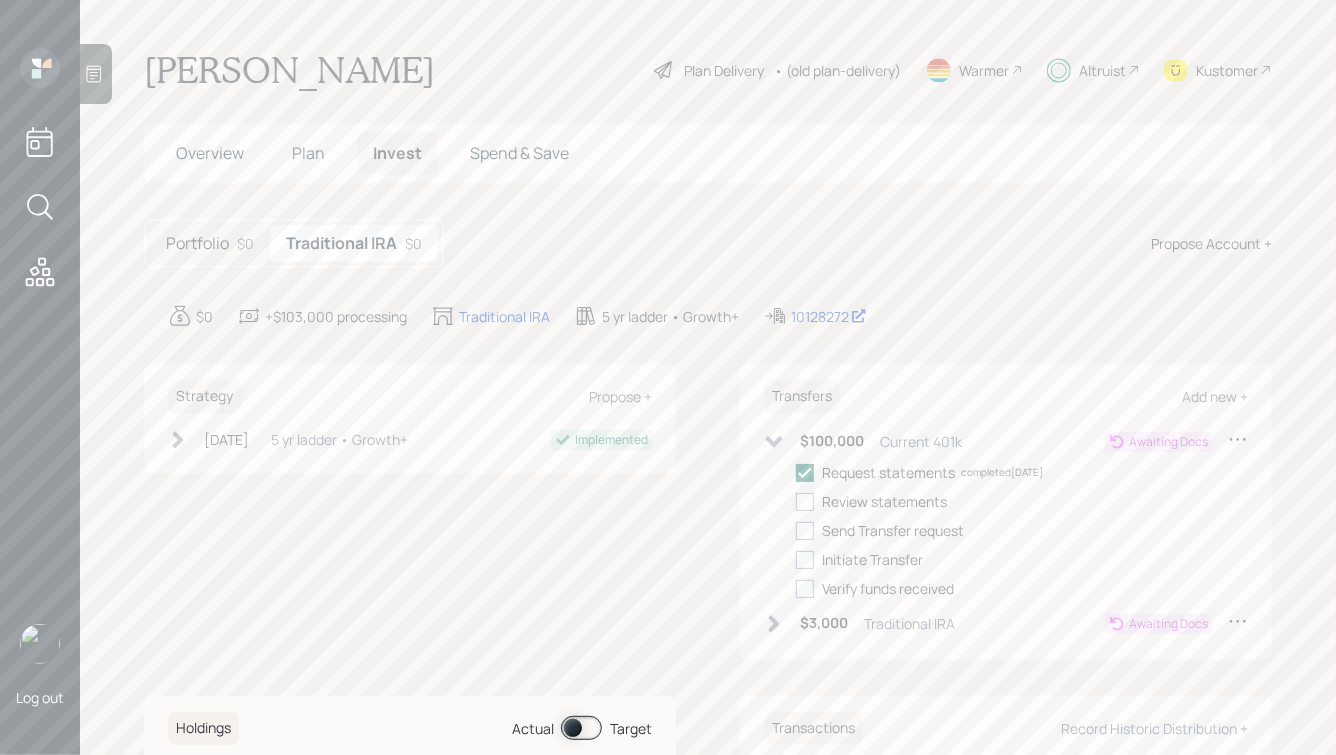 click 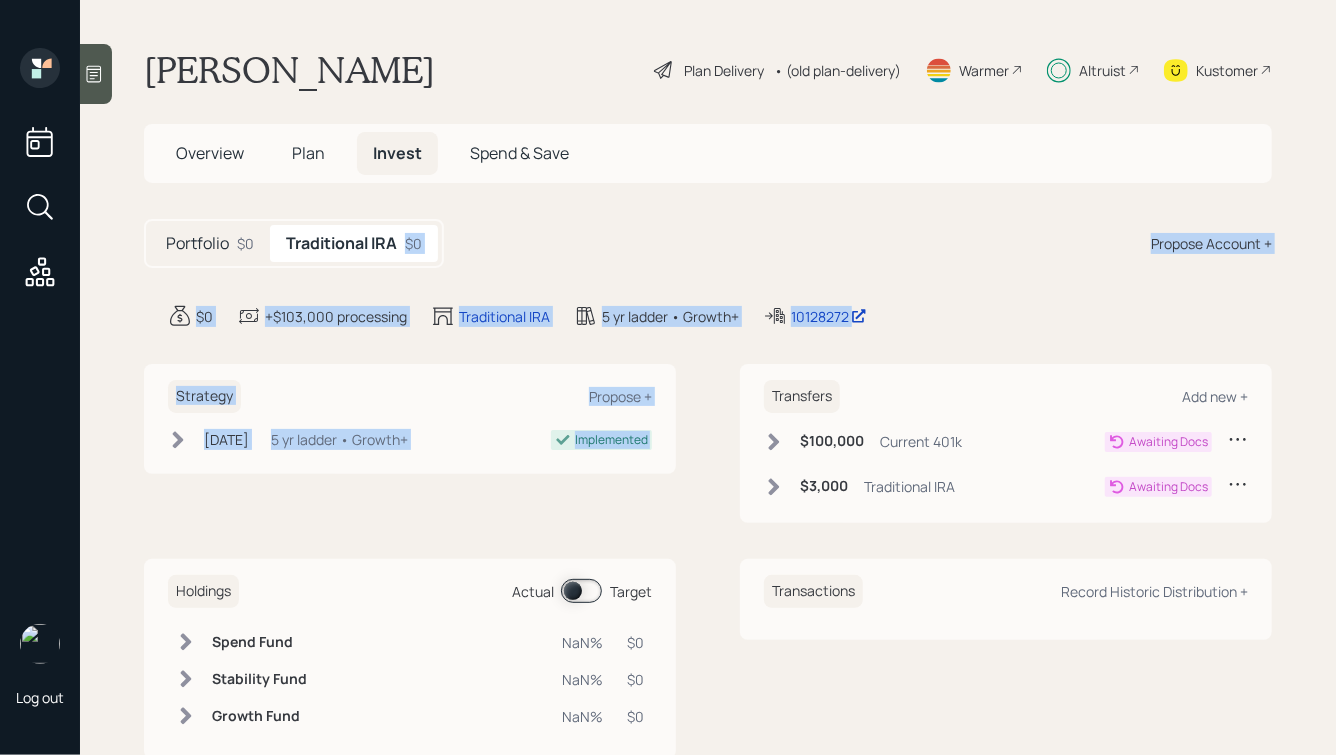 drag, startPoint x: 925, startPoint y: 328, endPoint x: 643, endPoint y: 186, distance: 315.73407 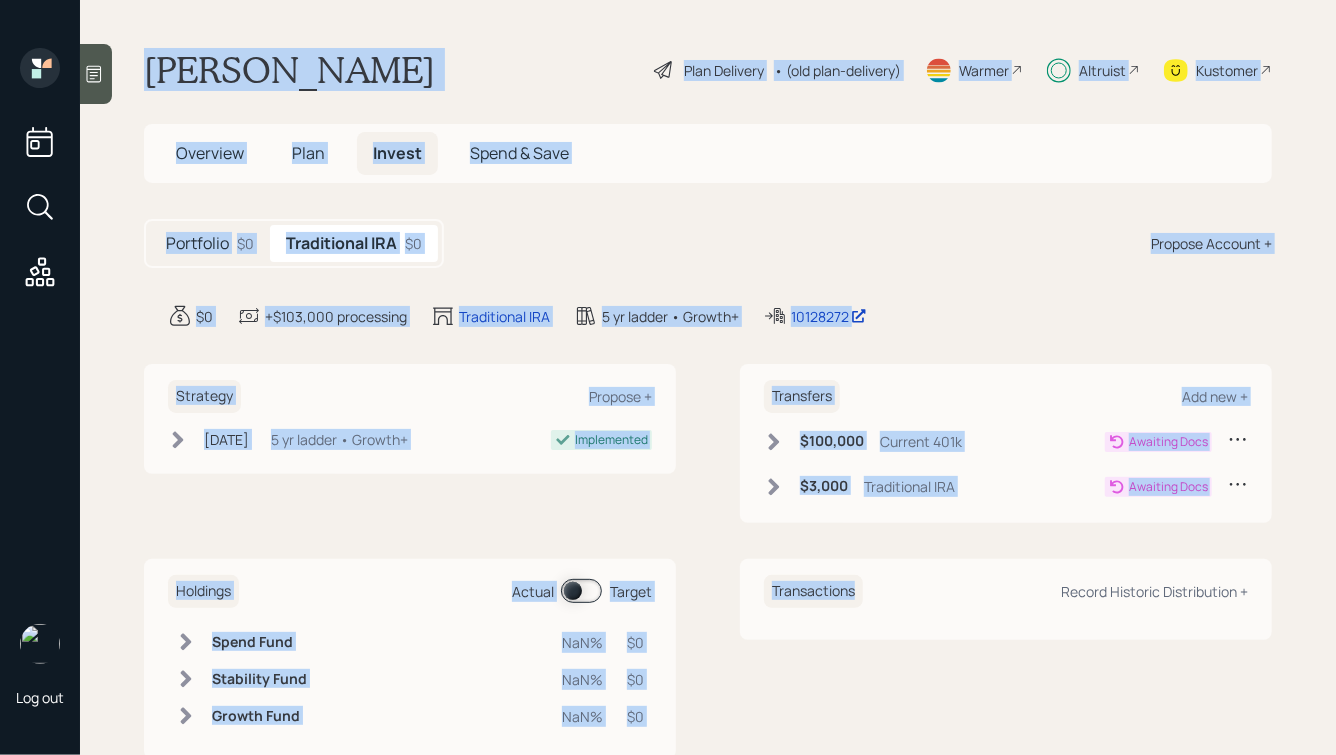 drag, startPoint x: 143, startPoint y: 70, endPoint x: 867, endPoint y: 661, distance: 934.58923 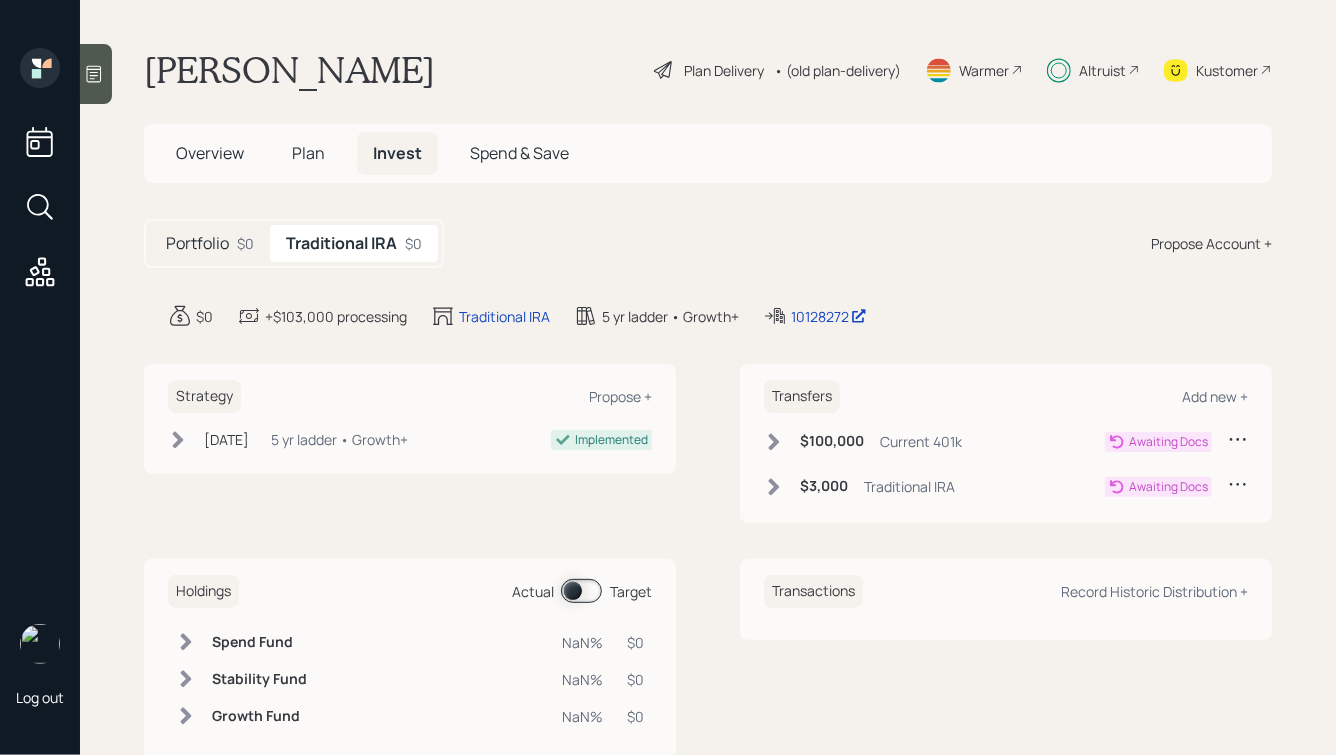 click on "Portfolio $0 Traditional IRA $0 Propose Account +" at bounding box center [708, 243] 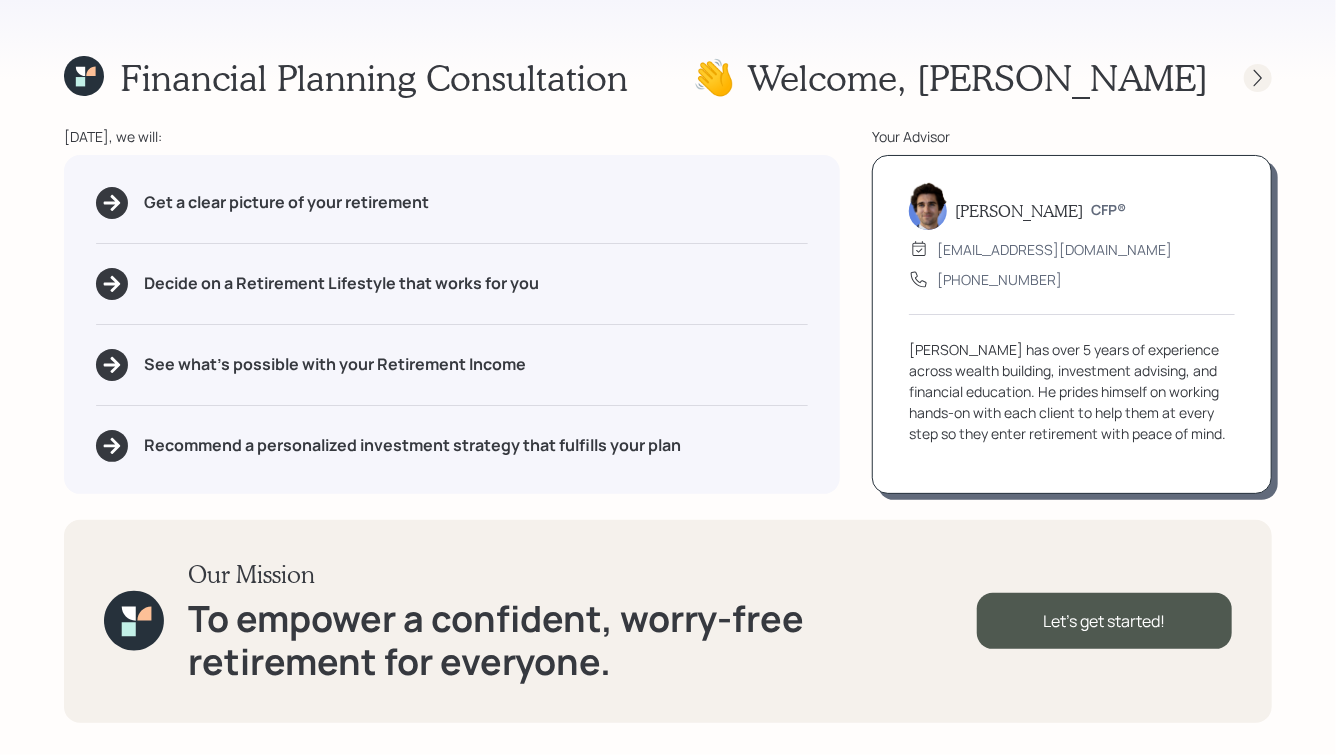 click 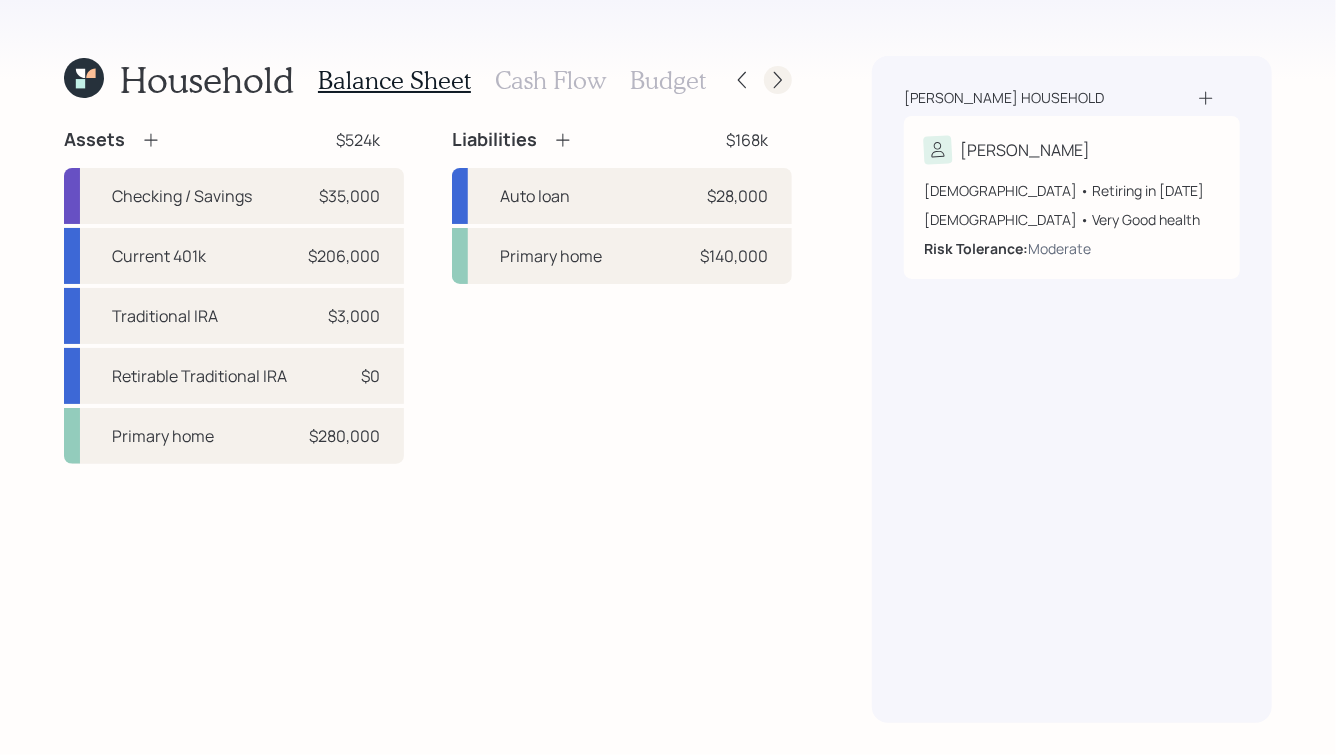 click at bounding box center [778, 80] 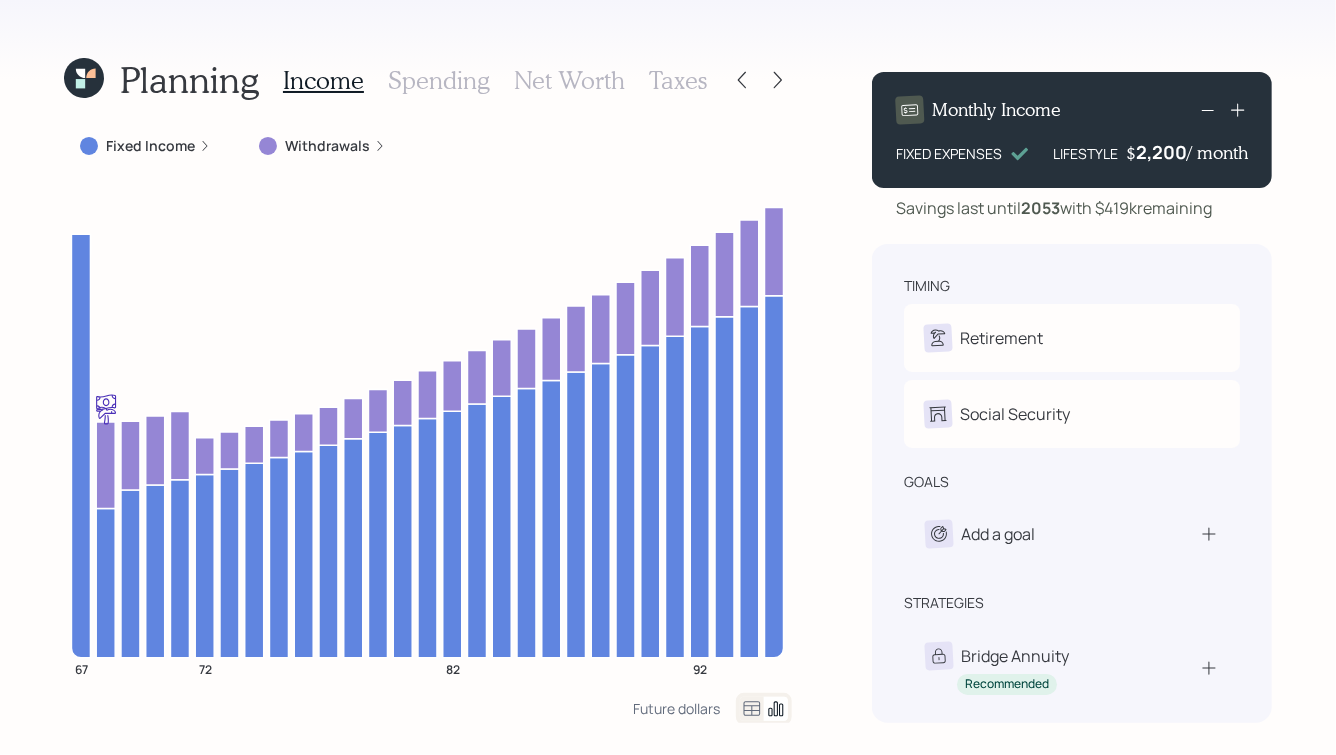 click at bounding box center [778, 80] 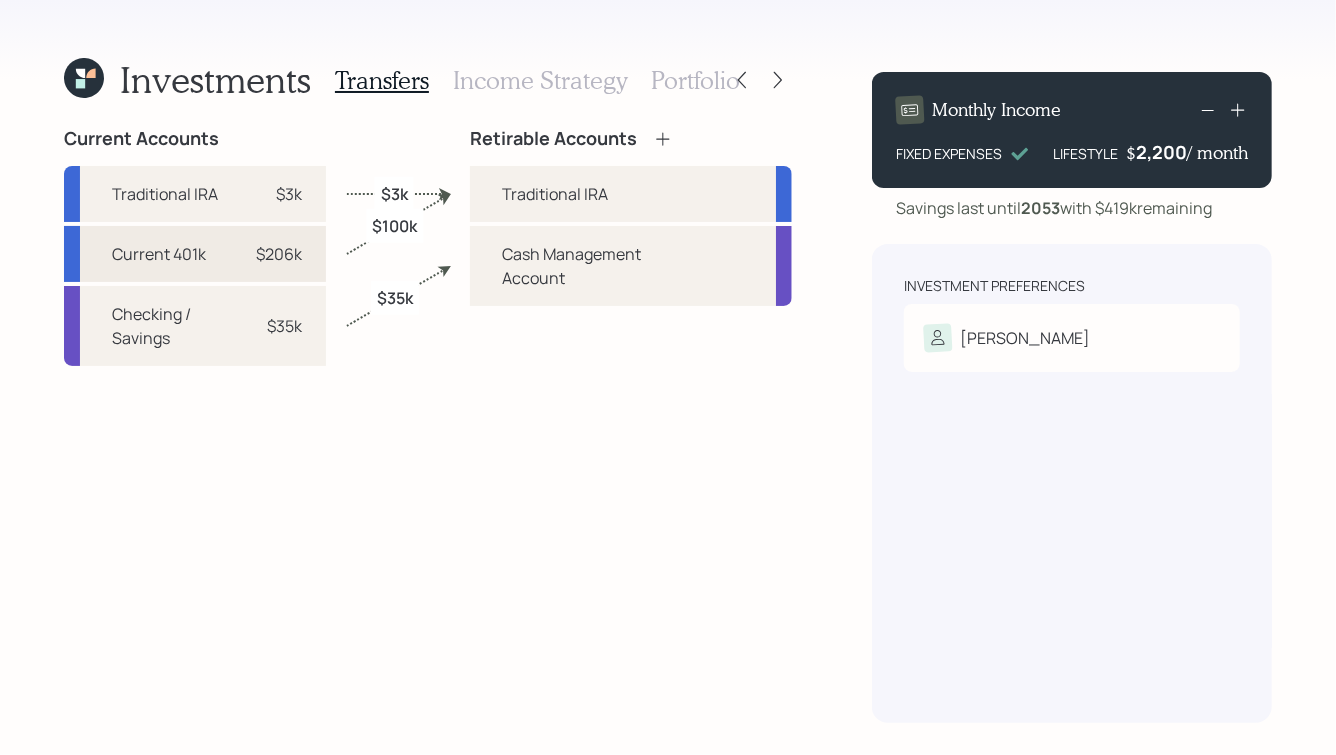 click on "$206k" at bounding box center (279, 254) 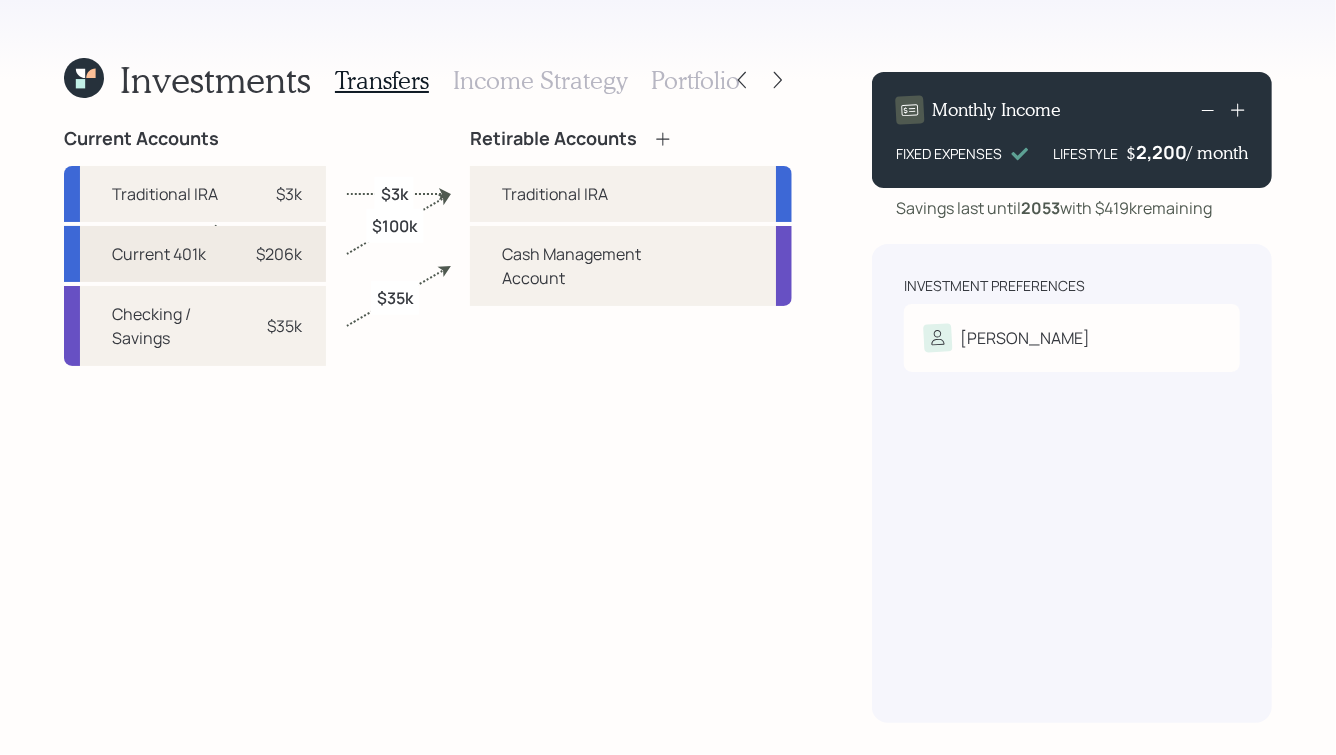 click on "$206k" at bounding box center [279, 254] 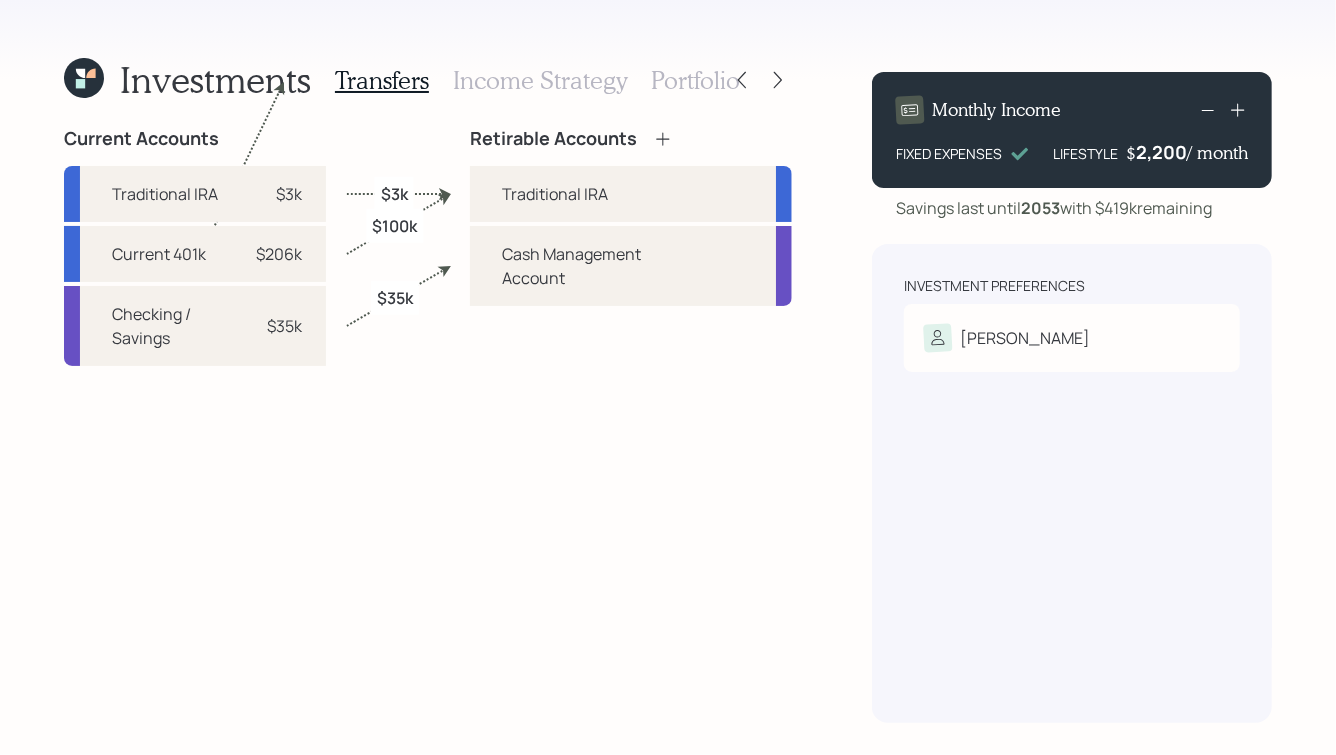 click on "Investments" at bounding box center (215, 79) 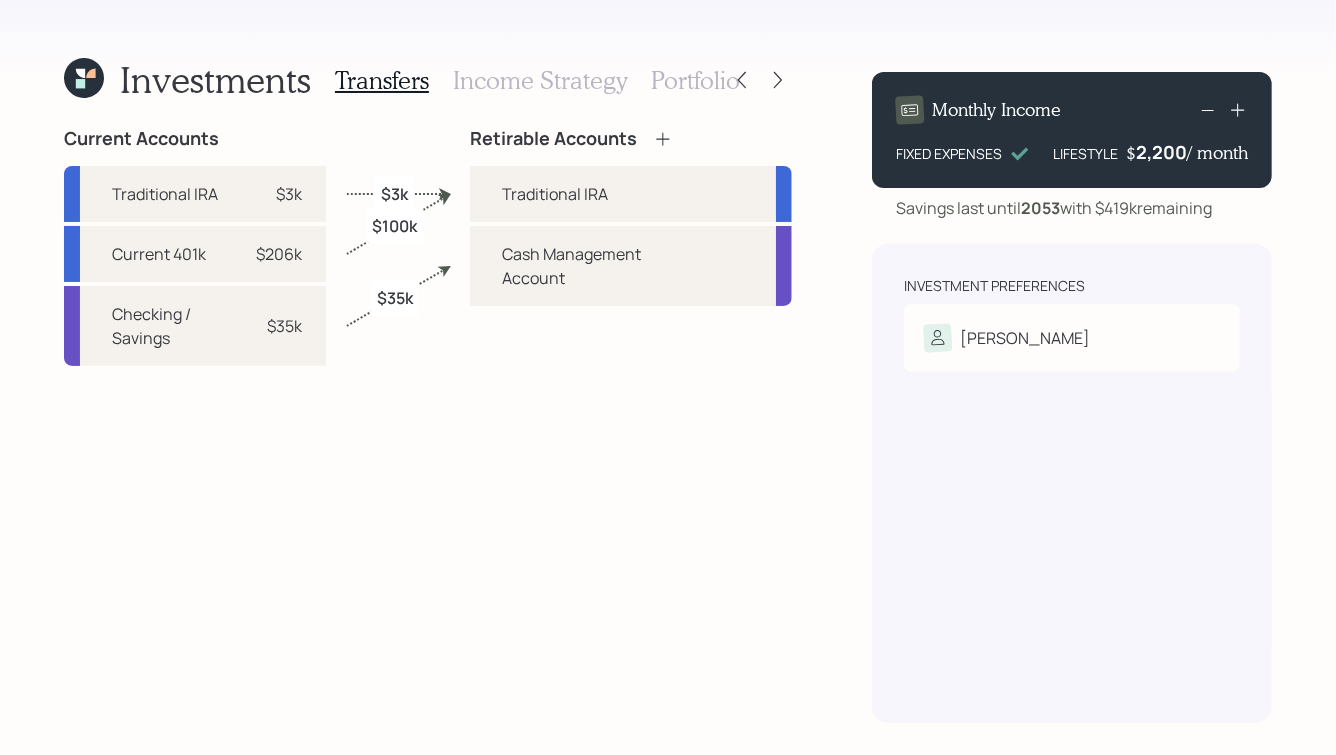 click on "Investments" at bounding box center [215, 79] 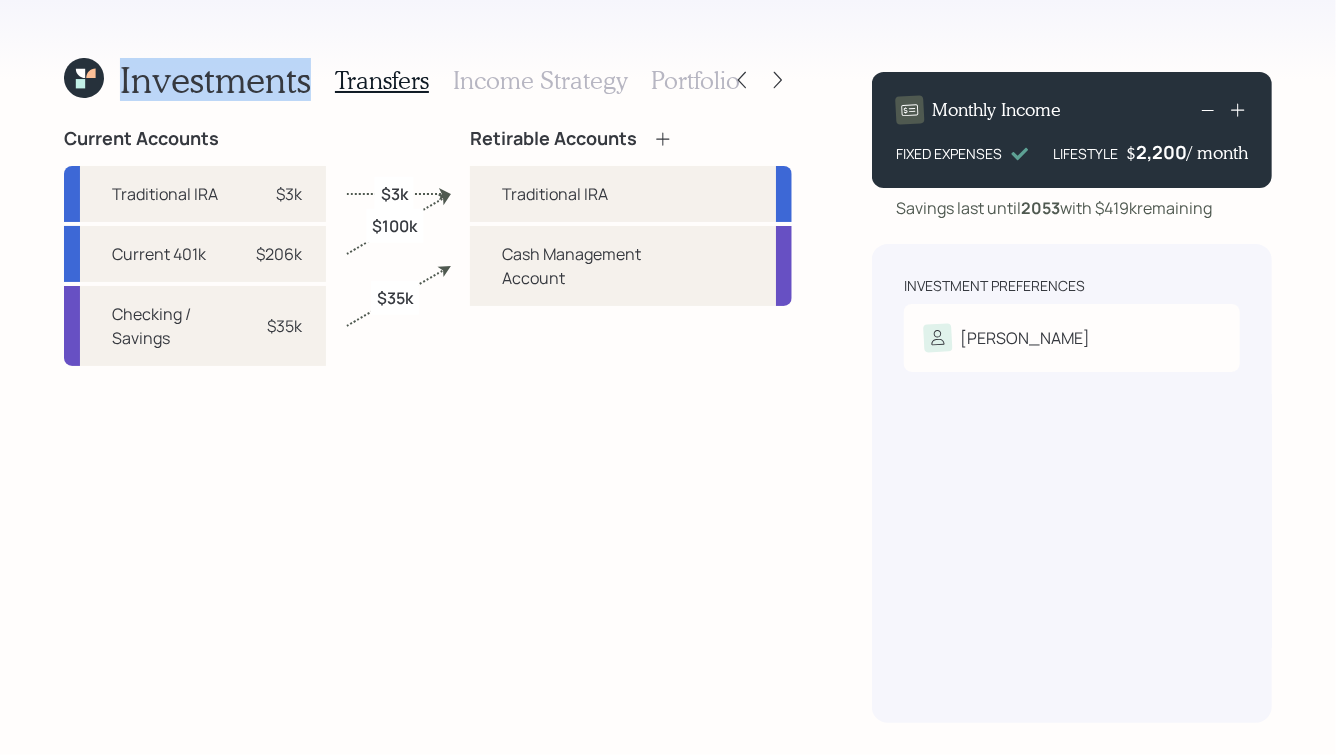 click on "Investments" at bounding box center [215, 79] 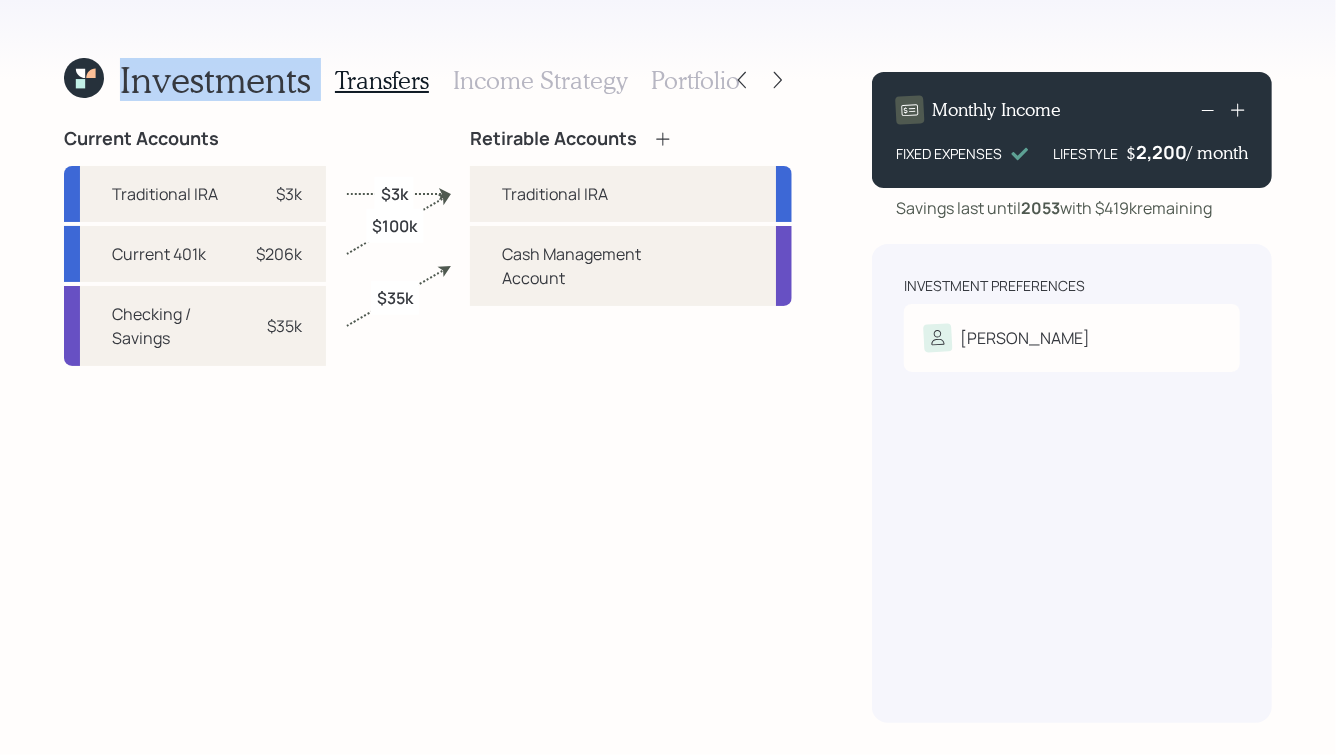 click on "Investments" at bounding box center [215, 79] 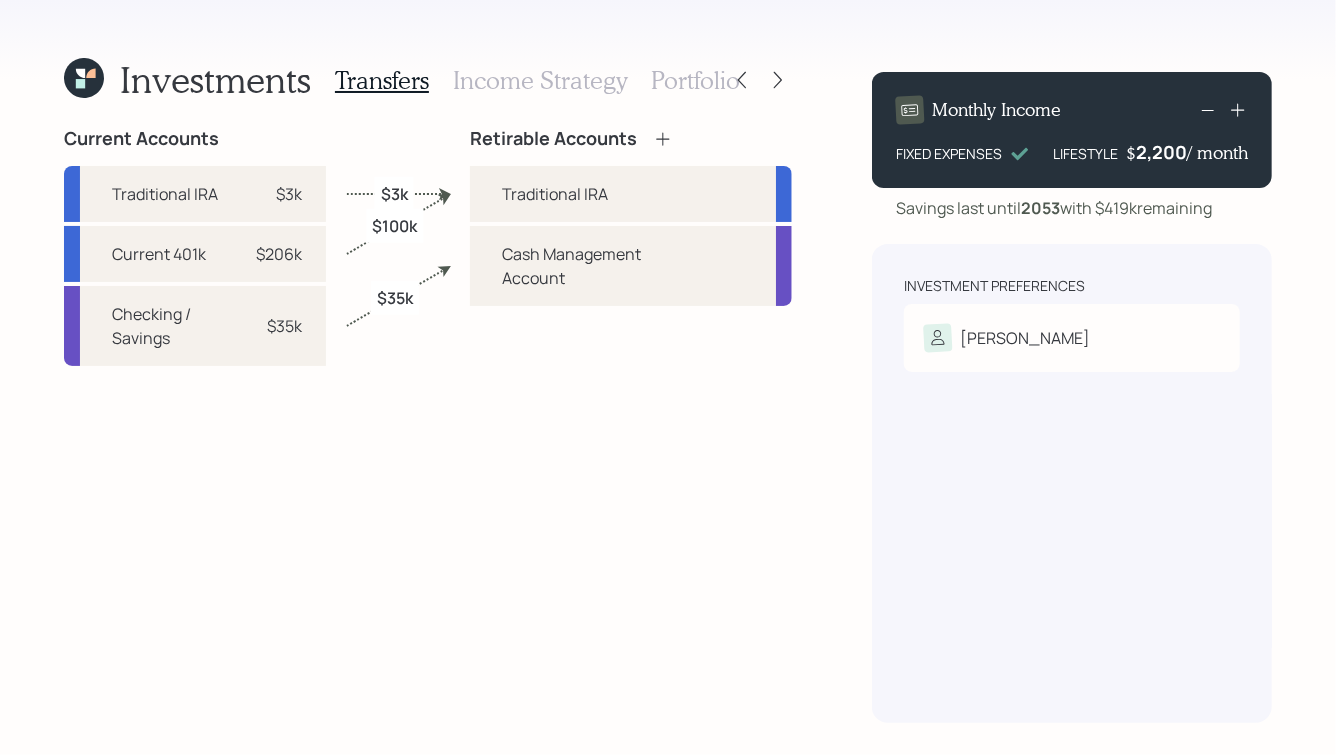 click 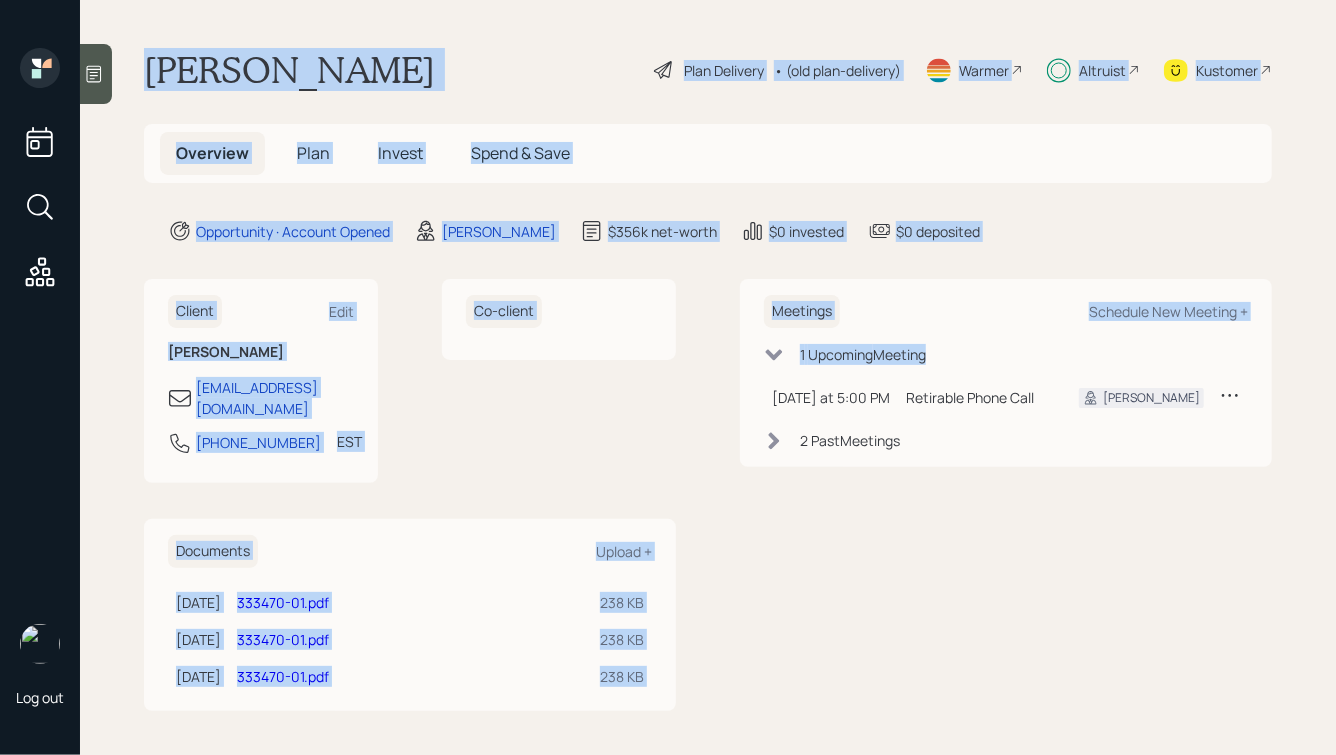 drag, startPoint x: 138, startPoint y: 59, endPoint x: 777, endPoint y: 641, distance: 864.3176 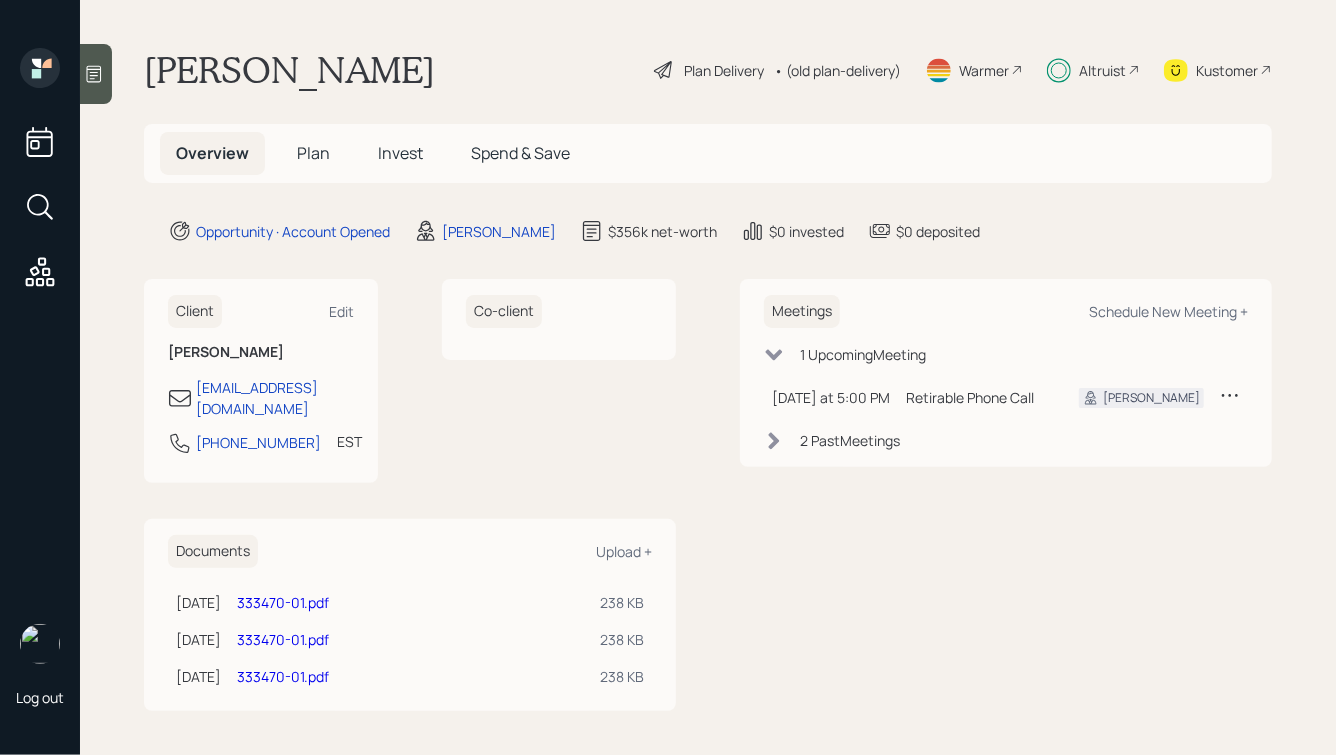 click on "Meetings Schedule New Meeting + 1   Upcoming  Meeting [DATE] at 5:00 PM [DATE] 5:00 PM EDT Retirable Phone Call Hunter N. 2   Past  Meeting s" at bounding box center [1006, 494] 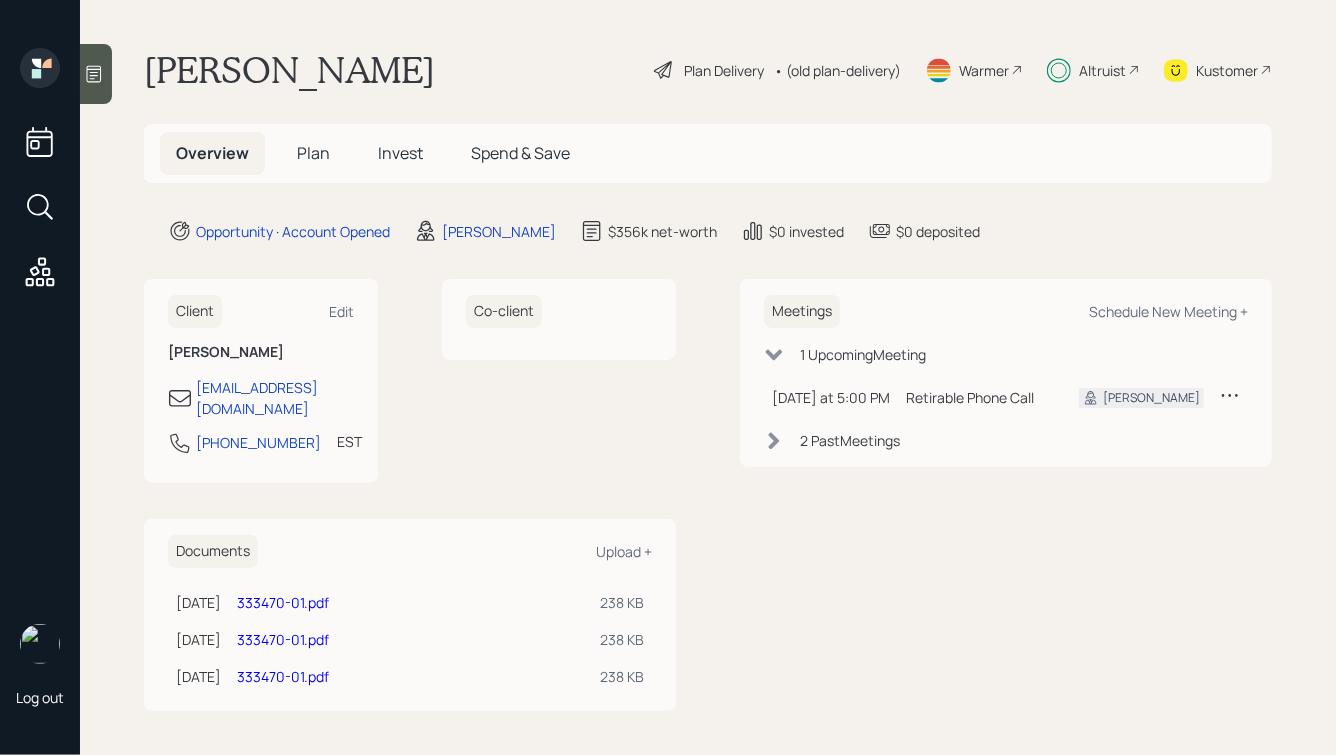 click on "Invest" at bounding box center (400, 153) 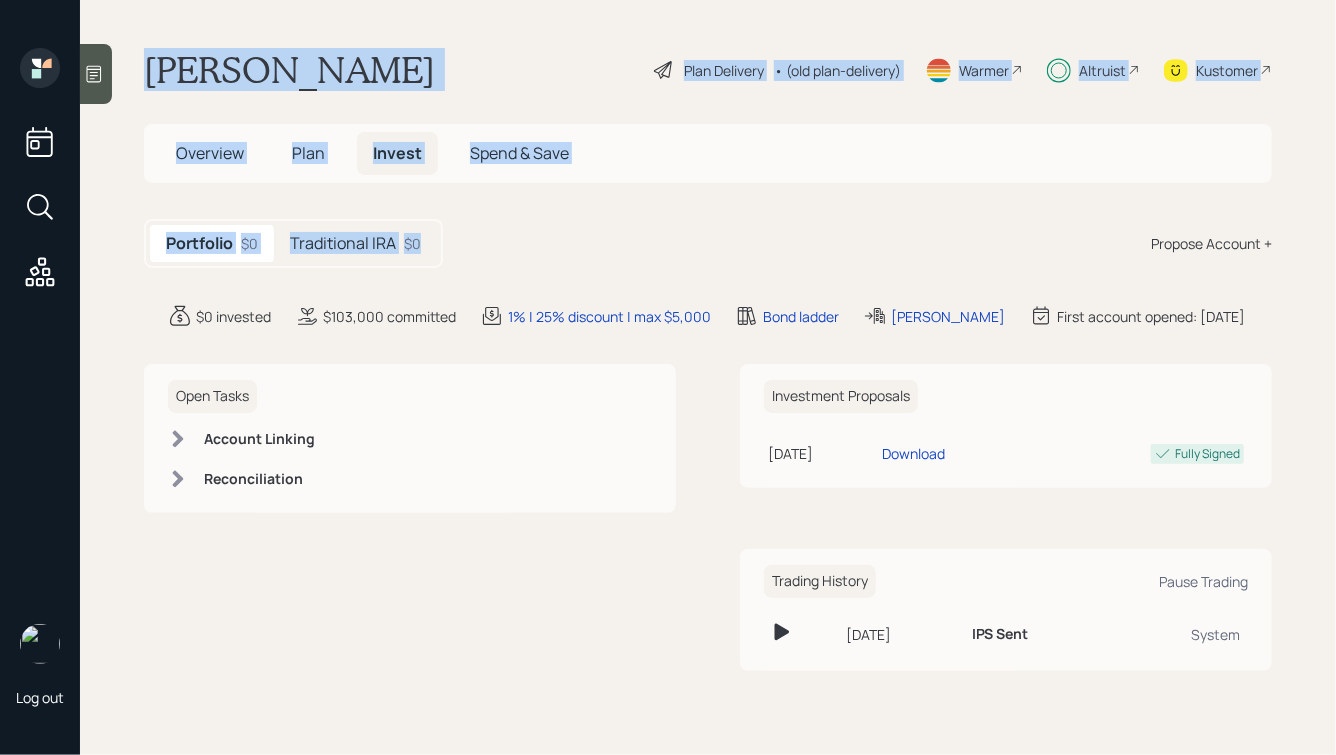 drag, startPoint x: 468, startPoint y: 256, endPoint x: 161, endPoint y: 18, distance: 388.4495 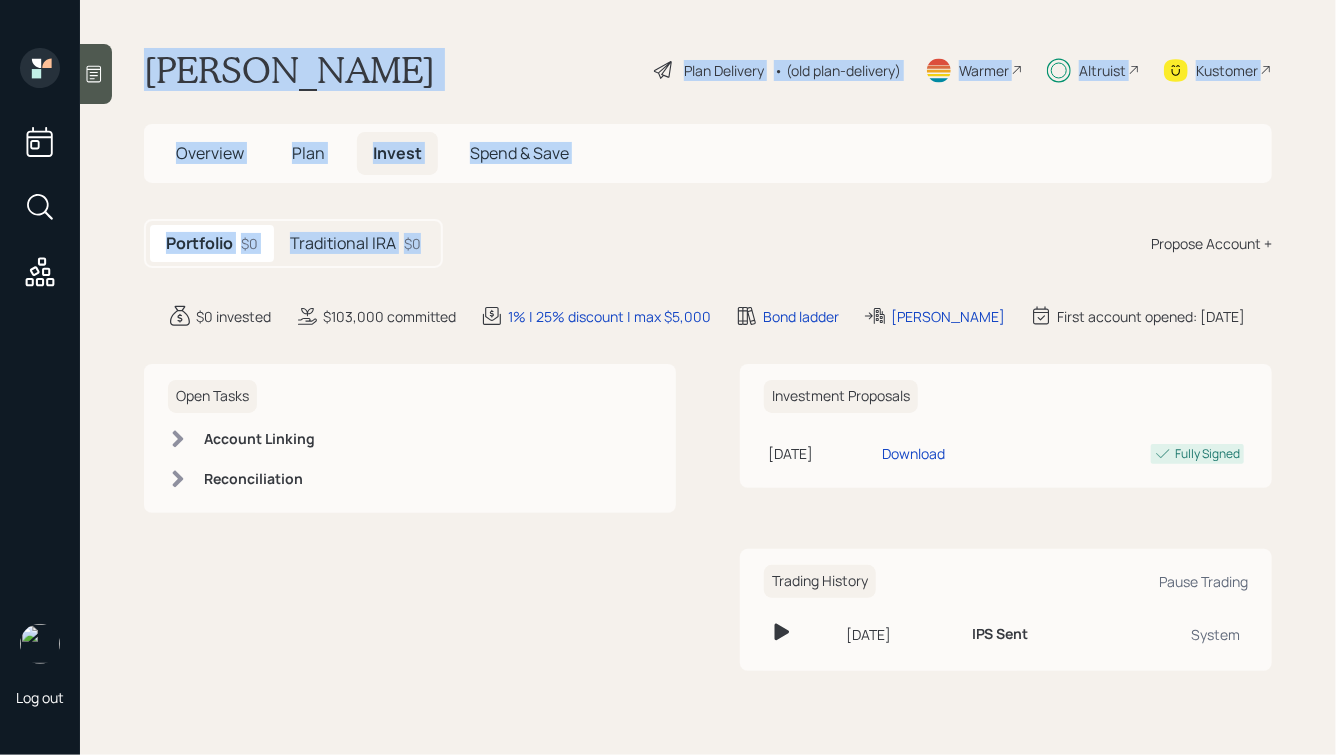 click on "[PERSON_NAME]" at bounding box center [289, 70] 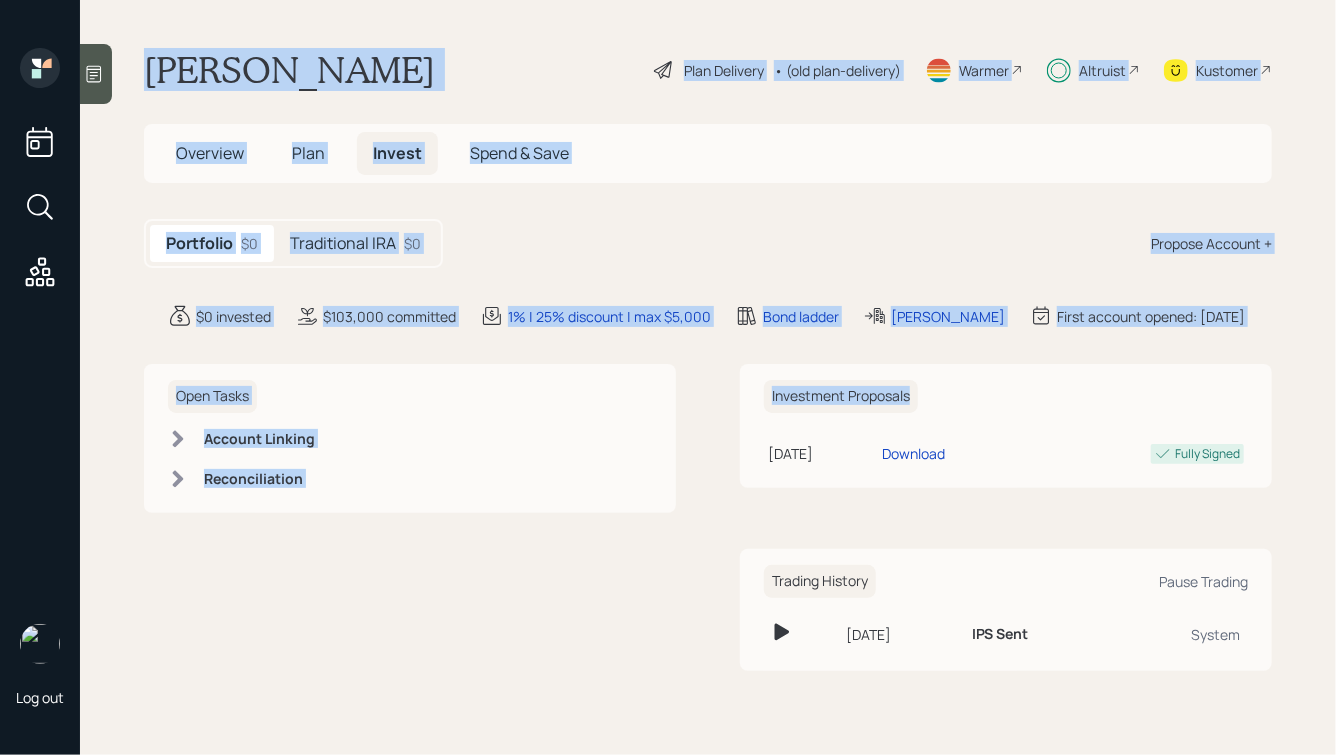 drag, startPoint x: 144, startPoint y: 69, endPoint x: 1257, endPoint y: 463, distance: 1180.6799 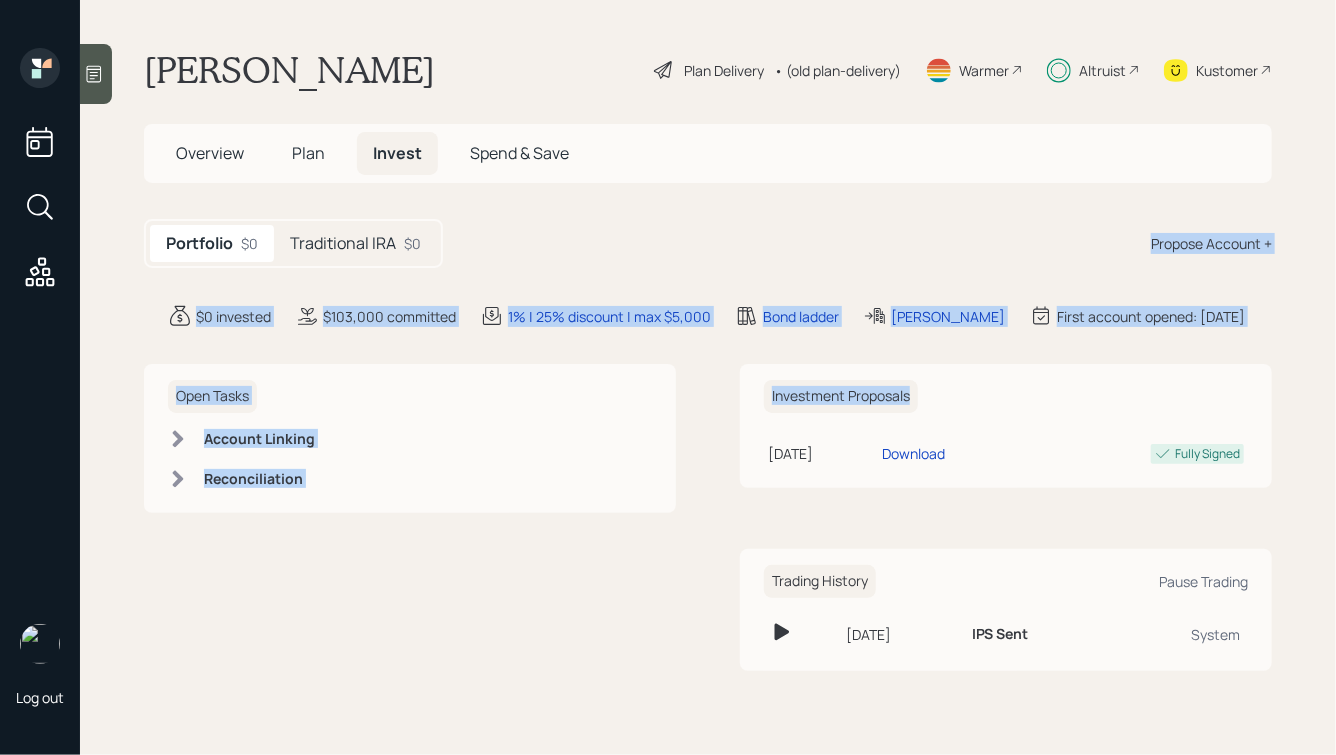 drag, startPoint x: 1269, startPoint y: 465, endPoint x: 933, endPoint y: 233, distance: 408.3136 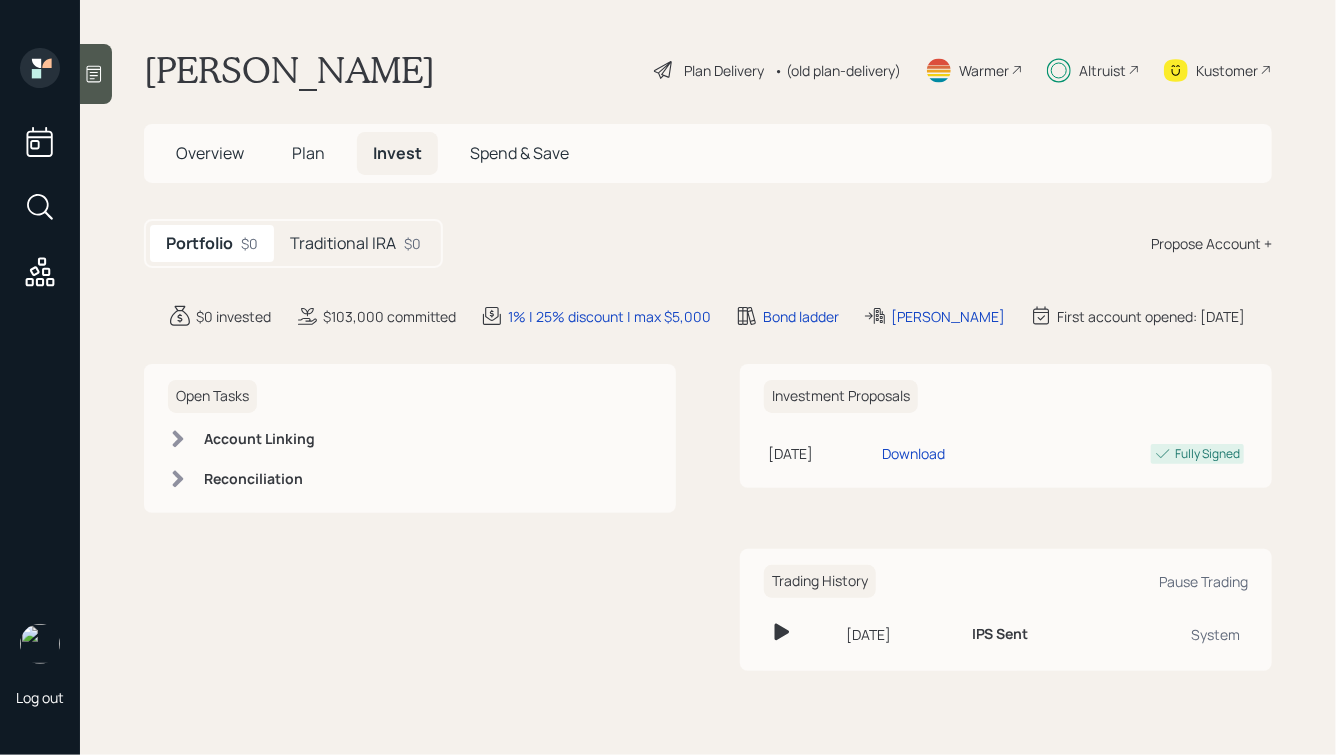 click on "Traditional IRA" at bounding box center (343, 243) 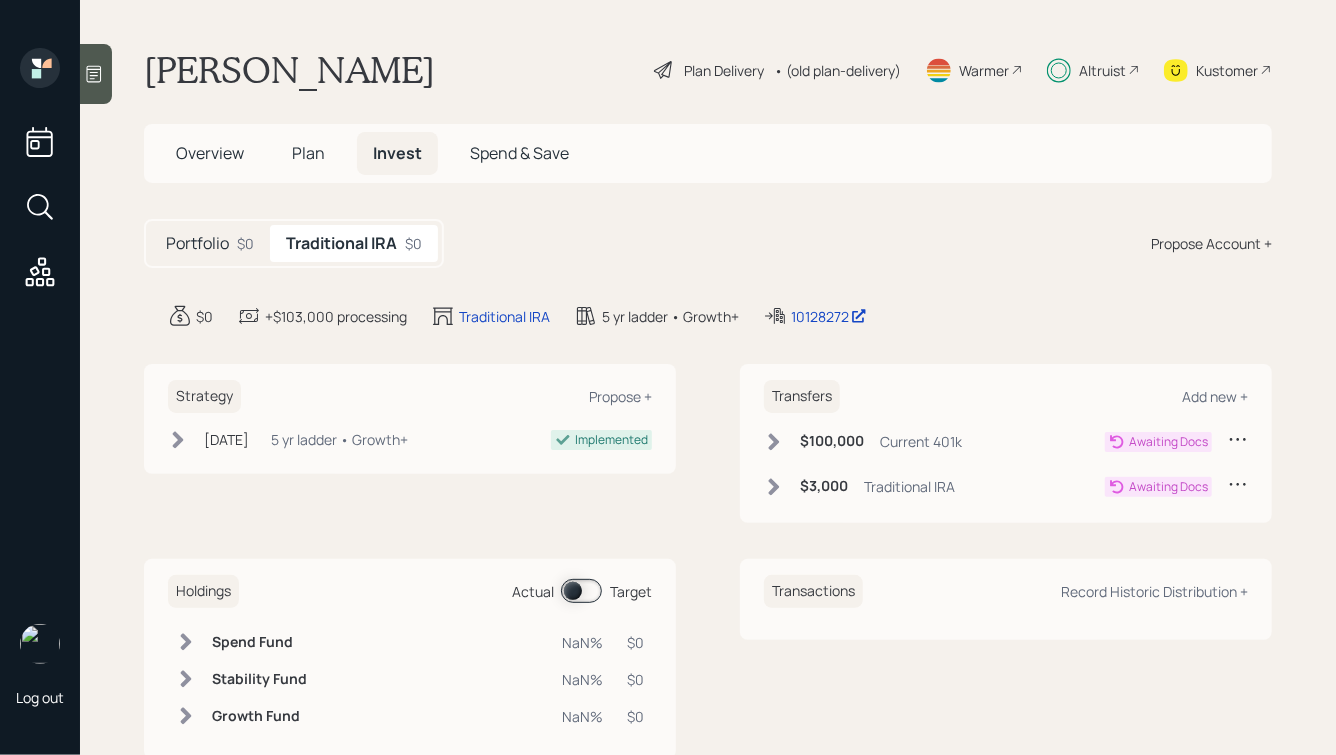 scroll, scrollTop: 50, scrollLeft: 0, axis: vertical 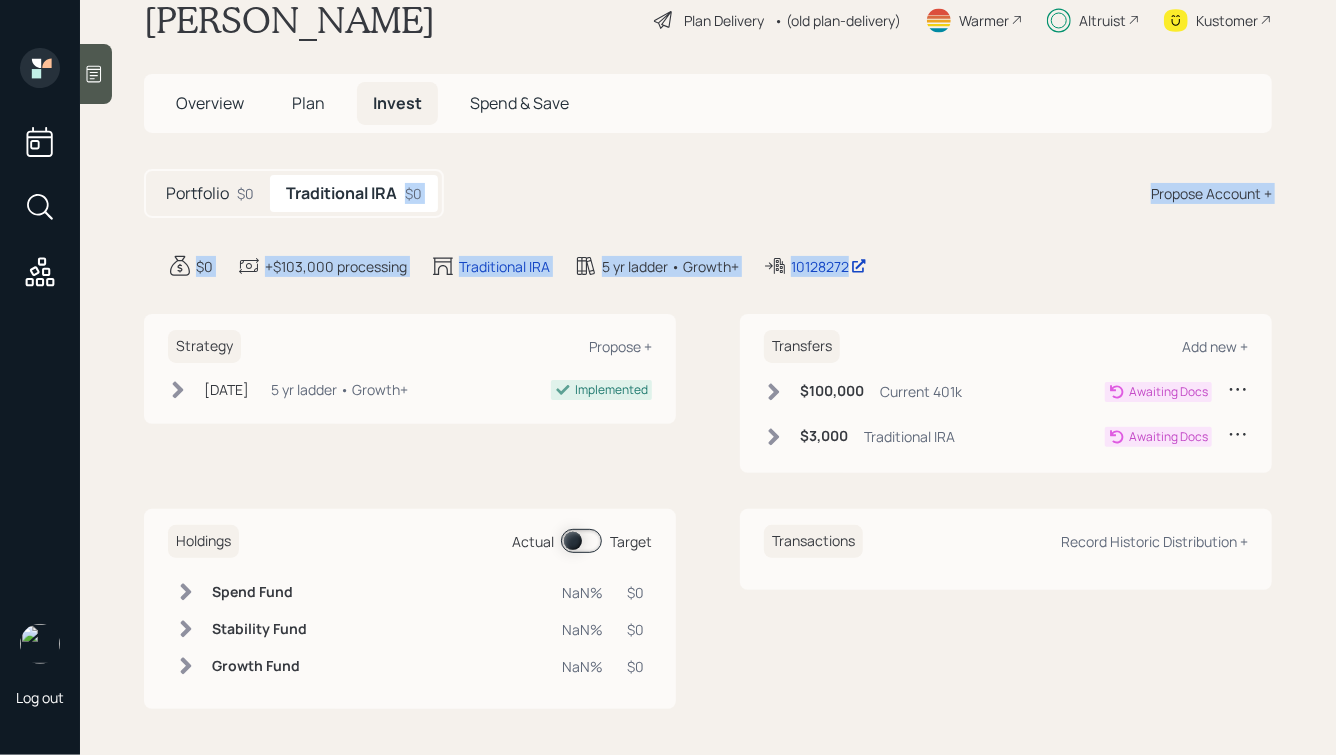 drag, startPoint x: 949, startPoint y: 267, endPoint x: 705, endPoint y: 160, distance: 266.4301 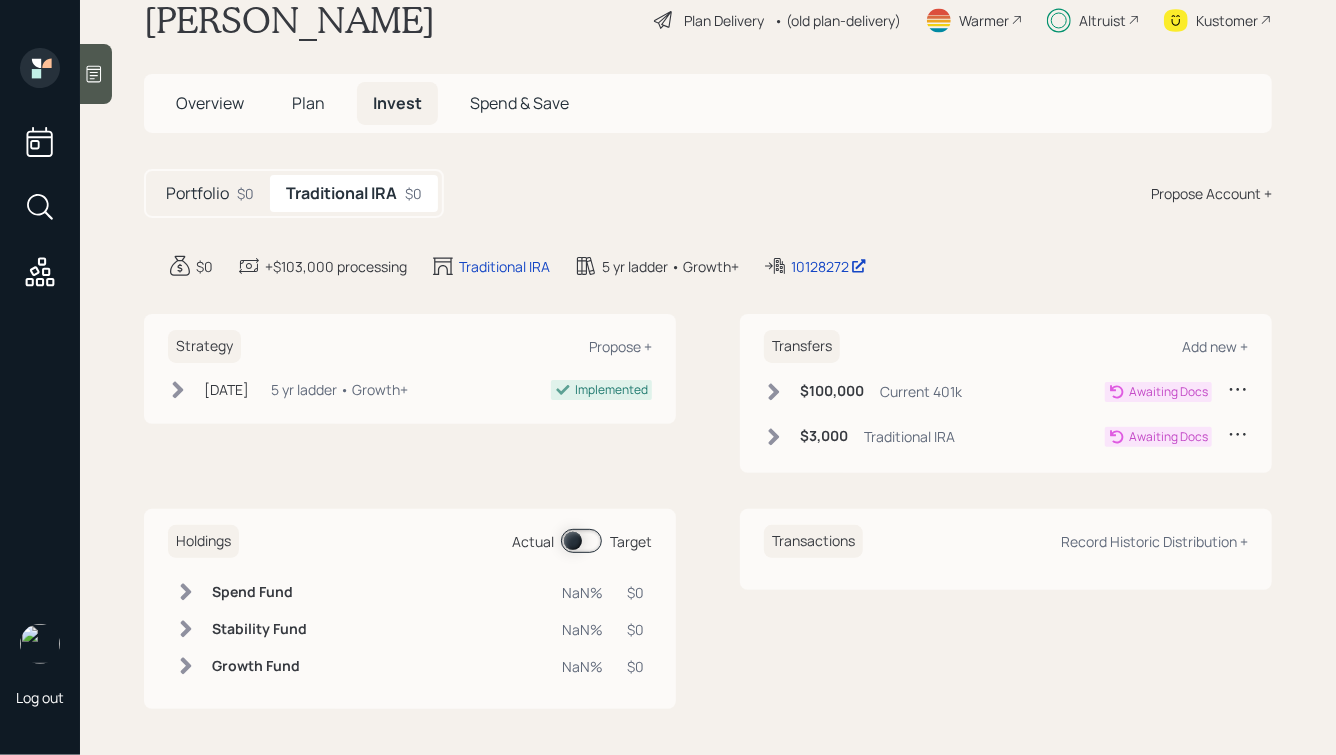 scroll, scrollTop: 0, scrollLeft: 0, axis: both 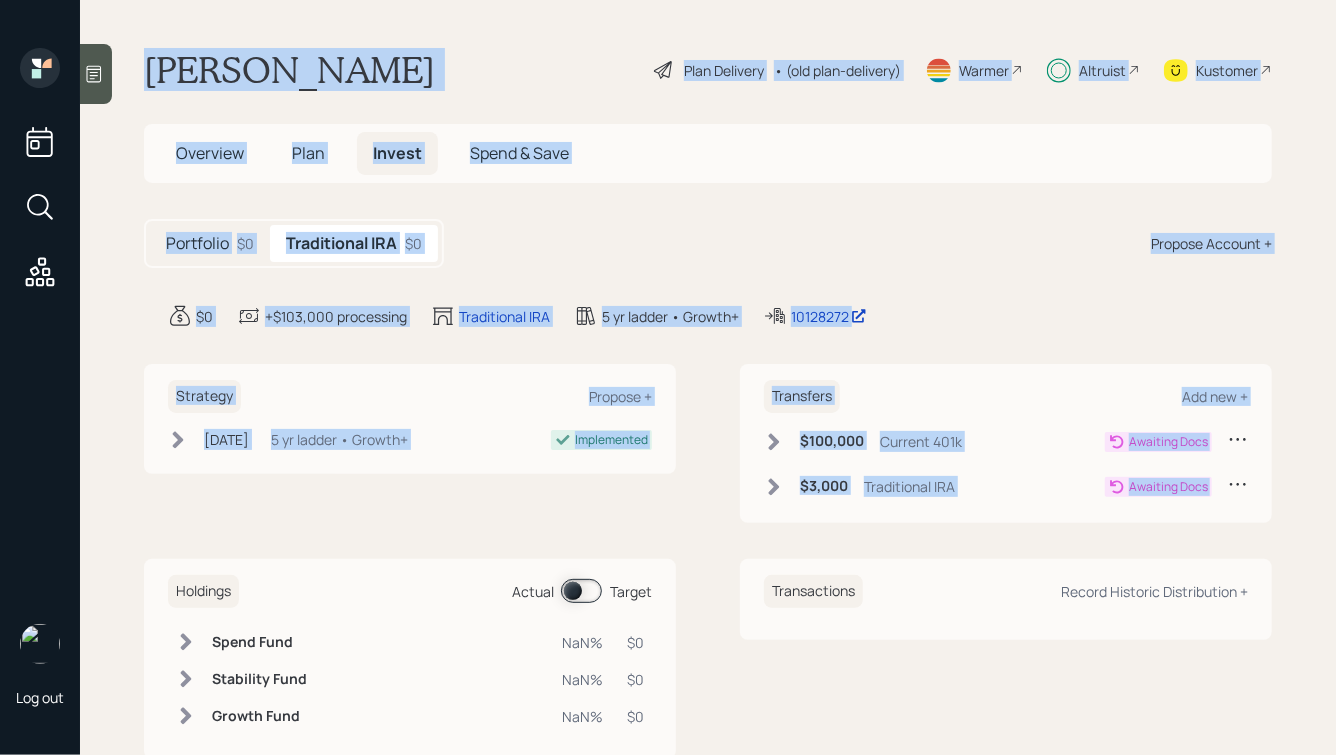 drag, startPoint x: 139, startPoint y: 61, endPoint x: 1265, endPoint y: 501, distance: 1208.9152 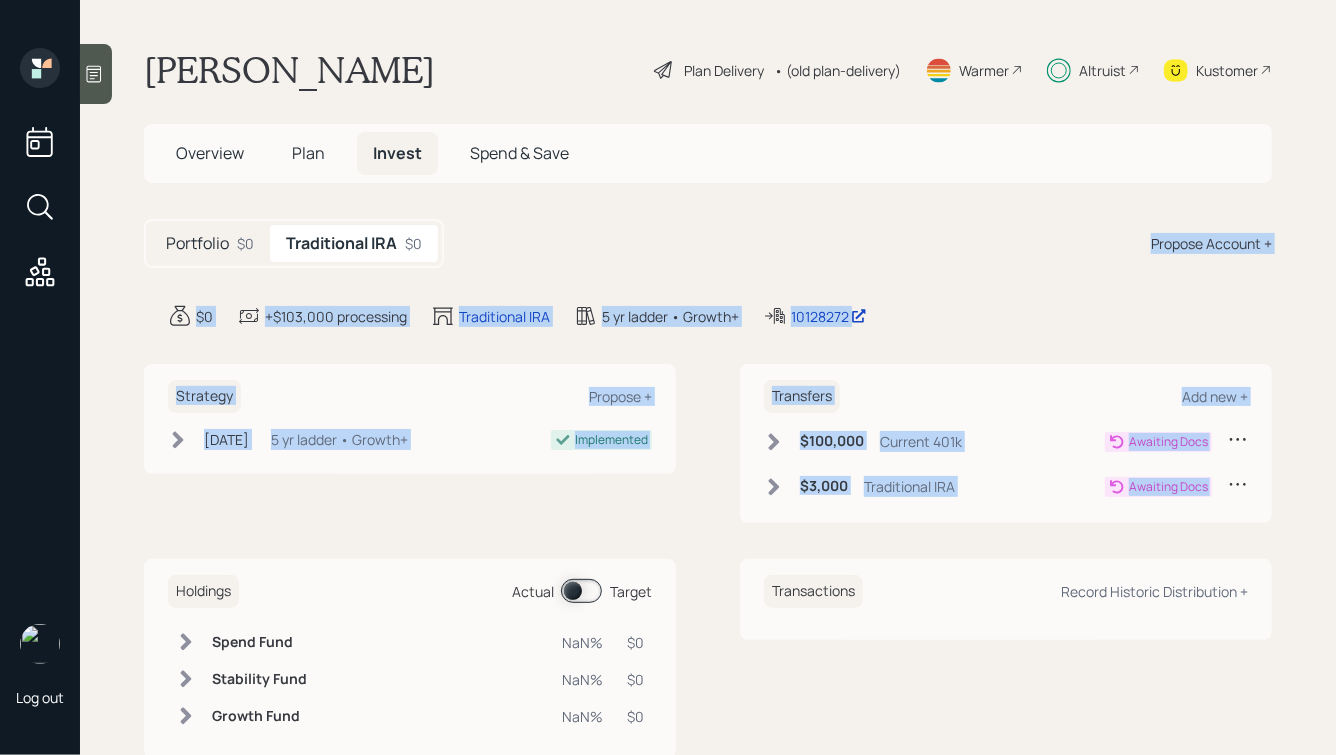 drag, startPoint x: 1302, startPoint y: 499, endPoint x: 794, endPoint y: 237, distance: 571.58374 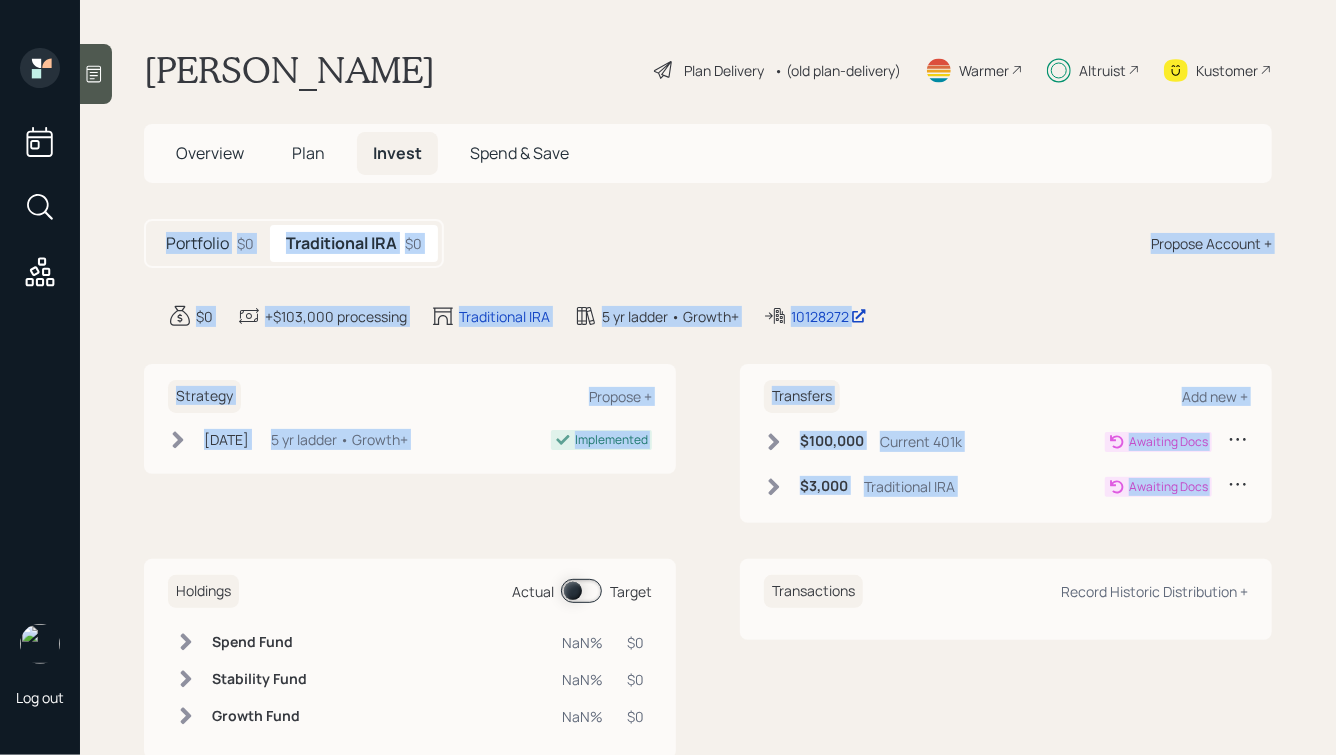 drag, startPoint x: 144, startPoint y: 209, endPoint x: 1270, endPoint y: 497, distance: 1162.2478 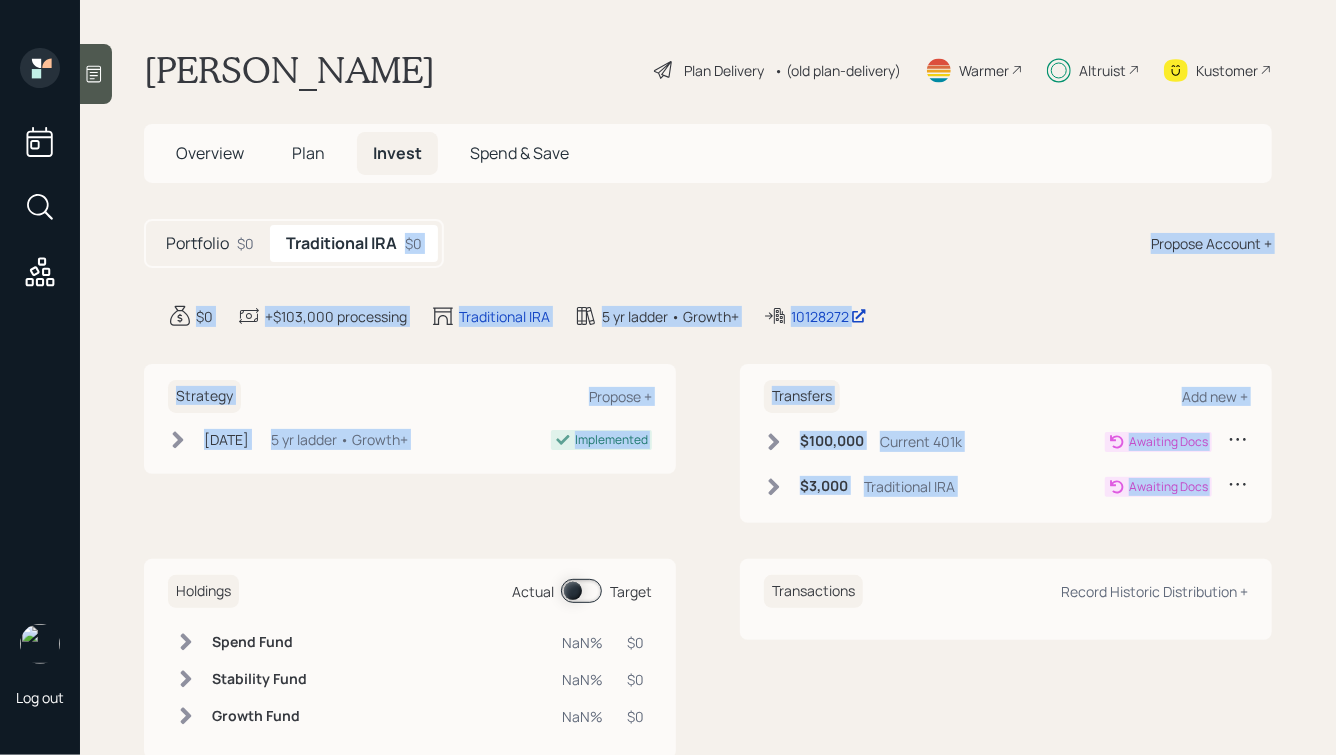 drag, startPoint x: 1299, startPoint y: 510, endPoint x: 752, endPoint y: 216, distance: 621.00323 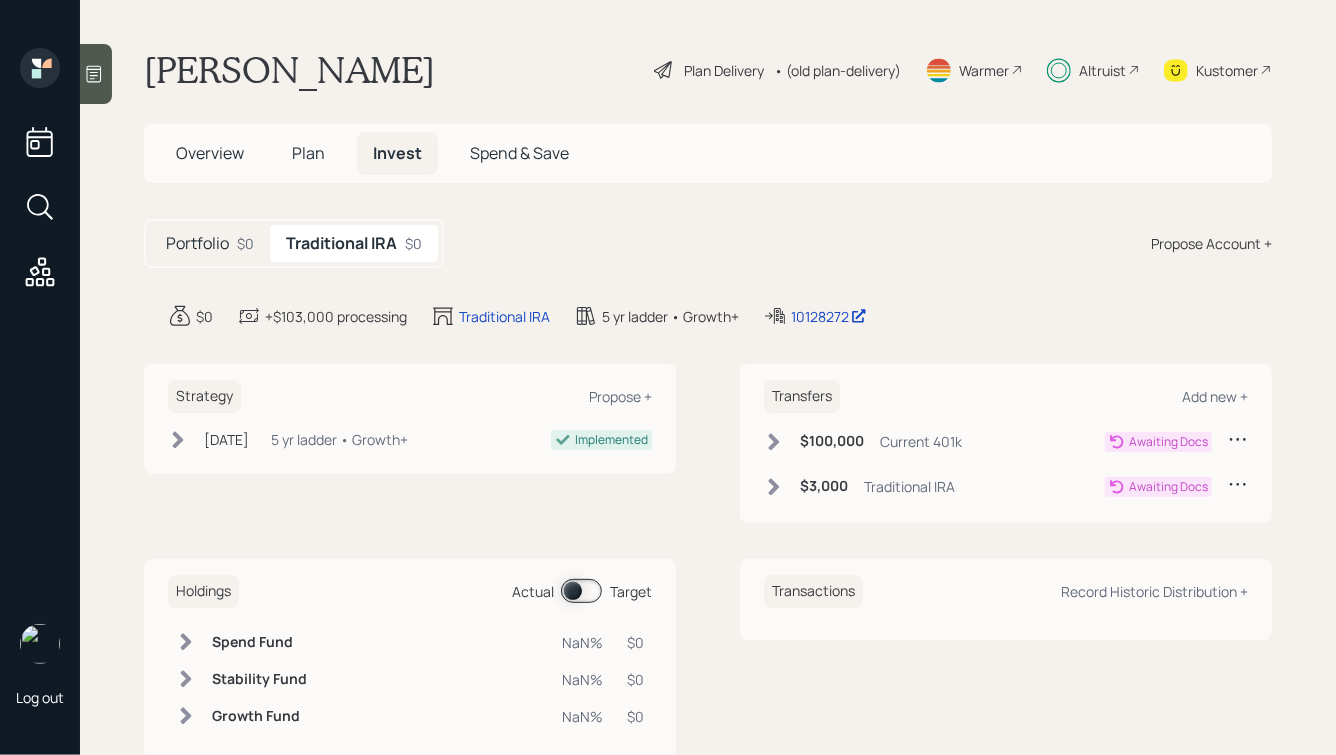 click on "Overview" at bounding box center (210, 153) 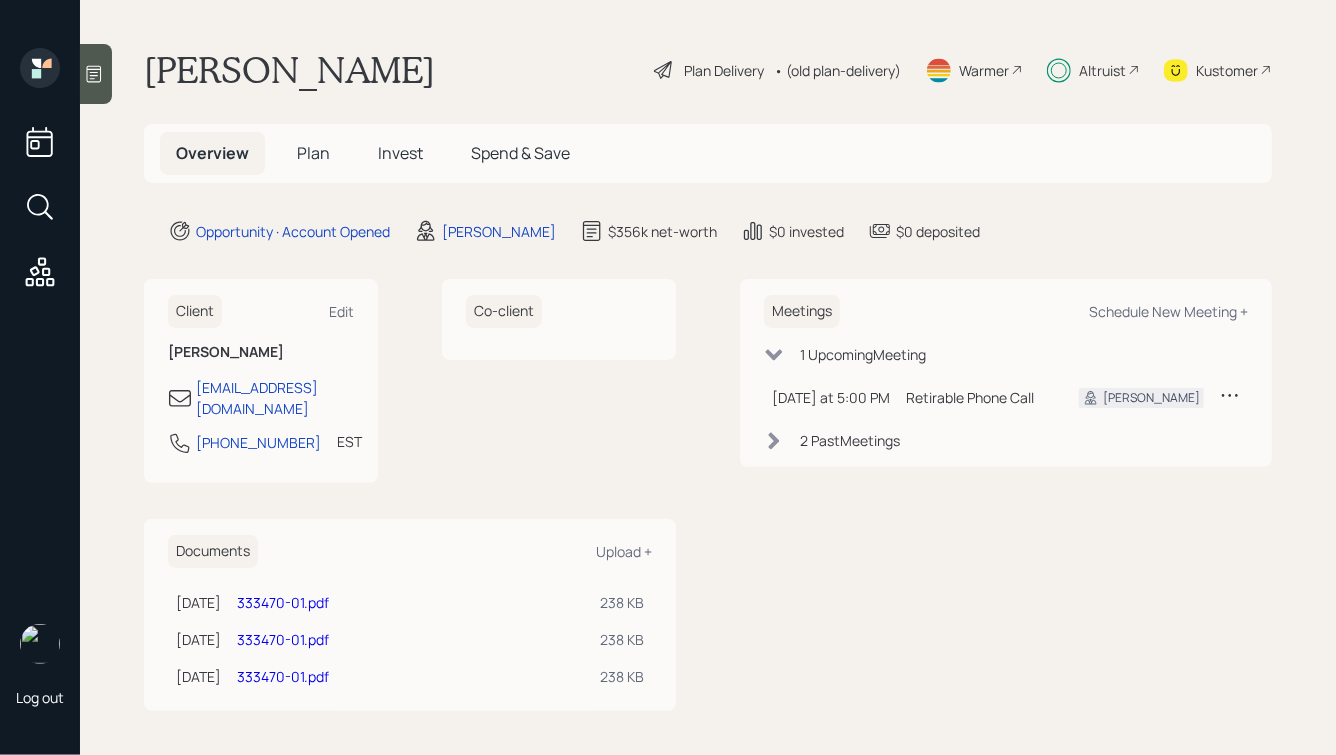click on "Invest" at bounding box center [400, 153] 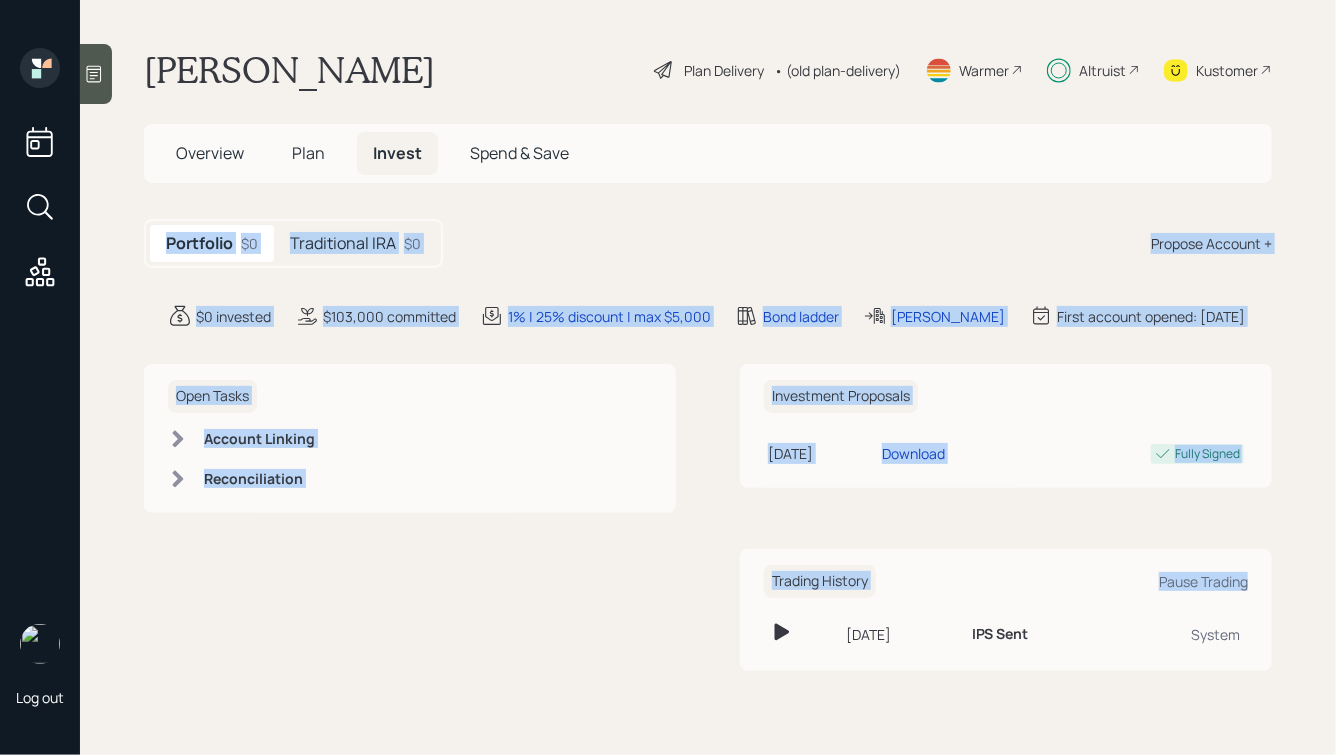 drag, startPoint x: 139, startPoint y: 218, endPoint x: 1274, endPoint y: 666, distance: 1220.2168 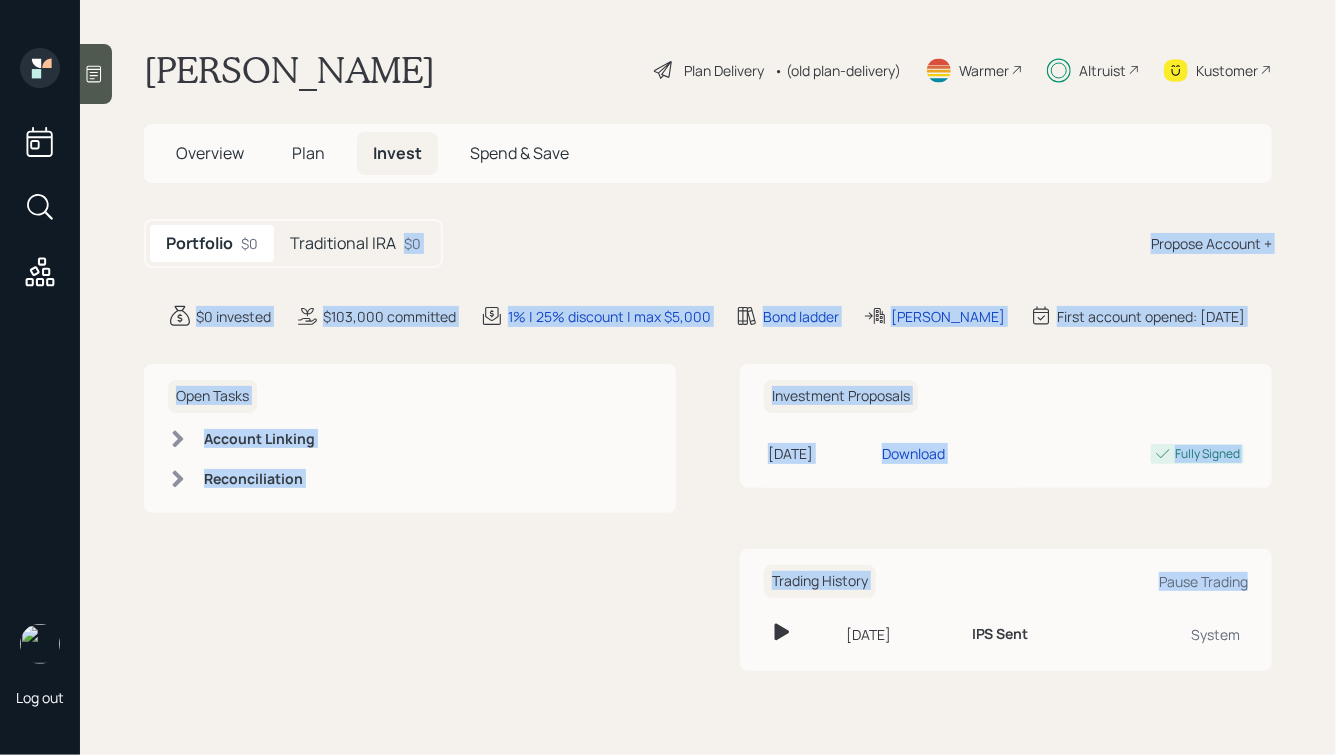 drag, startPoint x: 1301, startPoint y: 663, endPoint x: 757, endPoint y: 190, distance: 720.8779 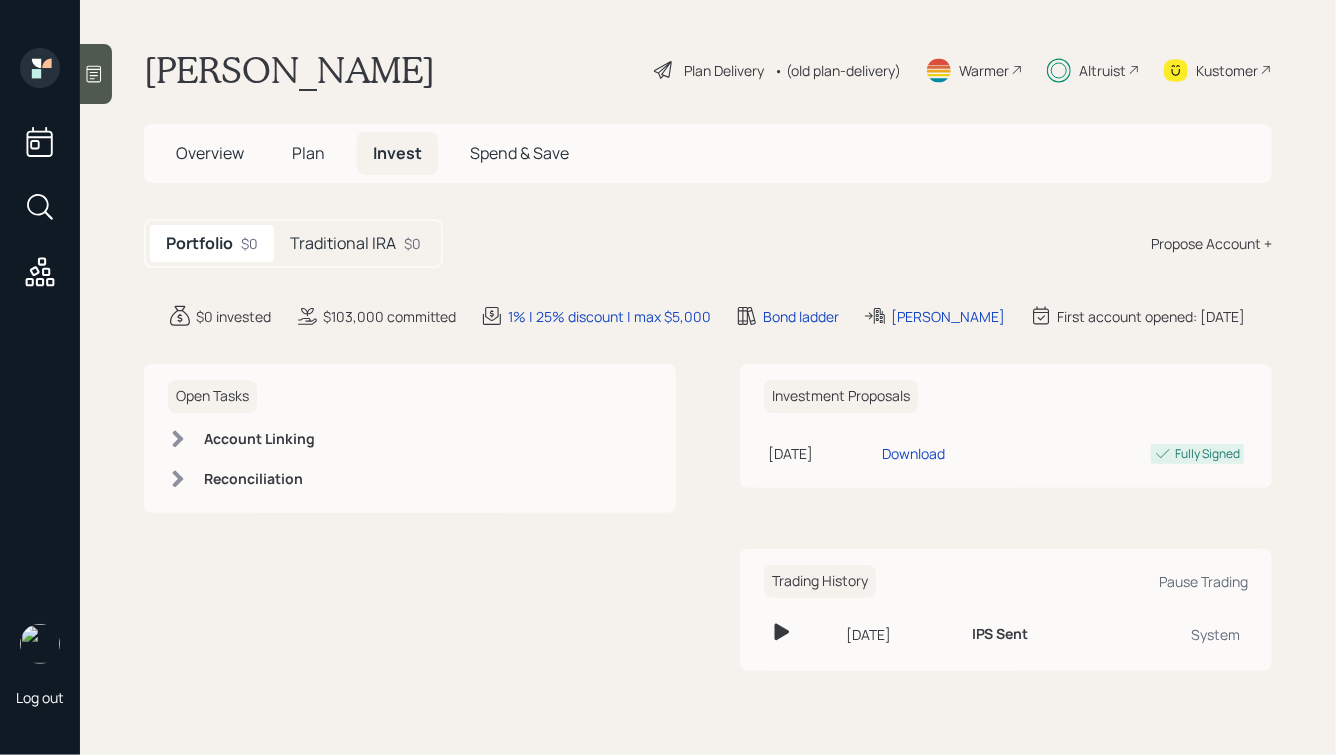 click on "Traditional IRA" at bounding box center (343, 243) 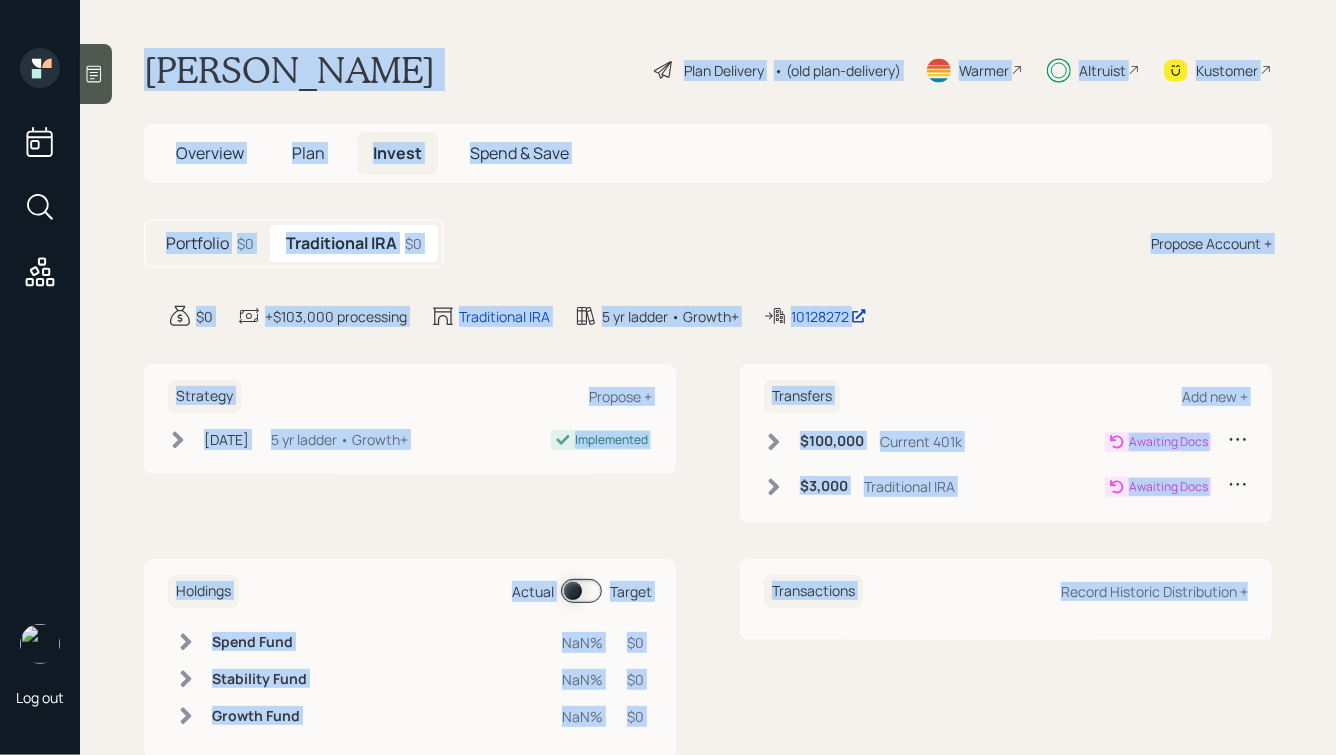 drag, startPoint x: 145, startPoint y: 62, endPoint x: 1118, endPoint y: 646, distance: 1134.8062 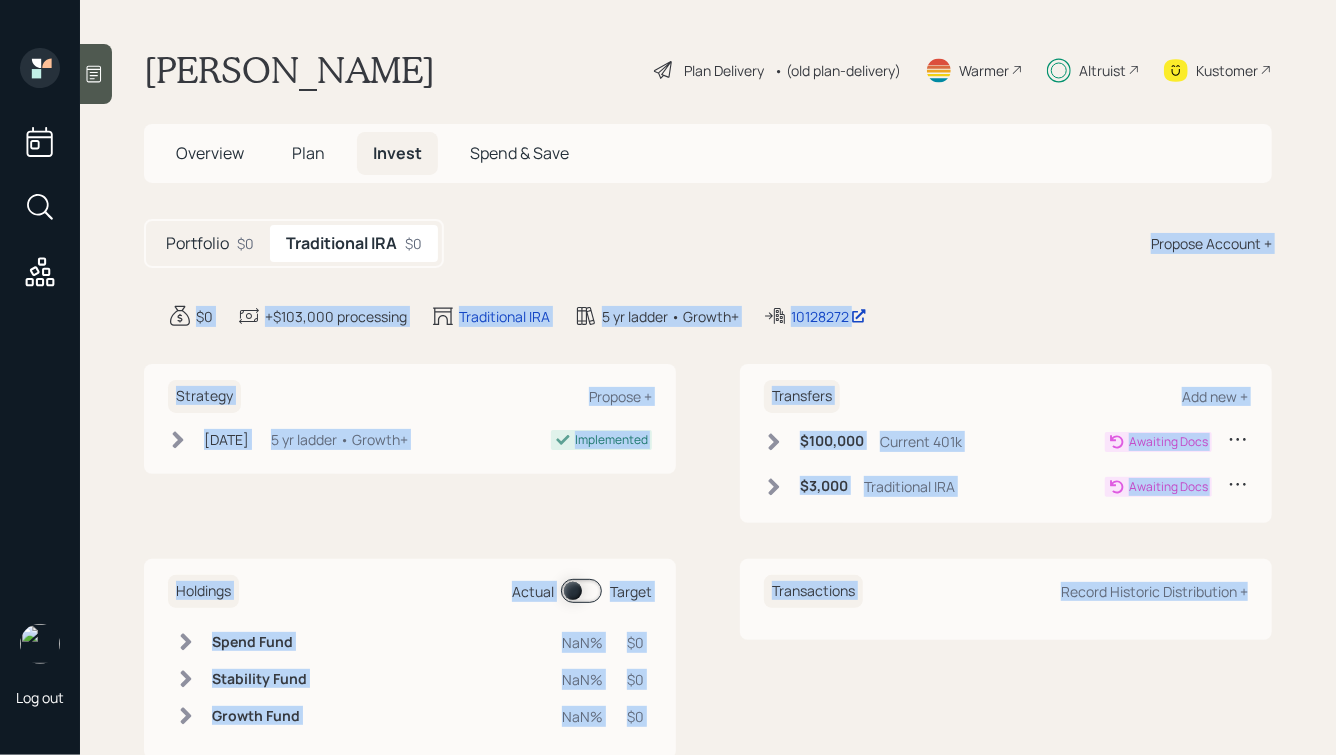 drag, startPoint x: 1243, startPoint y: 648, endPoint x: 738, endPoint y: 247, distance: 644.8457 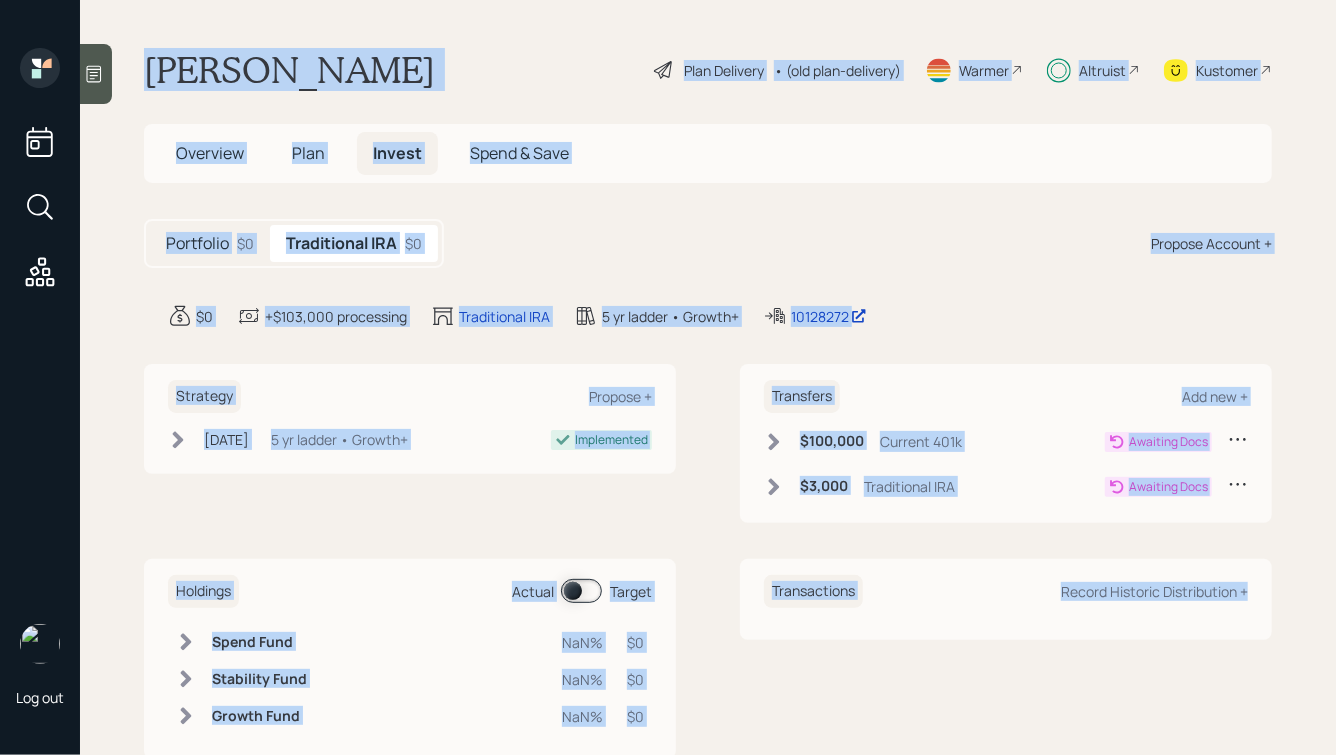 drag, startPoint x: 143, startPoint y: 59, endPoint x: 1133, endPoint y: 674, distance: 1165.472 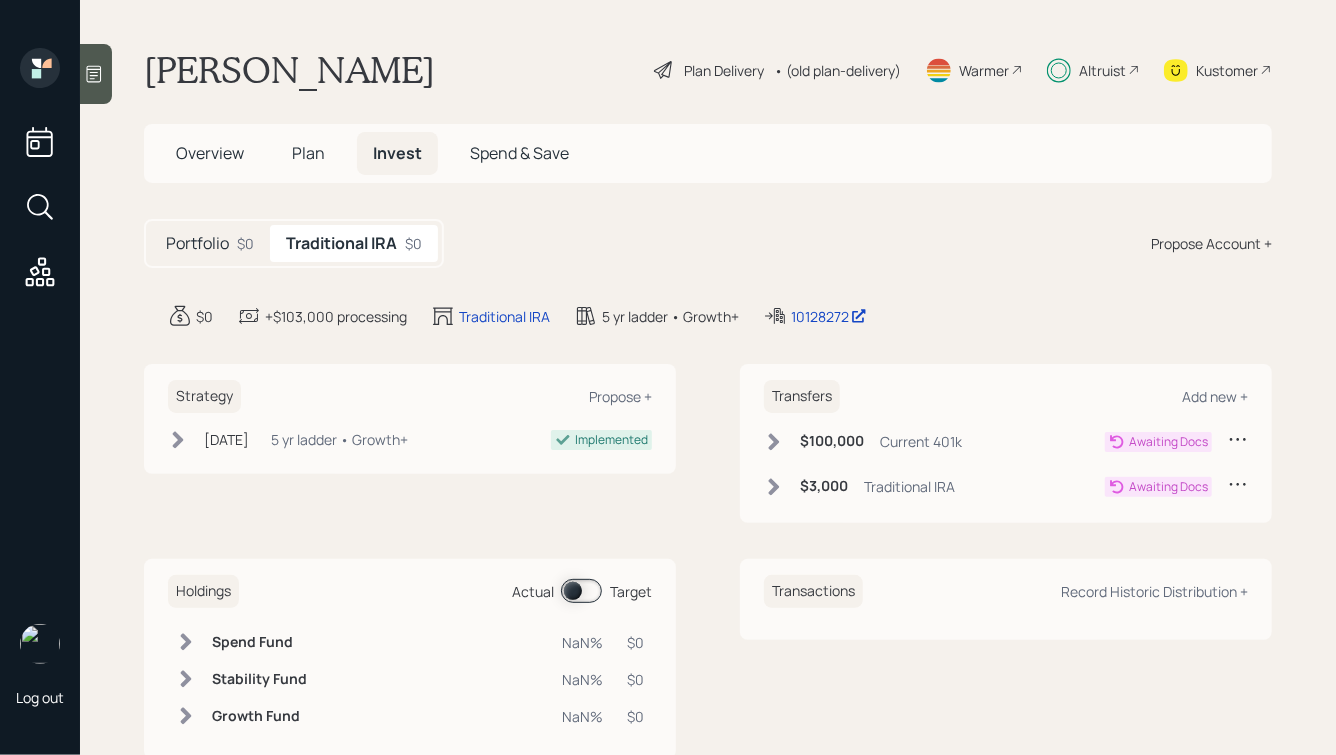 drag, startPoint x: 1001, startPoint y: 339, endPoint x: 446, endPoint y: 61, distance: 620.7326 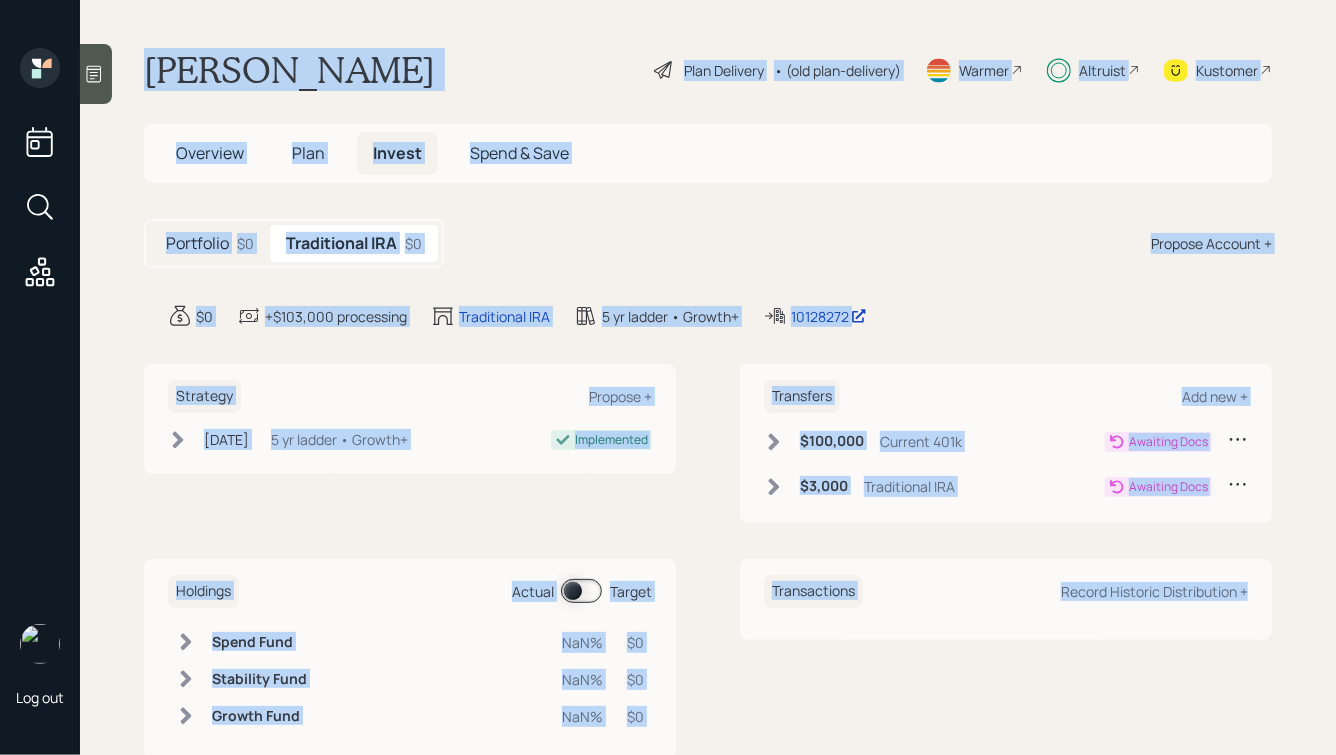 drag, startPoint x: 145, startPoint y: 63, endPoint x: 1209, endPoint y: 649, distance: 1214.6984 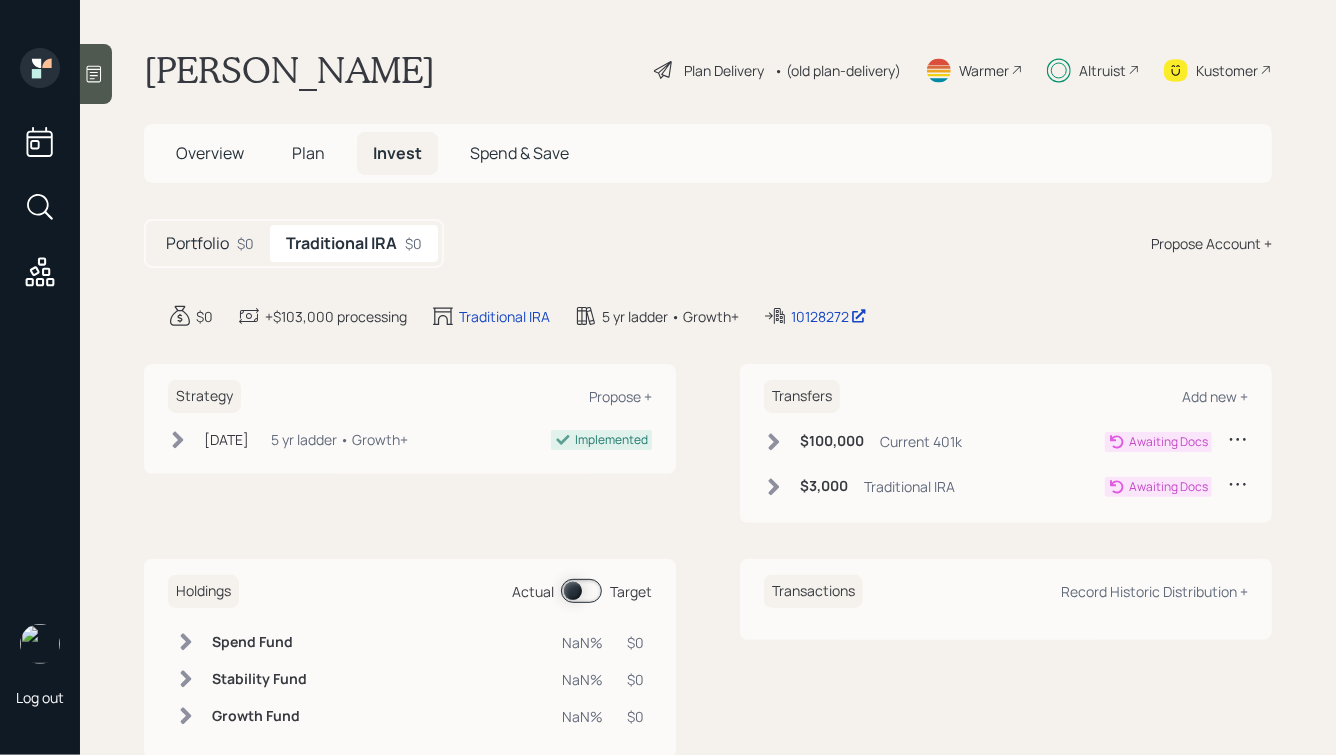scroll, scrollTop: 50, scrollLeft: 0, axis: vertical 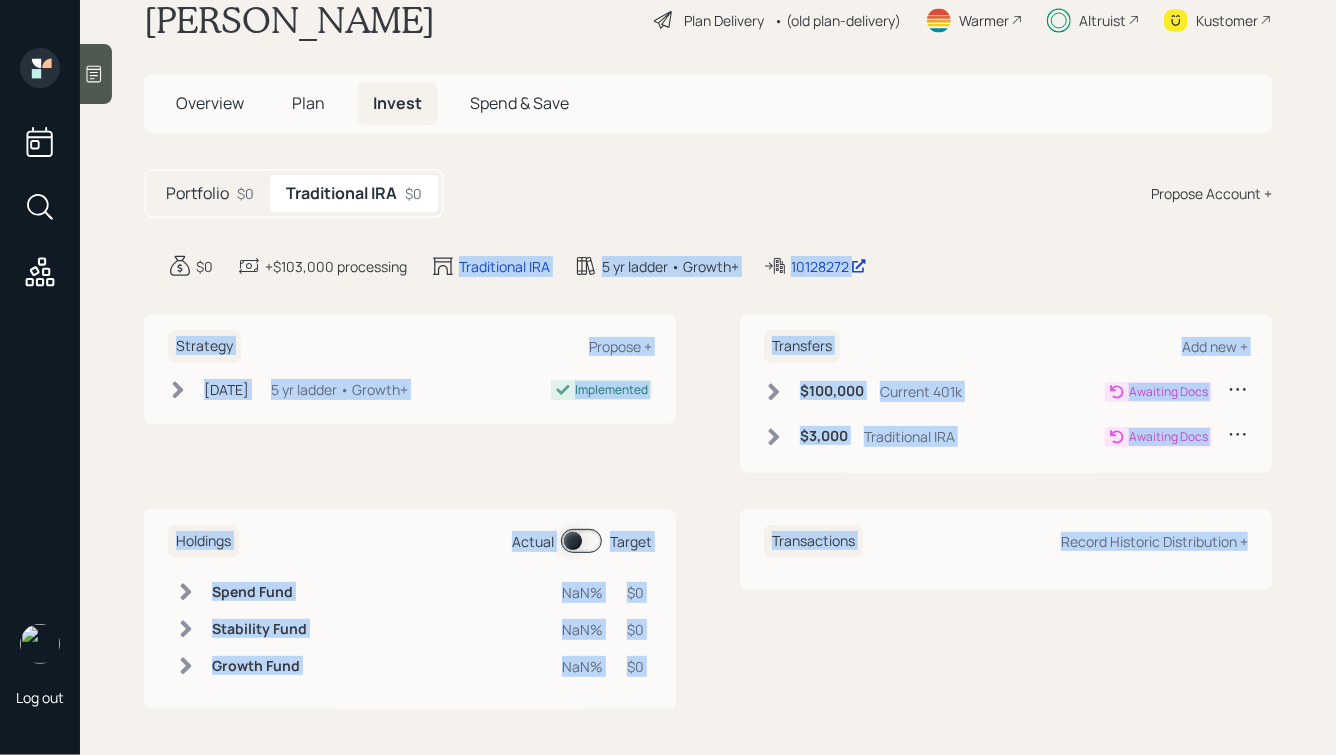 drag, startPoint x: 1263, startPoint y: 616, endPoint x: 532, endPoint y: 234, distance: 824.7939 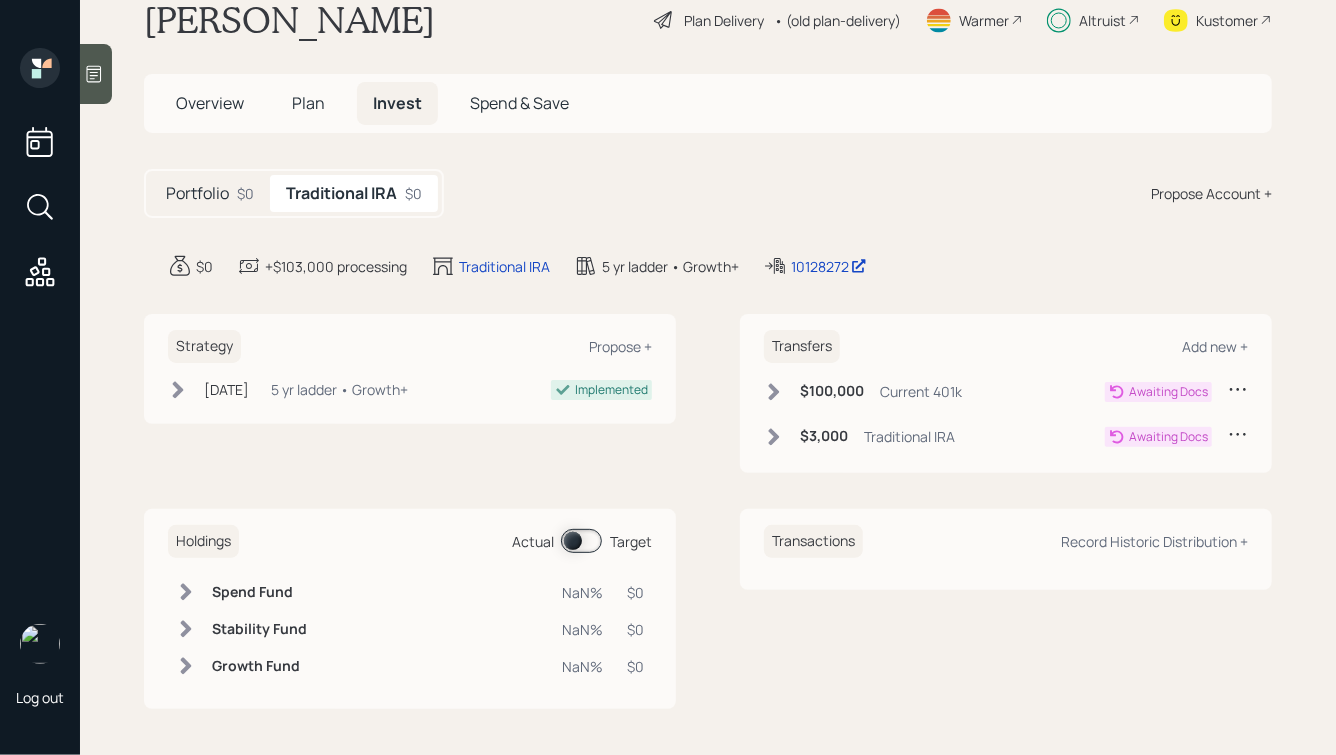 click on "[PERSON_NAME] Plan Delivery • (old plan-delivery) Warmer Altruist Kustomer Overview Plan Invest Spend & Save Portfolio $0 Traditional IRA $0 Propose Account + $0 +$103,000 processing Traditional IRA 5 yr ladder • Growth+ 10128272 Strategy Propose + [DATE] [DATE] 5:37 PM EDT 5 yr ladder • Growth+ Implemented Transfers Add new + $100,000 Current 401k Awaiting Docs $3,000 Traditional IRA Awaiting Docs Holdings Actual Target Spend Fund NaN% $0 Stability Fund NaN% $0 Growth Fund NaN% $0 Transactions Record Historic Distribution +" at bounding box center (708, 377) 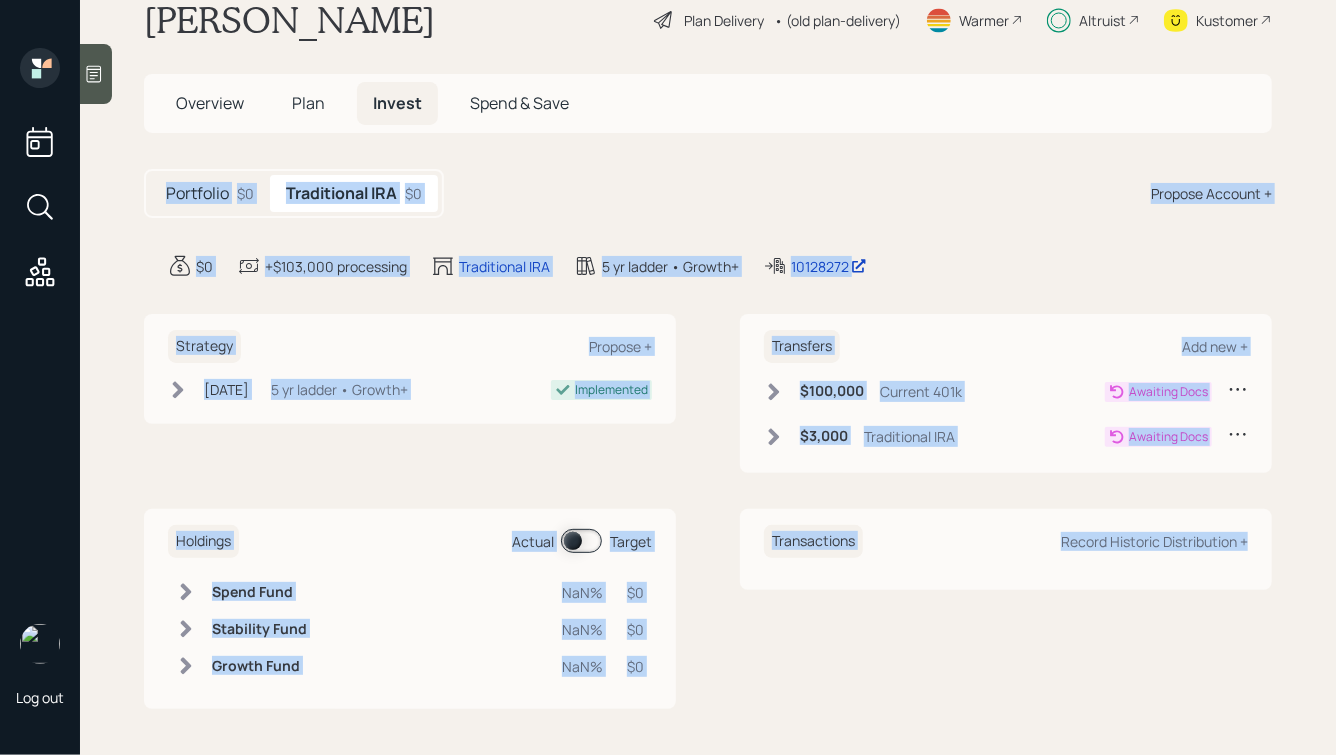 drag, startPoint x: 137, startPoint y: 166, endPoint x: 1133, endPoint y: 636, distance: 1101.3247 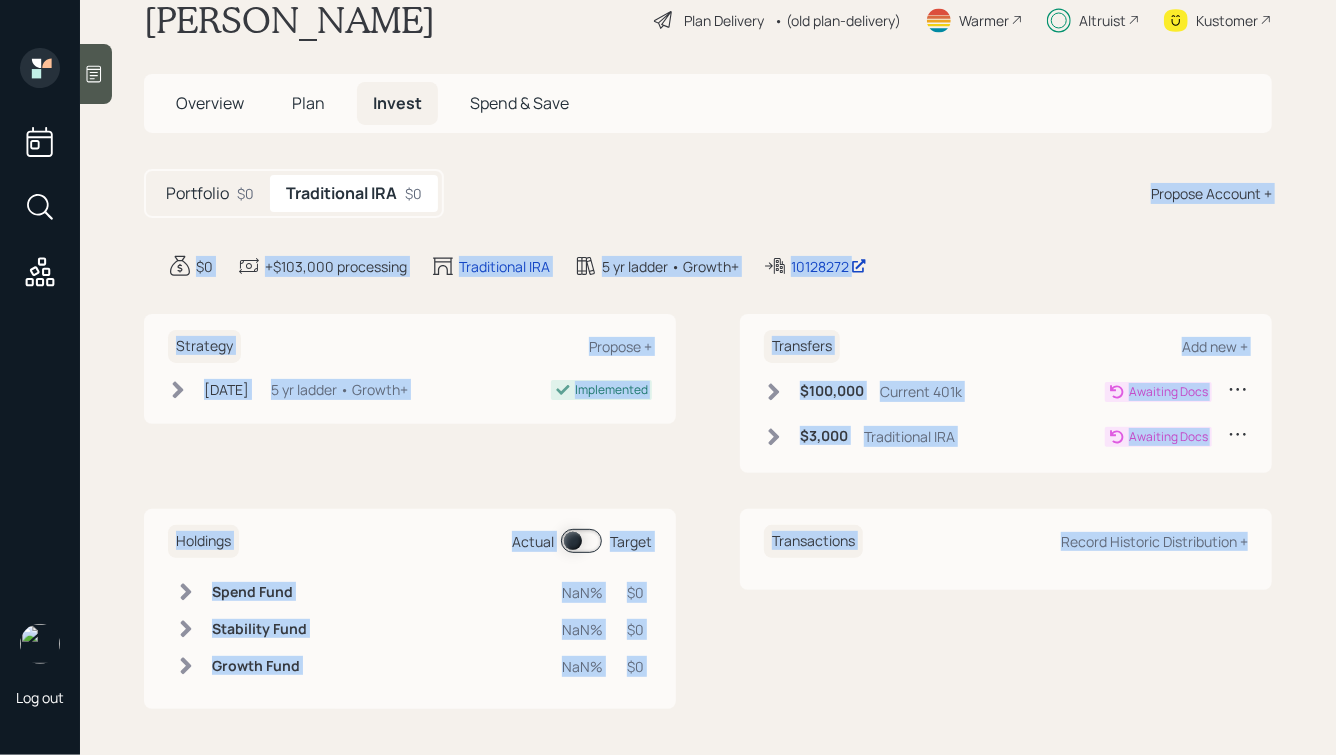 drag, startPoint x: 1214, startPoint y: 609, endPoint x: 540, endPoint y: 192, distance: 792.5686 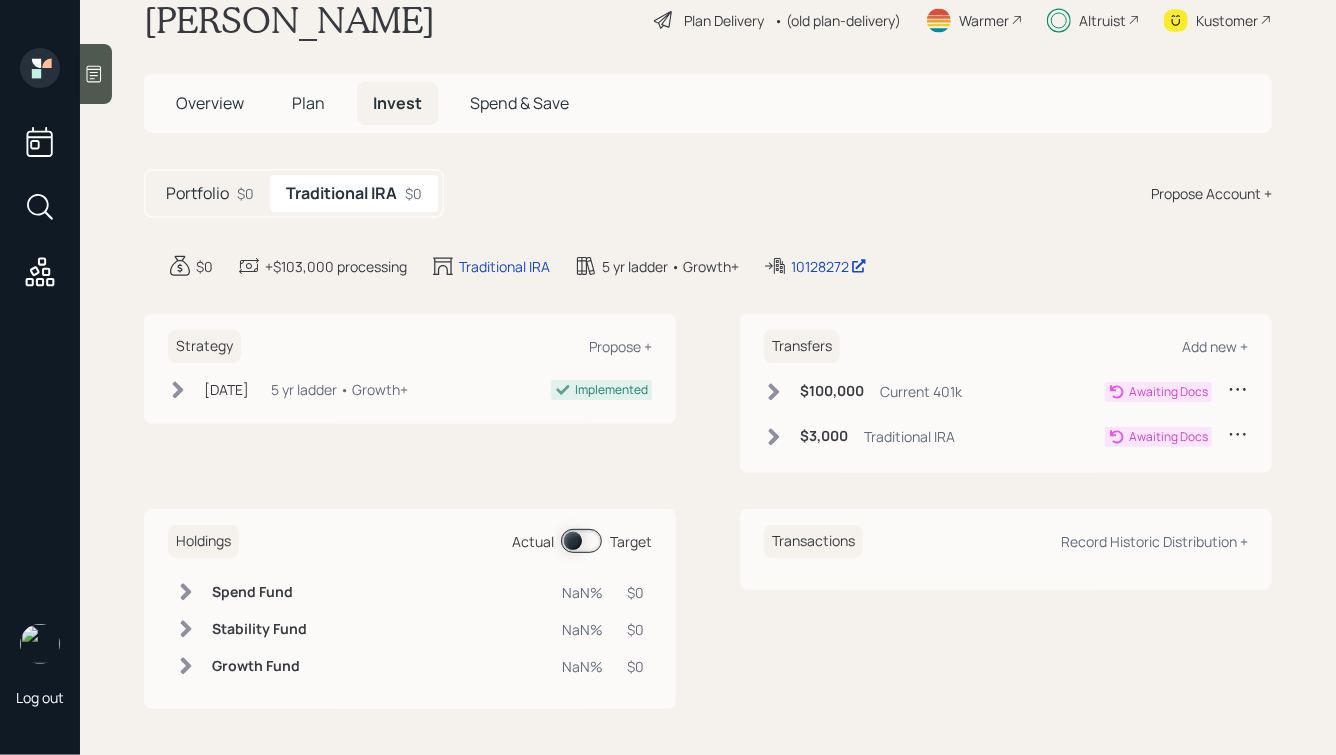 click on "Portfolio $0 Traditional IRA $0 Propose Account +" at bounding box center (708, 193) 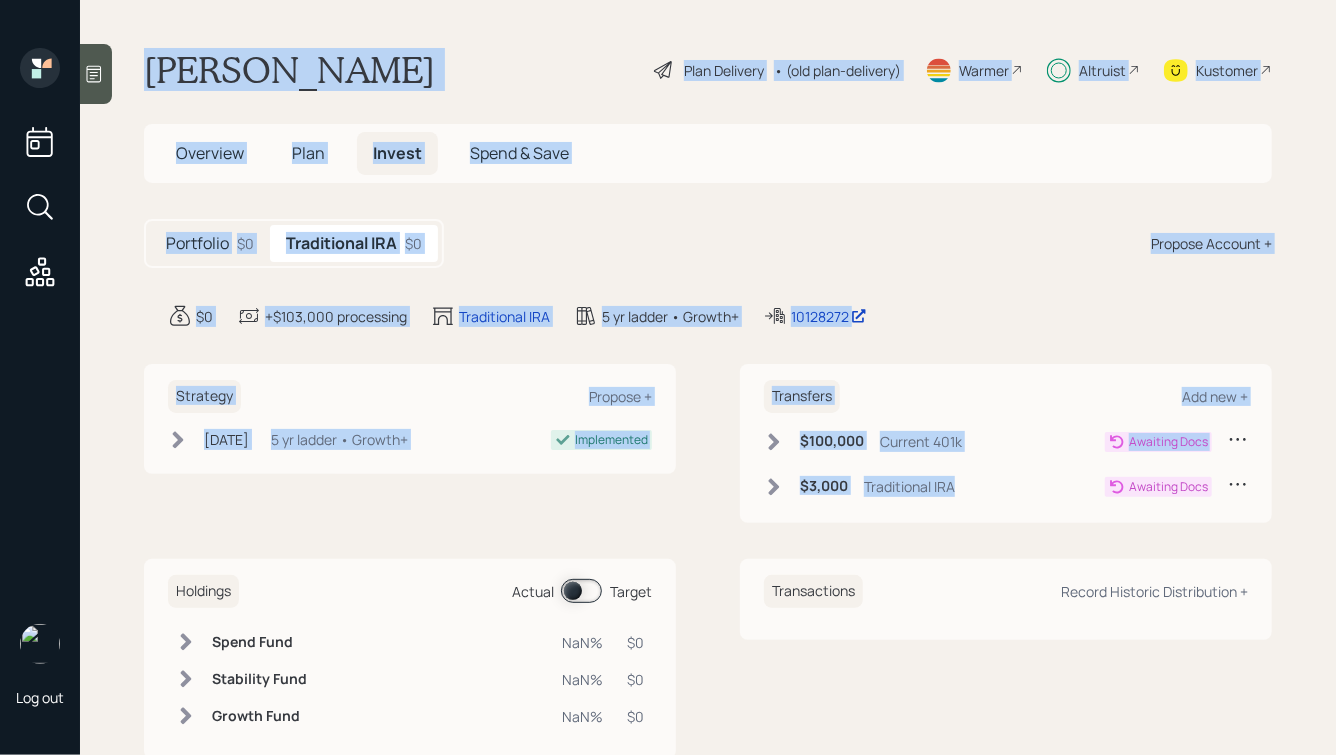 drag, startPoint x: 136, startPoint y: 50, endPoint x: 870, endPoint y: 527, distance: 875.3771 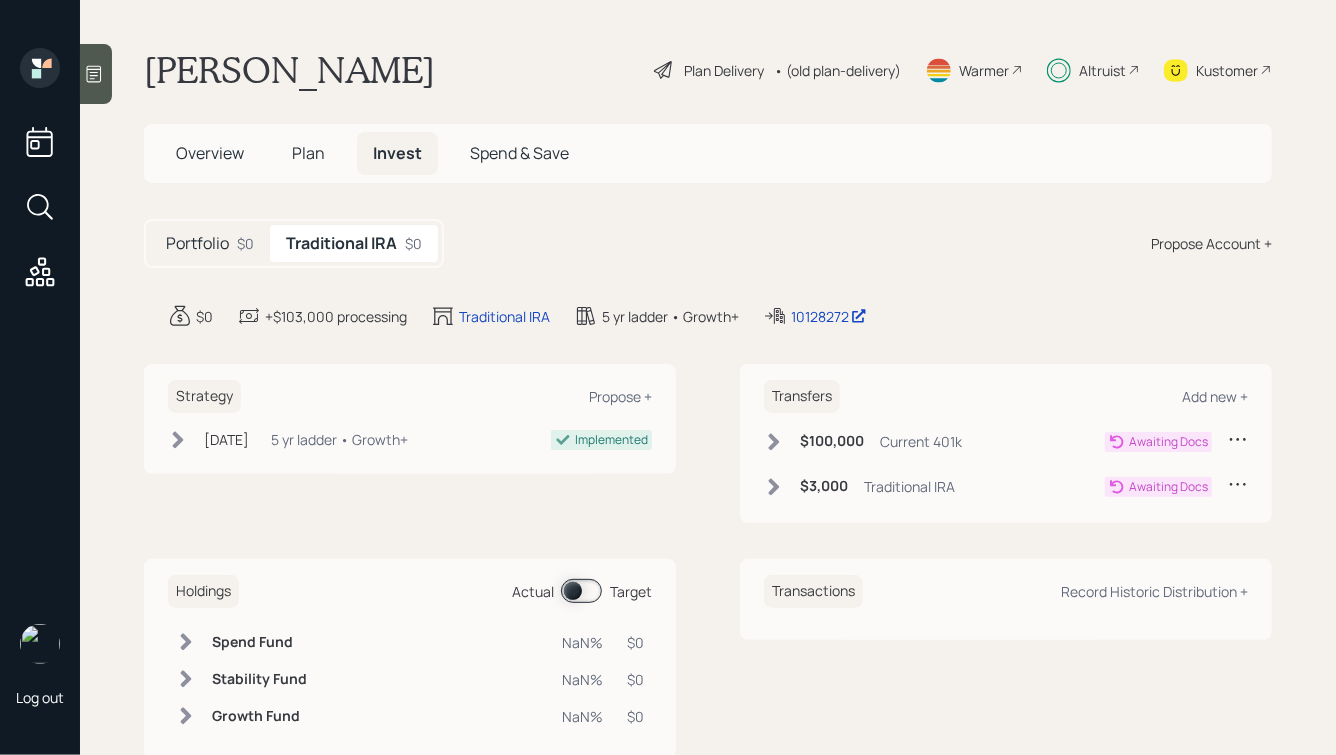 drag, startPoint x: 914, startPoint y: 330, endPoint x: 499, endPoint y: 68, distance: 490.78406 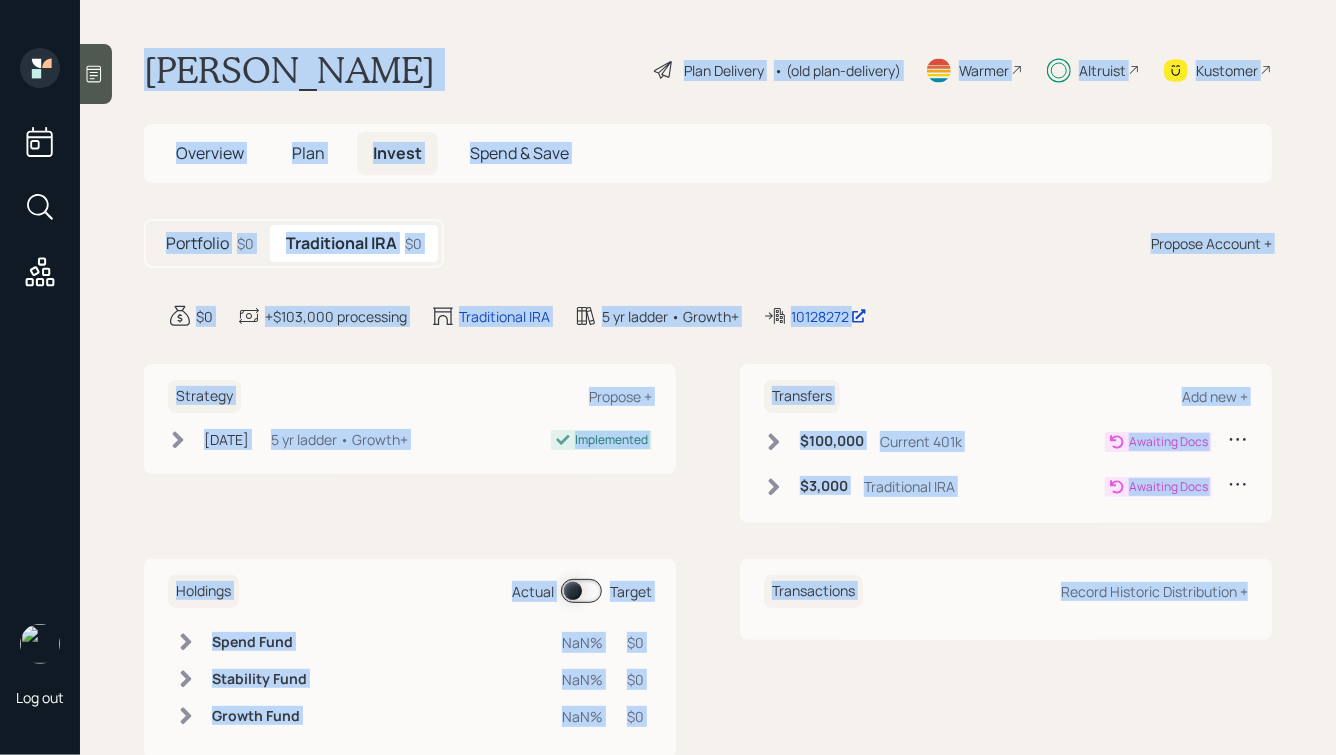 drag, startPoint x: 144, startPoint y: 64, endPoint x: 1069, endPoint y: 723, distance: 1135.7402 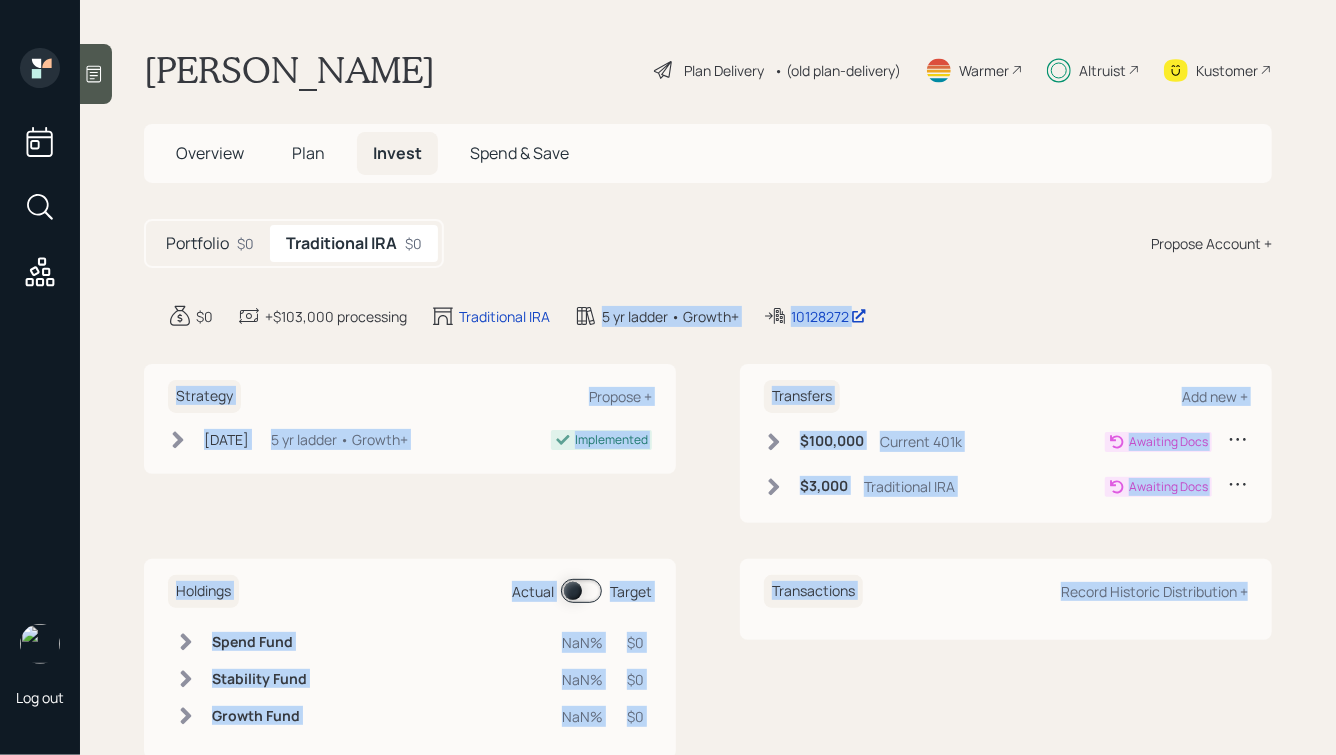 drag, startPoint x: 1184, startPoint y: 681, endPoint x: 634, endPoint y: 292, distance: 673.66235 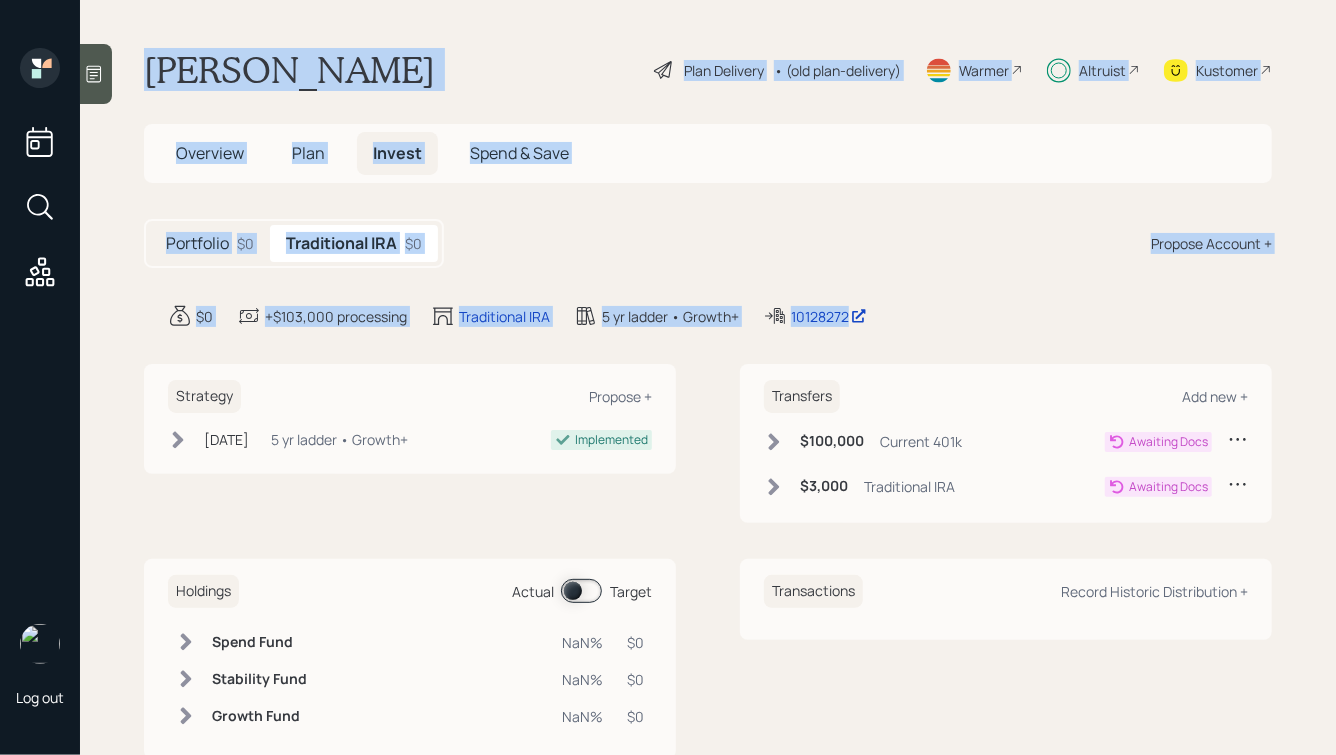 drag, startPoint x: 931, startPoint y: 325, endPoint x: 473, endPoint y: -9, distance: 566.85095 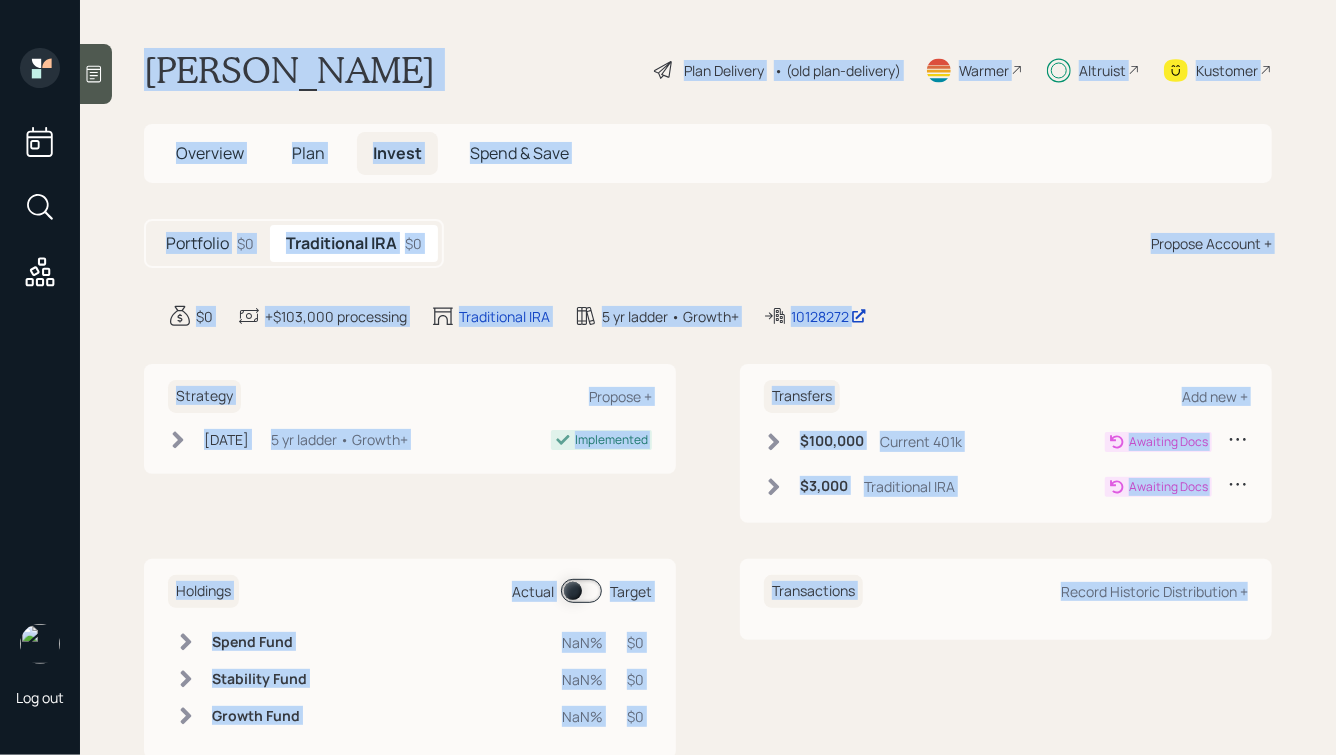 drag, startPoint x: 133, startPoint y: 39, endPoint x: 1121, endPoint y: 694, distance: 1185.3982 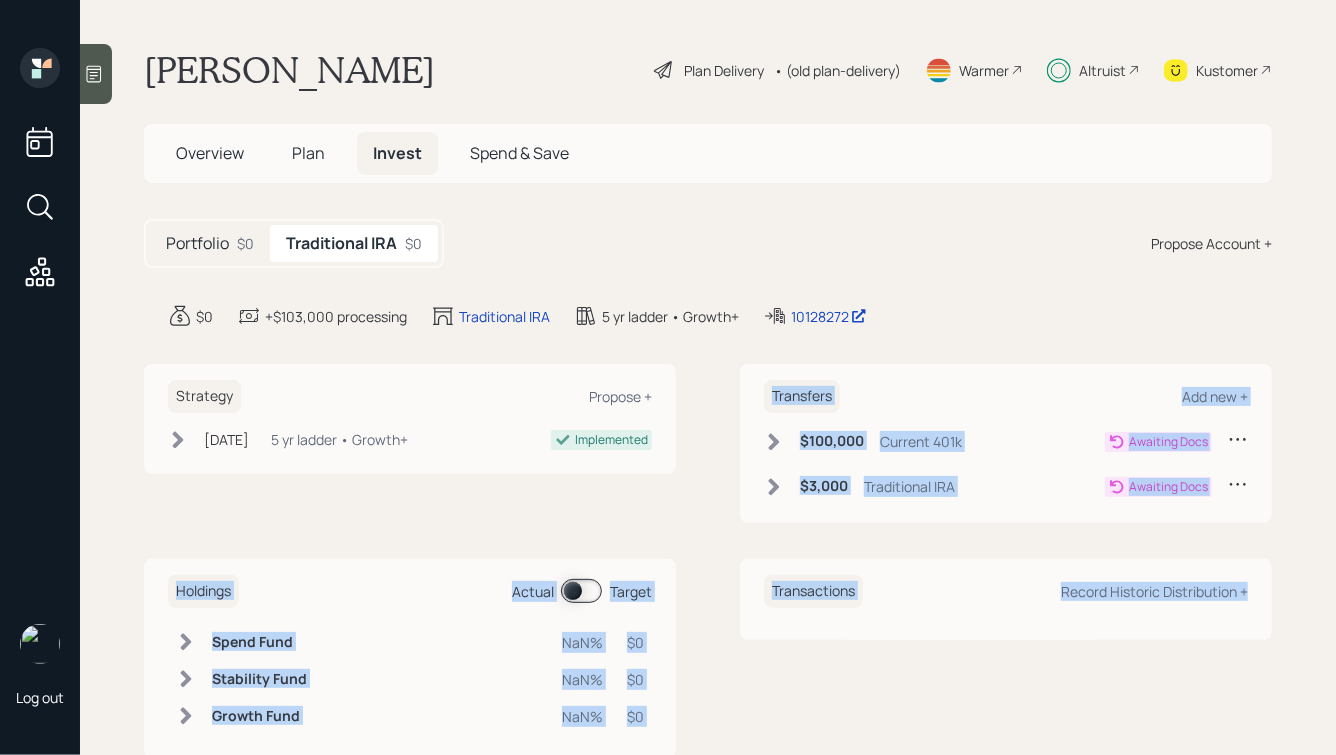 drag, startPoint x: 1276, startPoint y: 641, endPoint x: 768, endPoint y: 271, distance: 628.4616 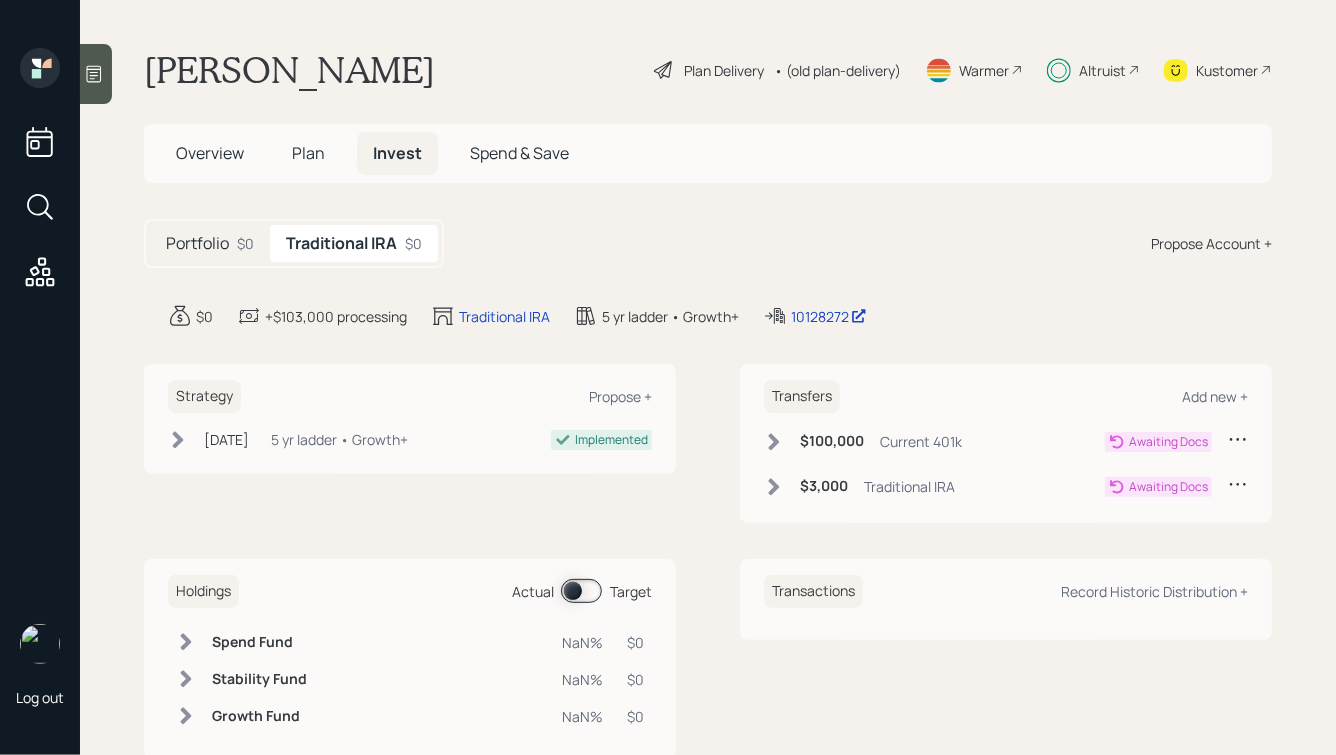 click on "[PERSON_NAME] Plan Delivery • (old plan-delivery) Warmer Altruist Kustomer Overview Plan Invest Spend & Save Portfolio $0 Traditional IRA $0 Propose Account + $0 +$103,000 processing Traditional IRA 5 yr ladder • Growth+ 10128272 Strategy Propose + [DATE] [DATE] 5:37 PM EDT 5 yr ladder • Growth+ Implemented Transfers Add new + $100,000 Current 401k Awaiting Docs $3,000 Traditional IRA Awaiting Docs Holdings Actual Target Spend Fund NaN% $0 Stability Fund NaN% $0 Growth Fund NaN% $0 Transactions Record Historic Distribution +" at bounding box center [708, 377] 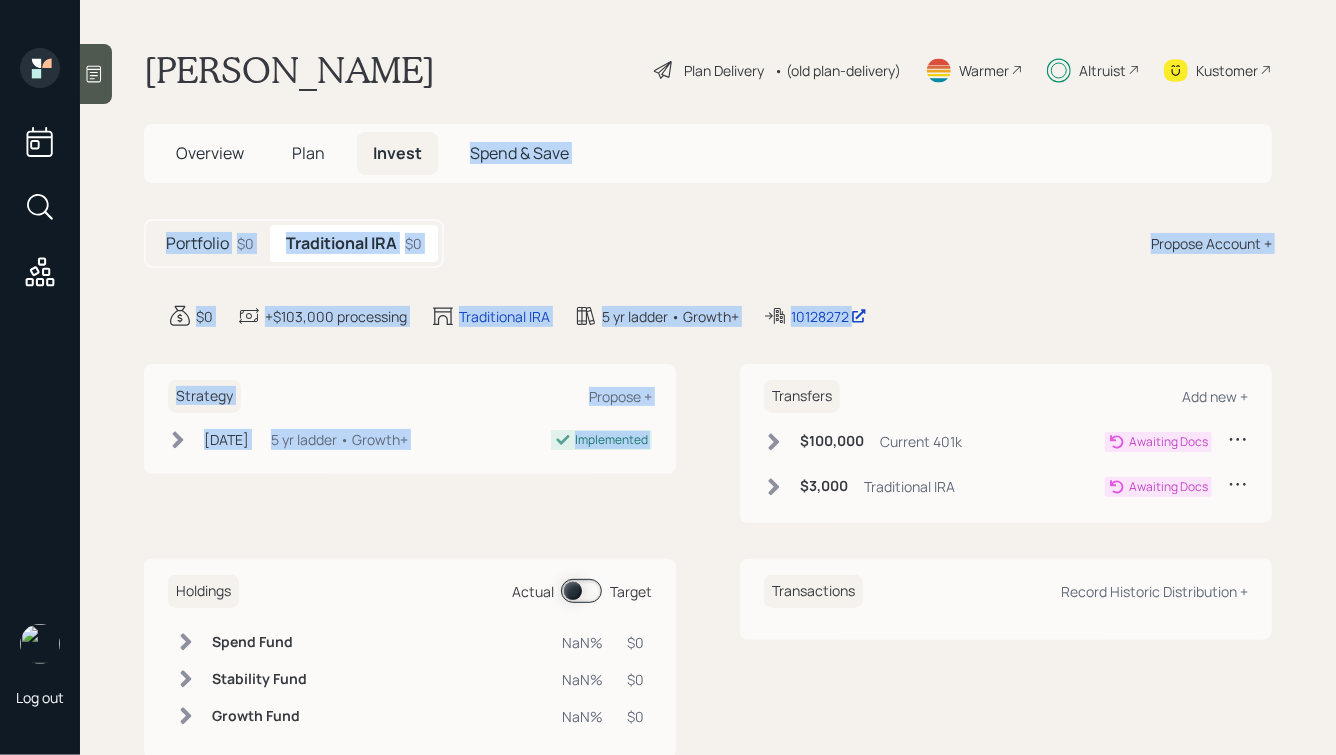 drag, startPoint x: 936, startPoint y: 335, endPoint x: 473, endPoint y: 81, distance: 528.09564 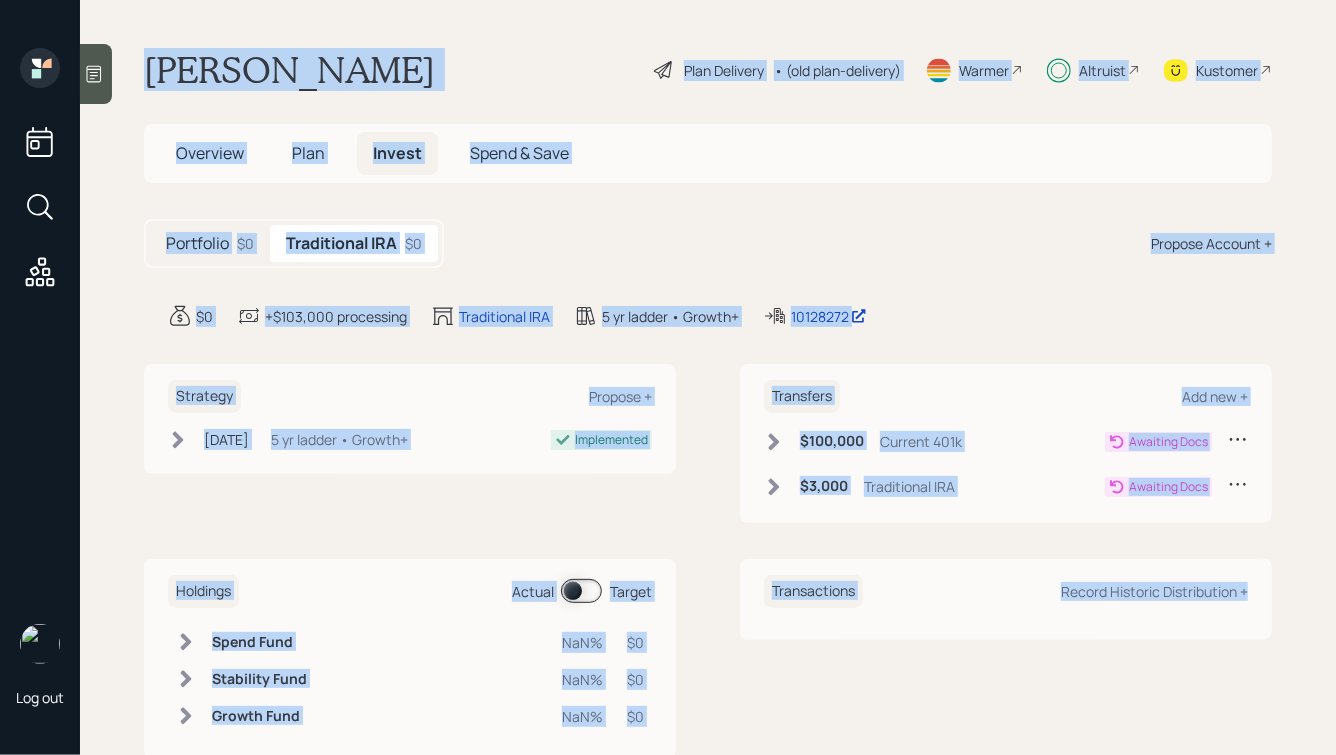 drag, startPoint x: 134, startPoint y: 45, endPoint x: 1275, endPoint y: 652, distance: 1292.4125 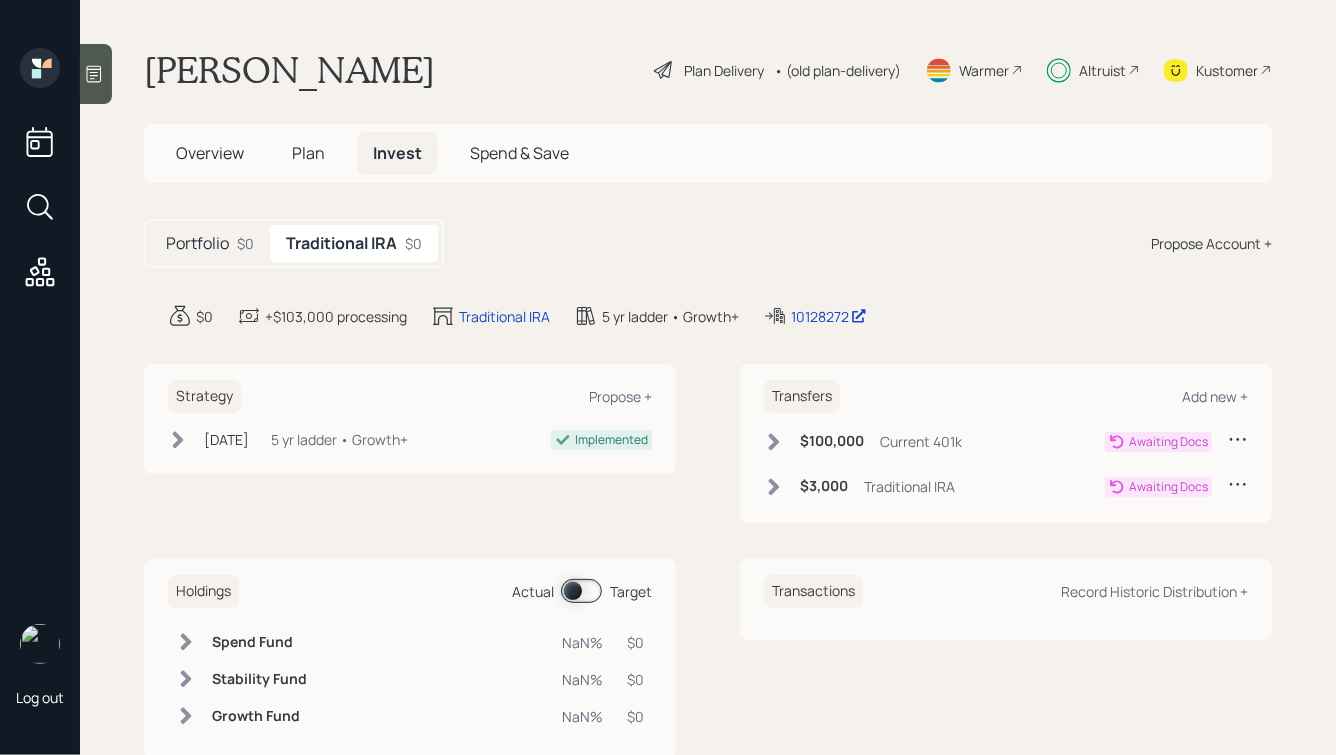 click on "[PERSON_NAME] Plan Delivery • (old plan-delivery) Warmer Altruist Kustomer Overview Plan Invest Spend & Save Portfolio $0 Traditional IRA $0 Propose Account + $0 +$103,000 processing Traditional IRA 5 yr ladder • Growth+ 10128272 Strategy Propose + [DATE] [DATE] 5:37 PM EDT 5 yr ladder • Growth+ Implemented Transfers Add new + $100,000 Current 401k Awaiting Docs $3,000 Traditional IRA Awaiting Docs Holdings Actual Target Spend Fund NaN% $0 Stability Fund NaN% $0 Growth Fund NaN% $0 Transactions Record Historic Distribution +" at bounding box center [708, 377] 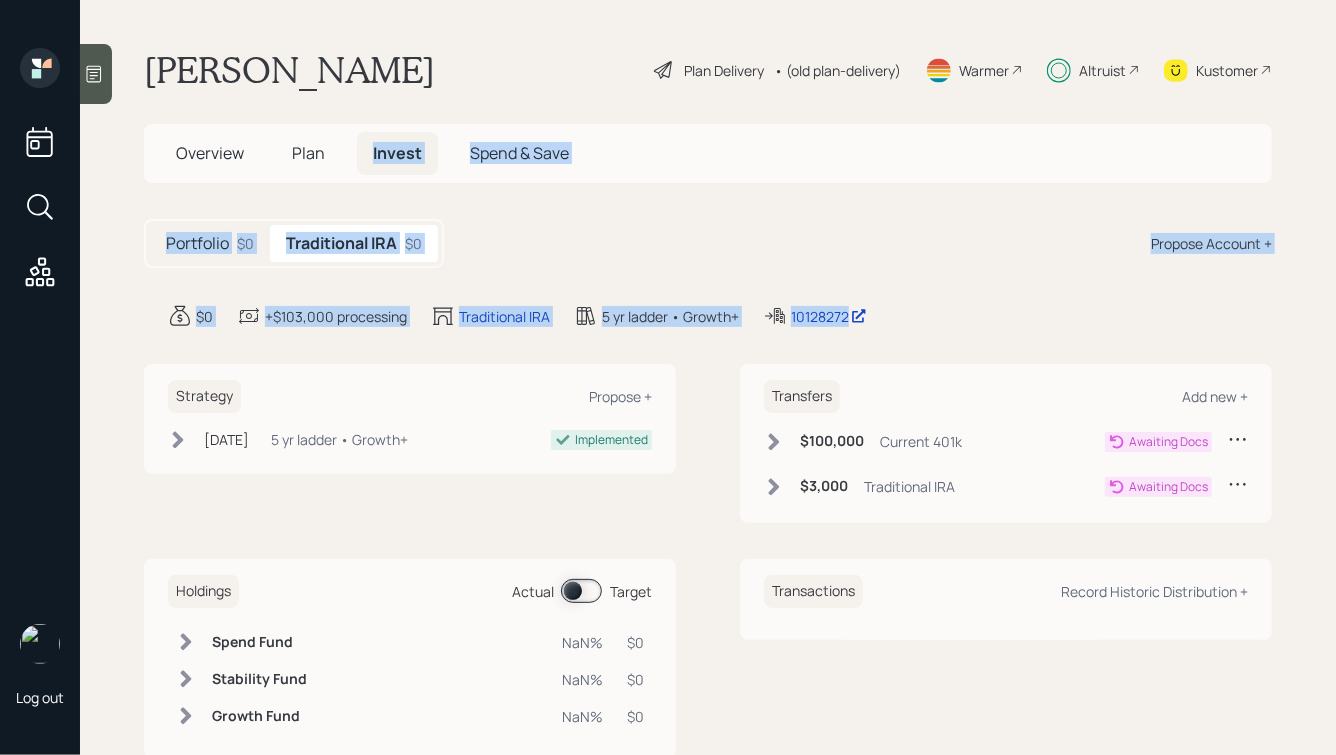 drag, startPoint x: 926, startPoint y: 319, endPoint x: 433, endPoint y: 107, distance: 536.6498 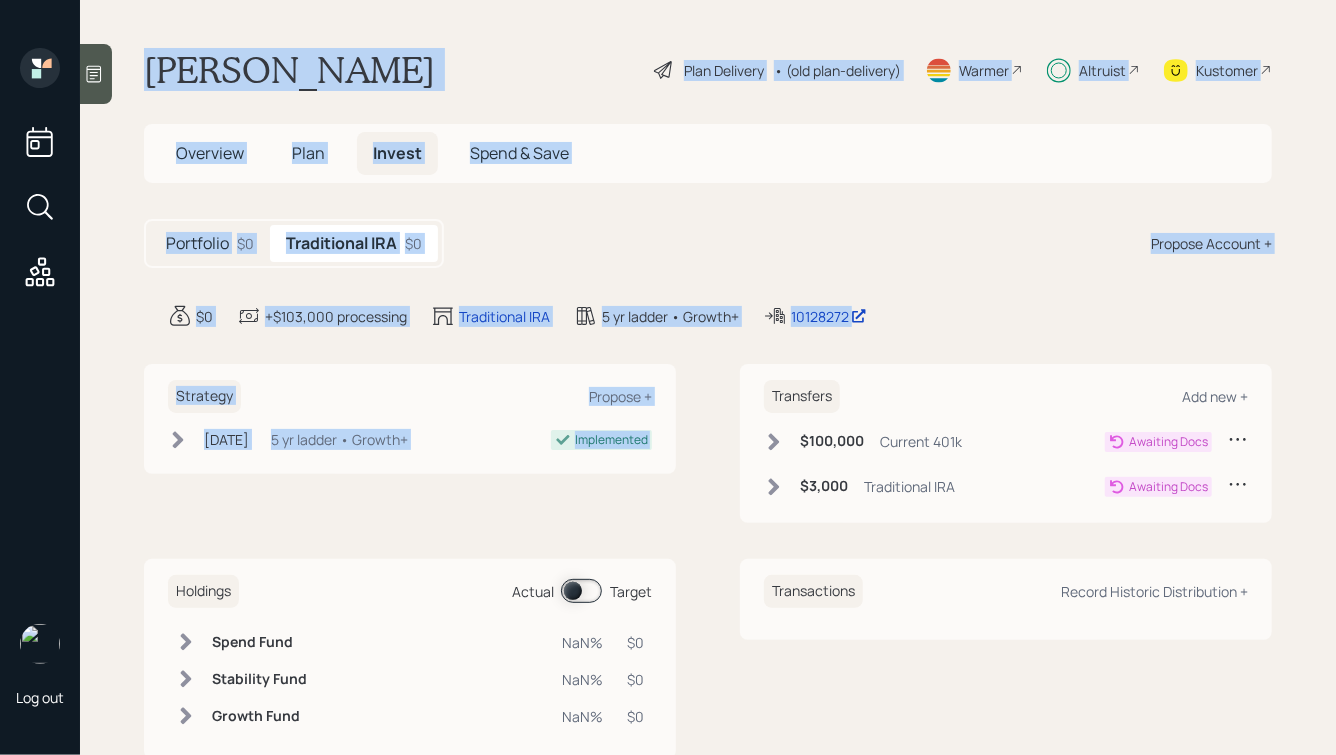 drag, startPoint x: 146, startPoint y: 64, endPoint x: 936, endPoint y: 335, distance: 835.1892 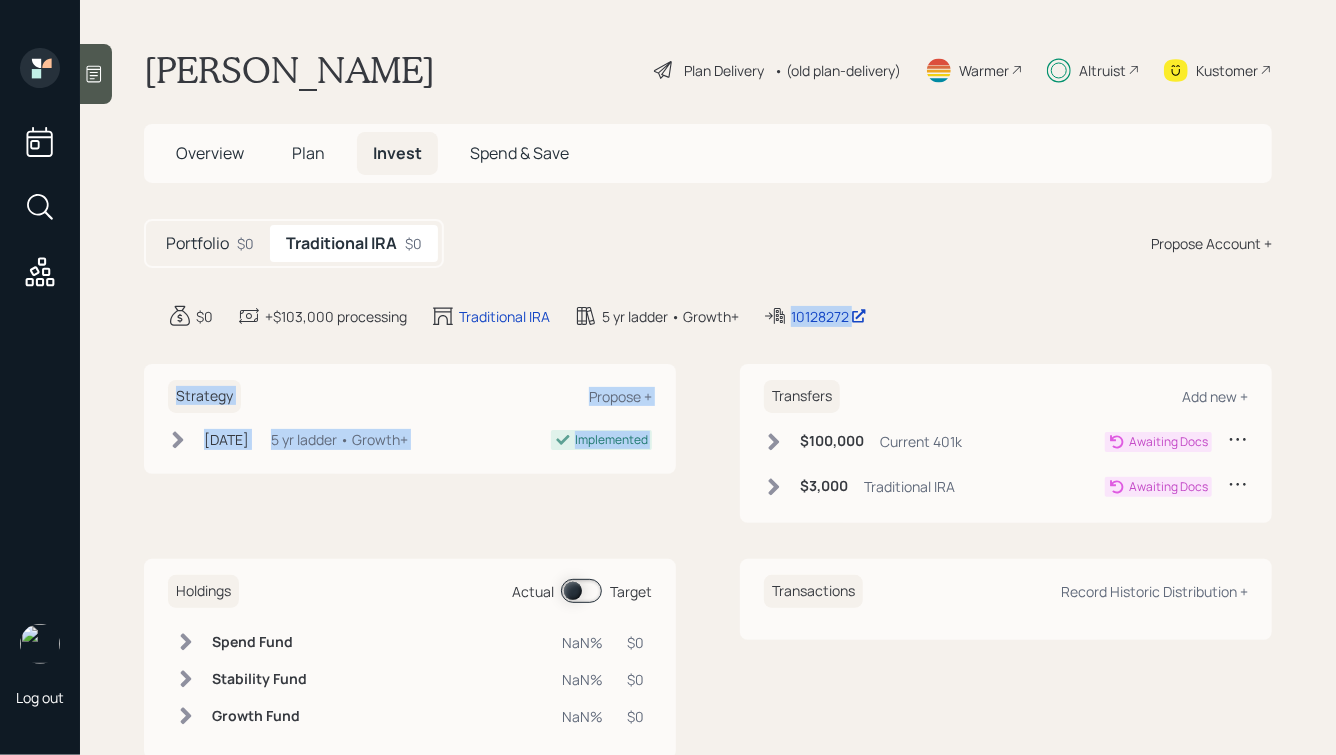 drag, startPoint x: 969, startPoint y: 331, endPoint x: 782, endPoint y: 292, distance: 191.02356 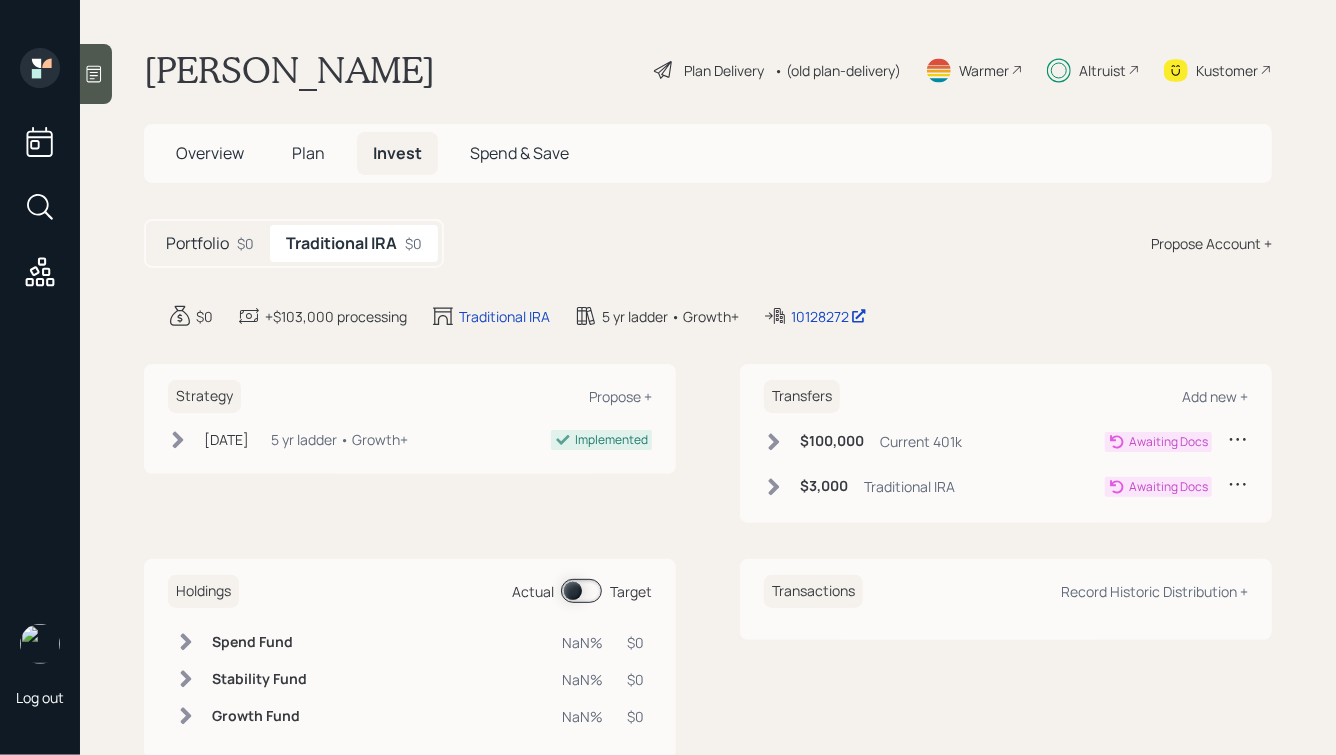 click on "[PERSON_NAME] Plan Delivery • (old plan-delivery) Warmer Altruist Kustomer Overview Plan Invest Spend & Save Portfolio $0 Traditional IRA $0 Propose Account + $0 +$103,000 processing Traditional IRA 5 yr ladder • Growth+ 10128272 Strategy Propose + [DATE] [DATE] 5:37 PM EDT 5 yr ladder • Growth+ Implemented Transfers Add new + $100,000 Current 401k Awaiting Docs $3,000 Traditional IRA Awaiting Docs Holdings Actual Target Spend Fund NaN% $0 Stability Fund NaN% $0 Growth Fund NaN% $0 Transactions Record Historic Distribution +" at bounding box center (708, 377) 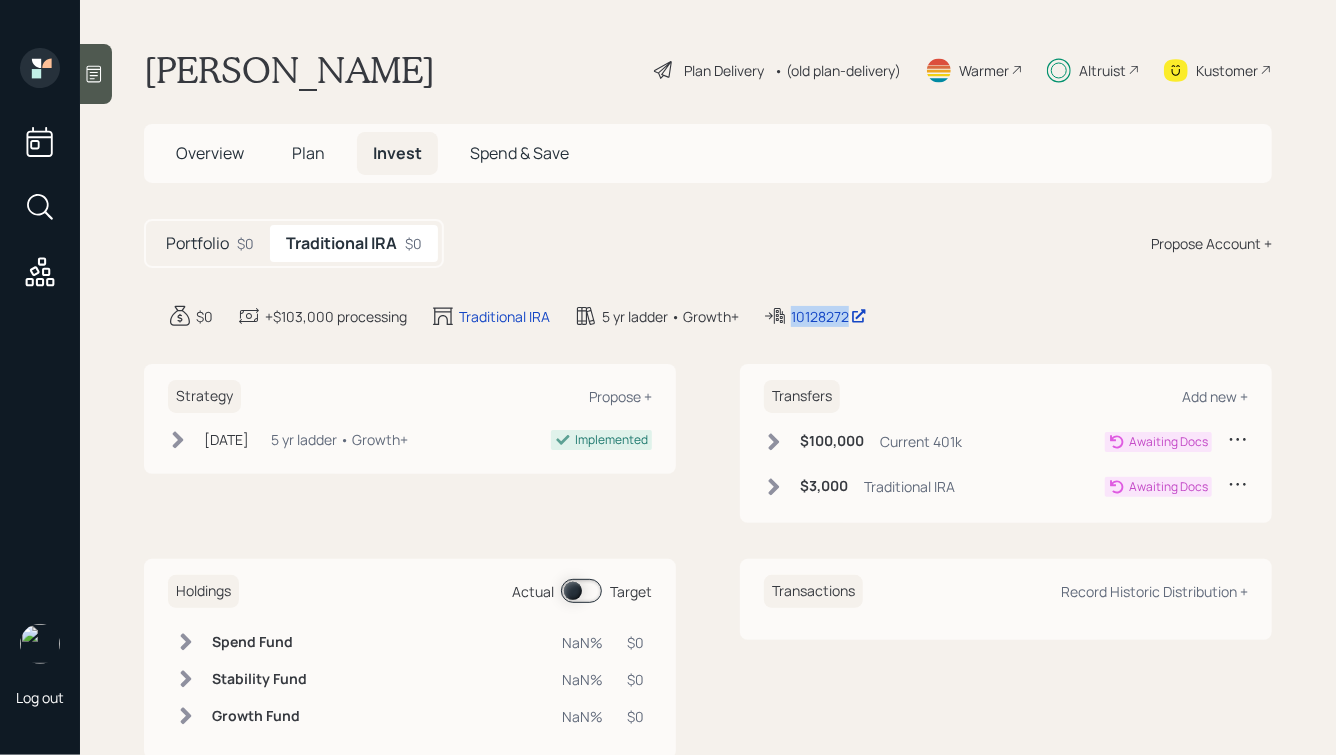 drag, startPoint x: 767, startPoint y: 312, endPoint x: 899, endPoint y: 318, distance: 132.13629 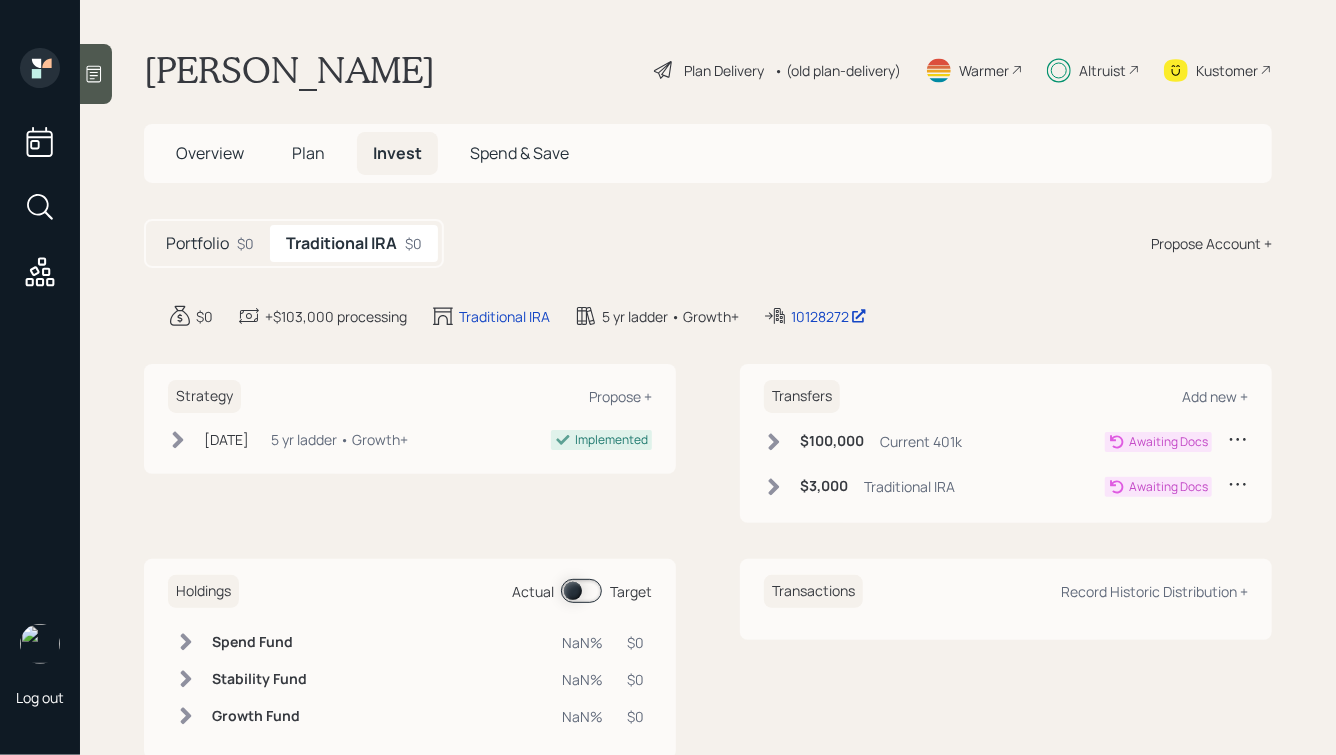 click on "$0 +$103,000 processing Traditional IRA 5 yr ladder • Growth+ 10128272" at bounding box center (720, 316) 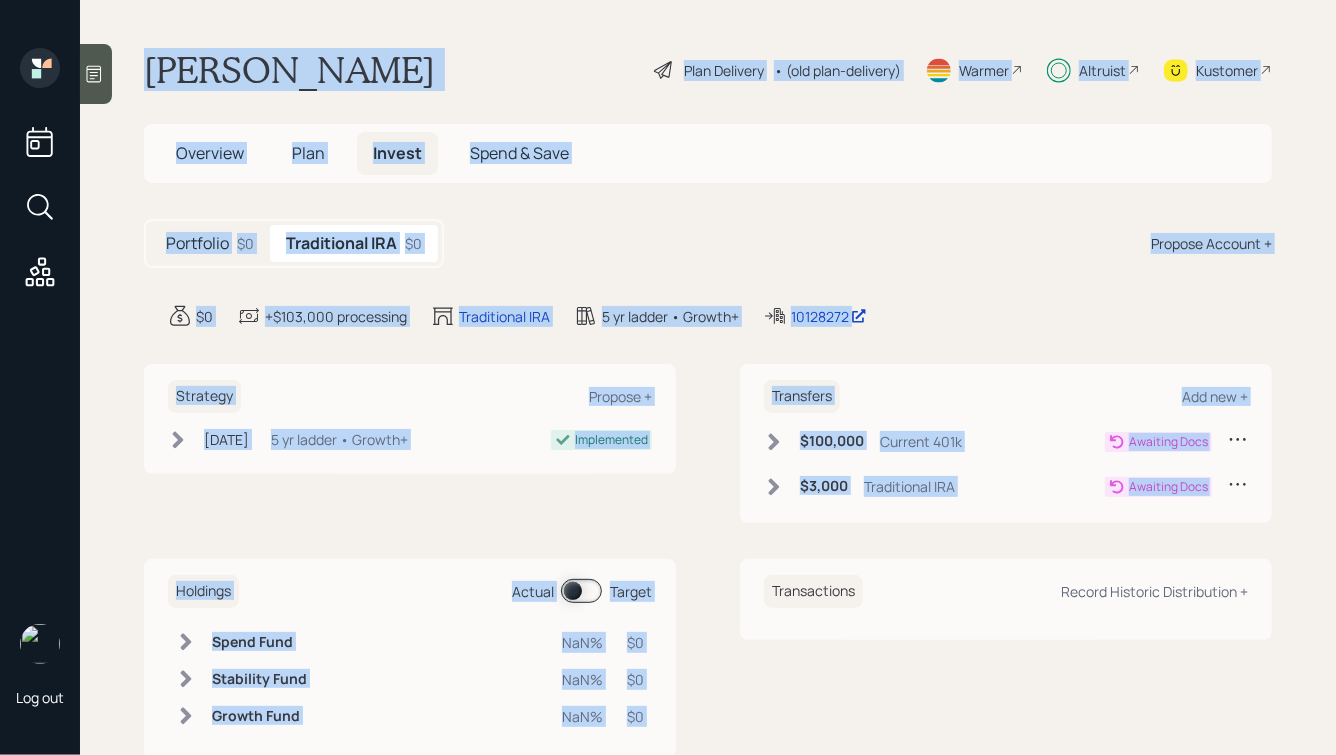 drag, startPoint x: 146, startPoint y: 64, endPoint x: 725, endPoint y: 551, distance: 756.5778 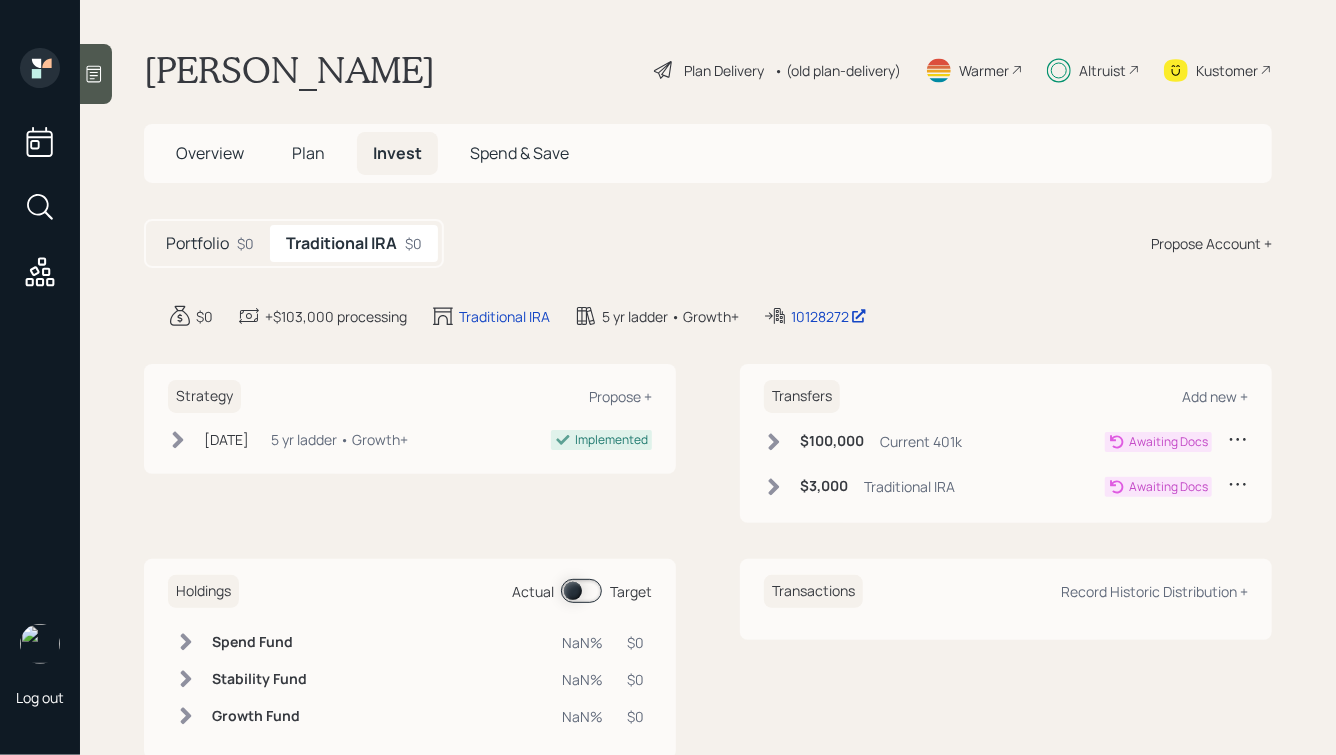 click 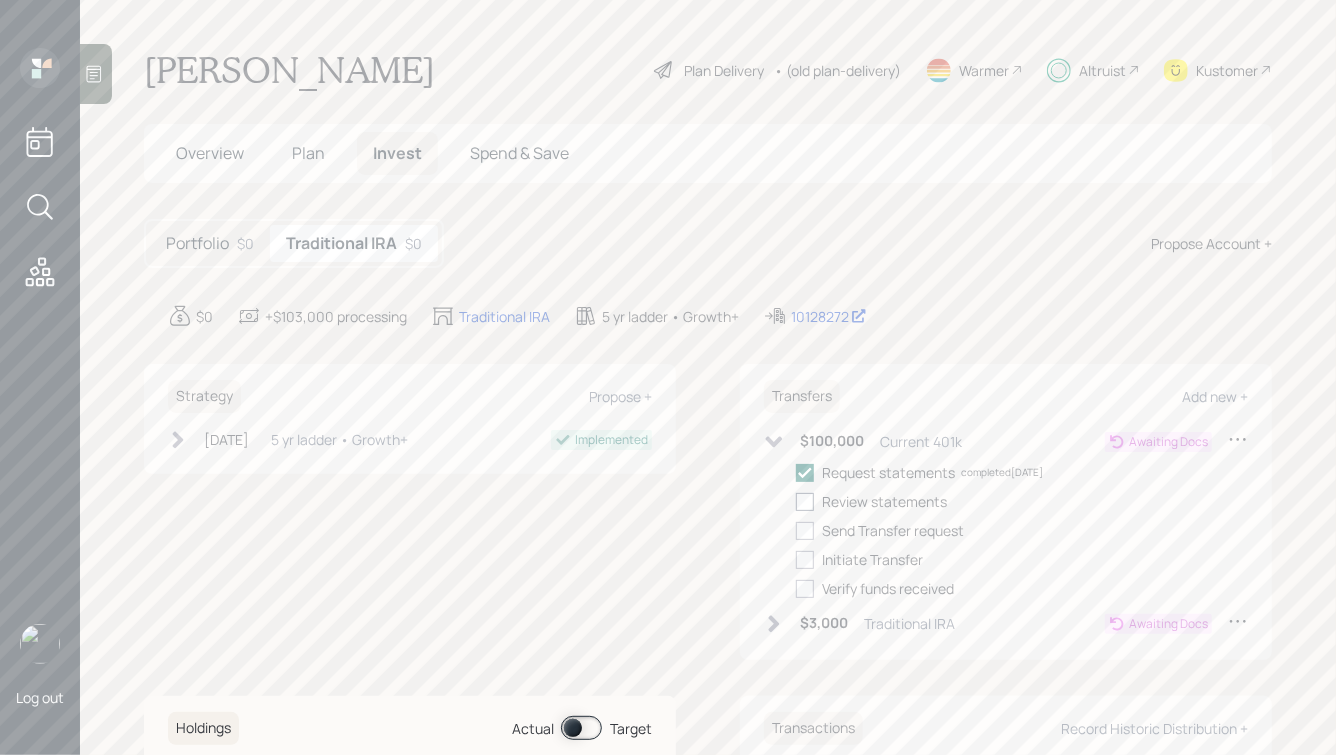 click at bounding box center (805, 502) 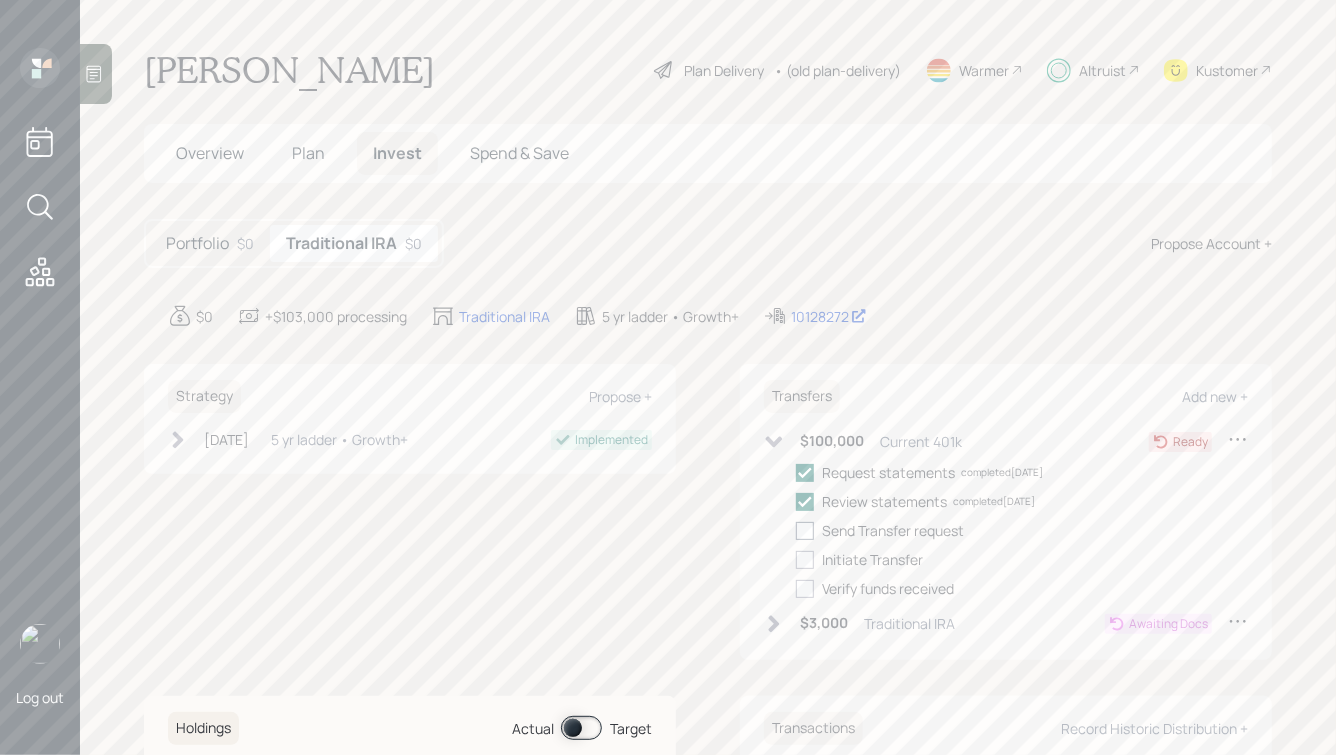click at bounding box center (805, 531) 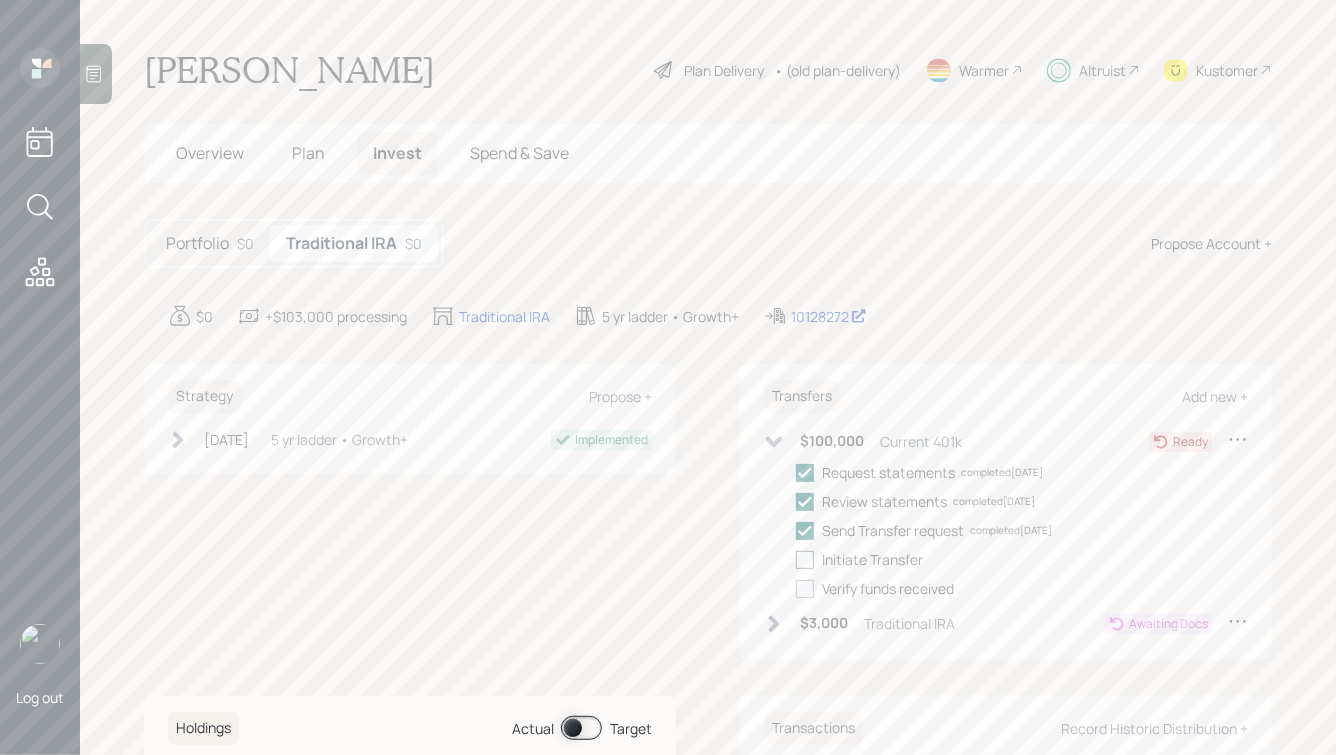 click at bounding box center [805, 560] 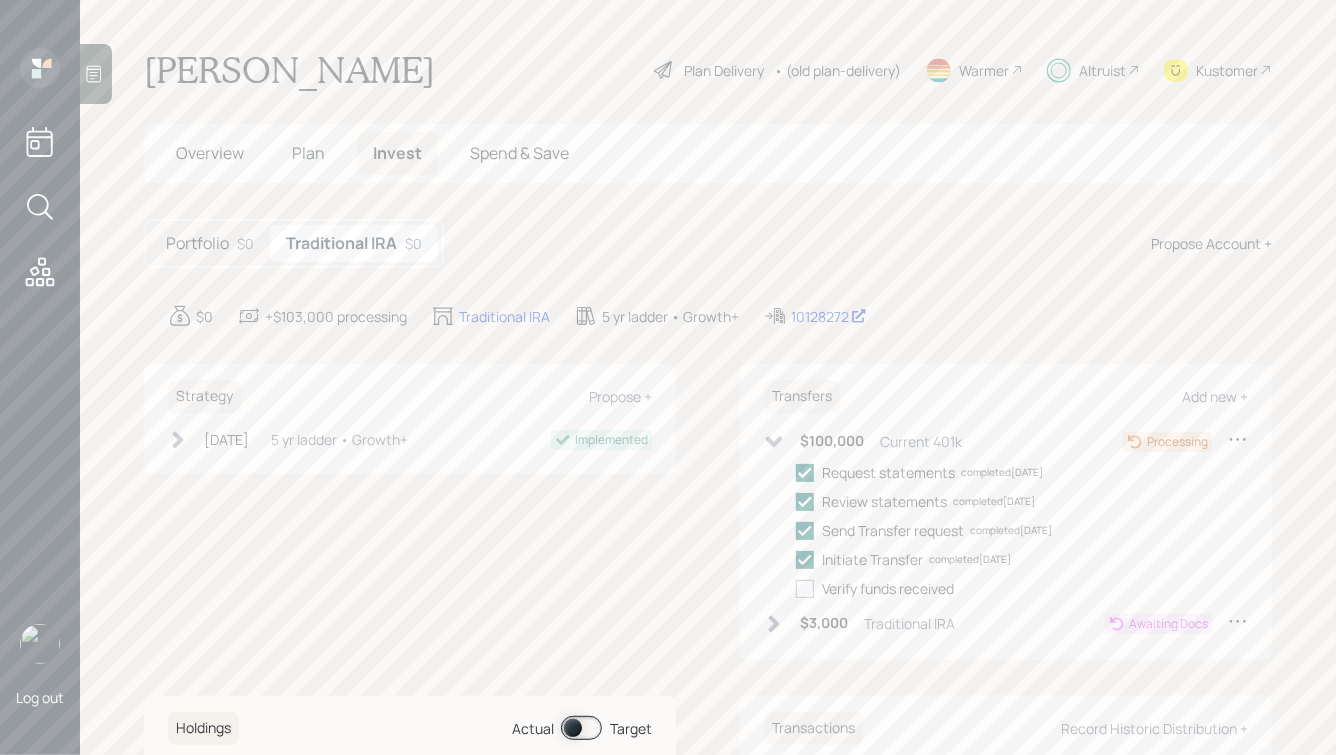 click on "[PERSON_NAME]" at bounding box center [289, 70] 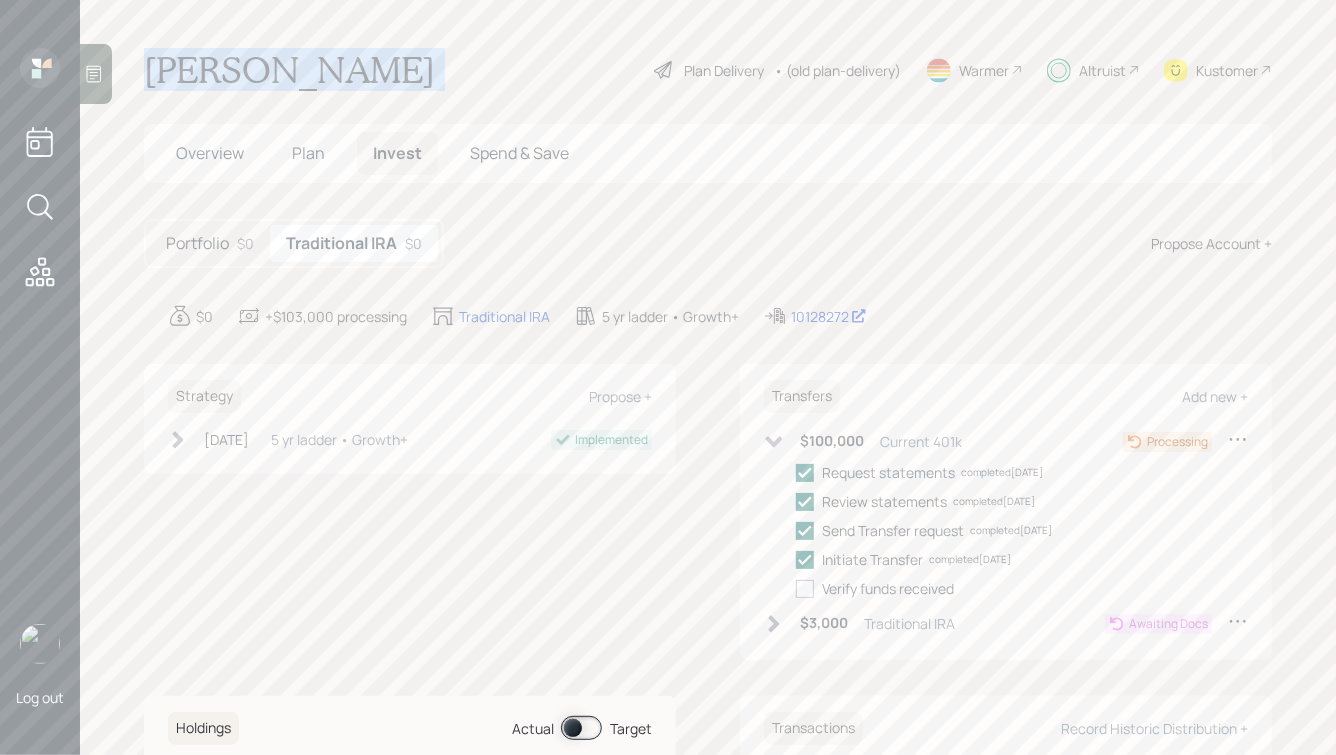 click on "[PERSON_NAME]" at bounding box center (289, 70) 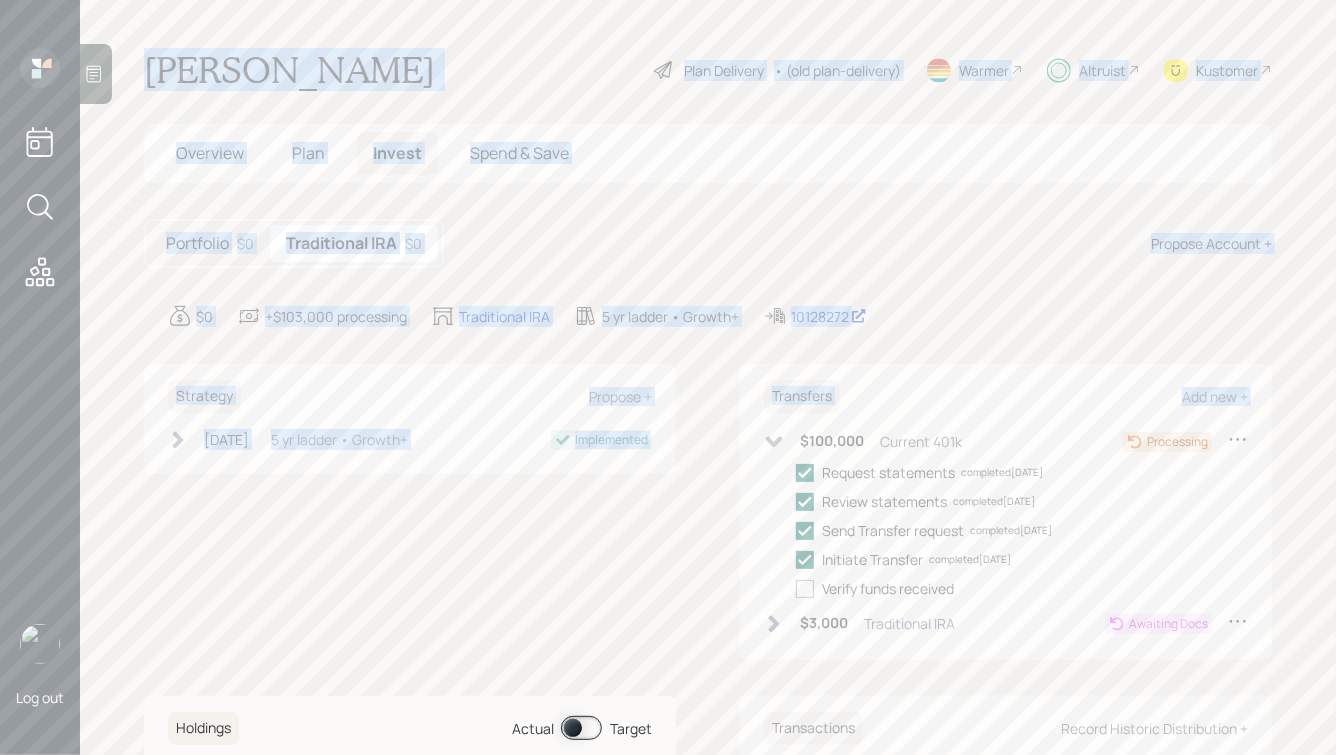 drag, startPoint x: 140, startPoint y: 67, endPoint x: 735, endPoint y: 424, distance: 693.8833 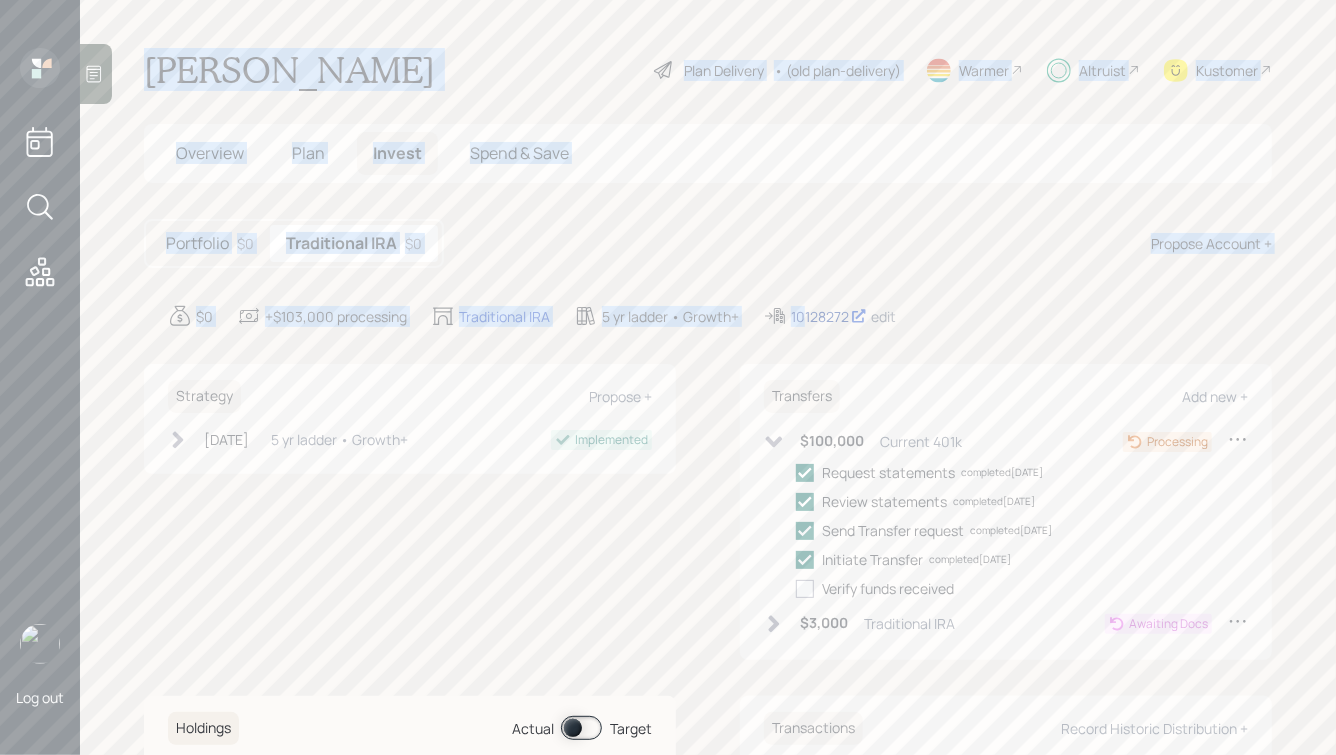 drag, startPoint x: 146, startPoint y: 71, endPoint x: 806, endPoint y: 309, distance: 701.601 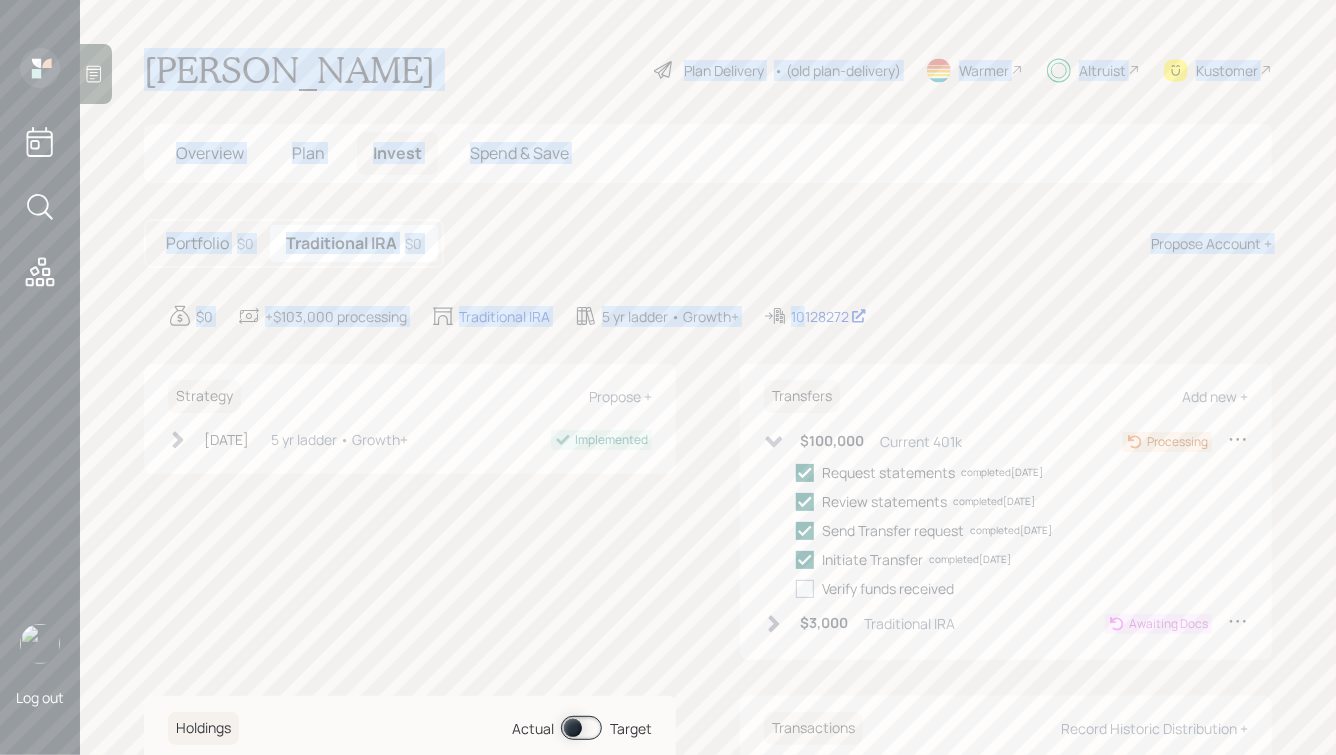 click on "[PERSON_NAME] Plan Delivery • (old plan-delivery) Warmer Altruist Kustomer Overview Plan Invest Spend & Save Portfolio $0 Traditional IRA $0 Propose Account + $0 +$103,000 processing Traditional IRA 5 yr ladder • Growth+ 10128272 Strategy Propose + [DATE] [DATE] 5:37 PM EDT 5 yr ladder • Growth+ Implemented Transfers Add new + $100,000 Current 401k Processing Request statements completed  [DATE] Review statements completed  [DATE] Send Transfer request completed  [DATE] Initiate Transfer completed  [DATE] Verify funds received $3,000 Traditional IRA Awaiting Docs Holdings Actual Target Spend Fund NaN% $0 Stability Fund NaN% $0 Growth Fund NaN% $0 Transactions Record Historic Distribution +" at bounding box center (708, 377) 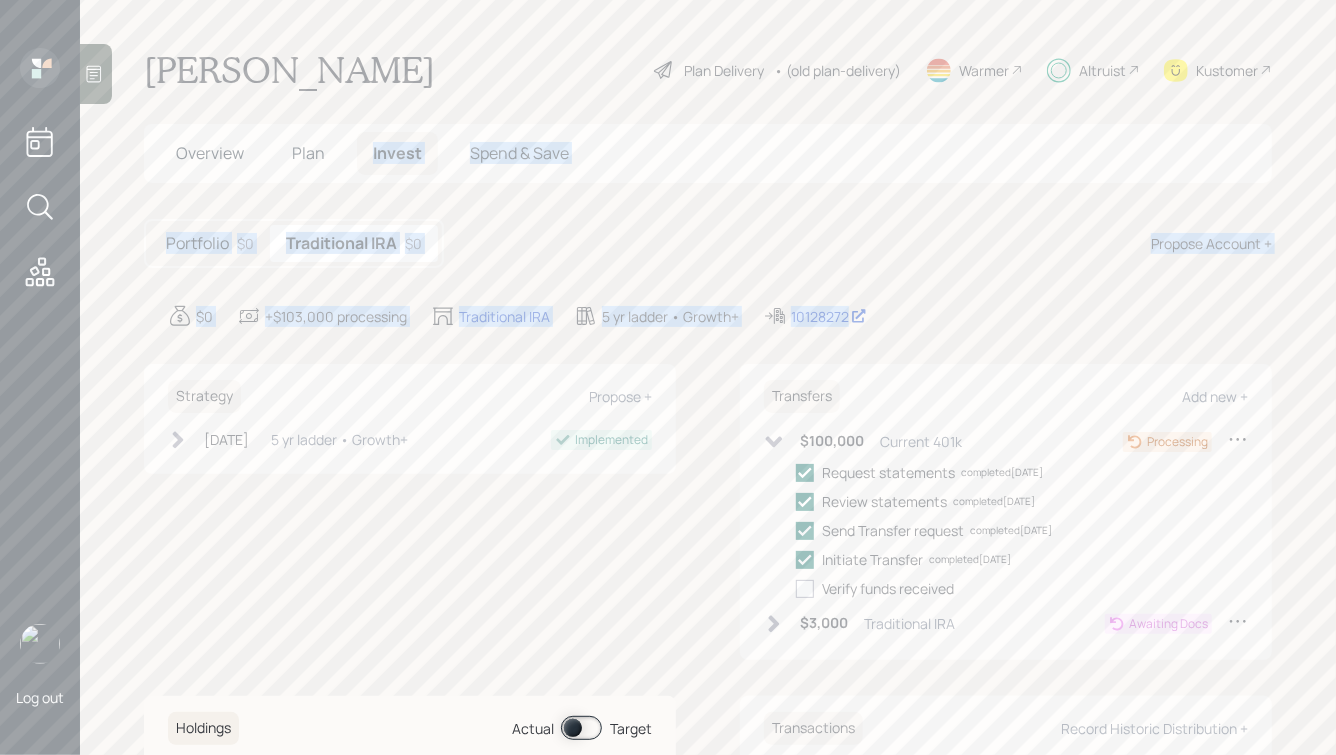 drag, startPoint x: 954, startPoint y: 325, endPoint x: 433, endPoint y: 107, distance: 564.76984 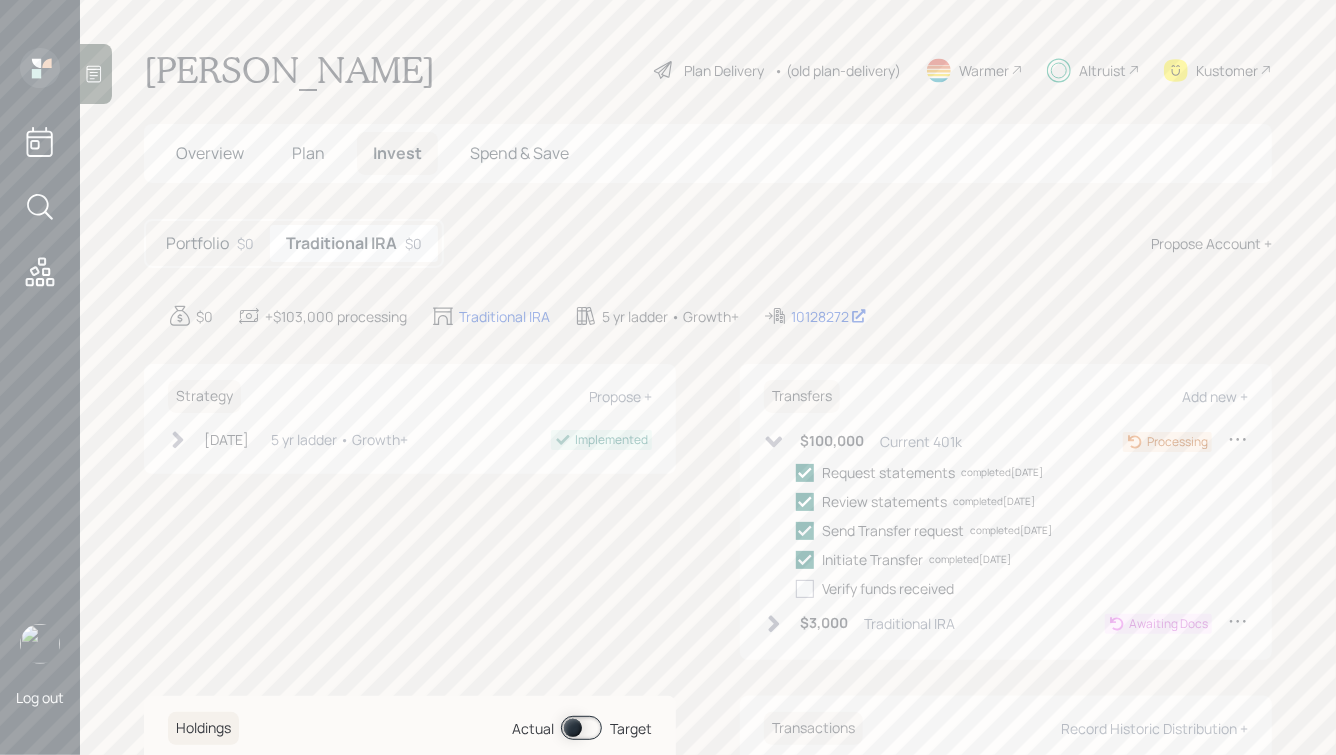 click on "Portfolio" at bounding box center [197, 243] 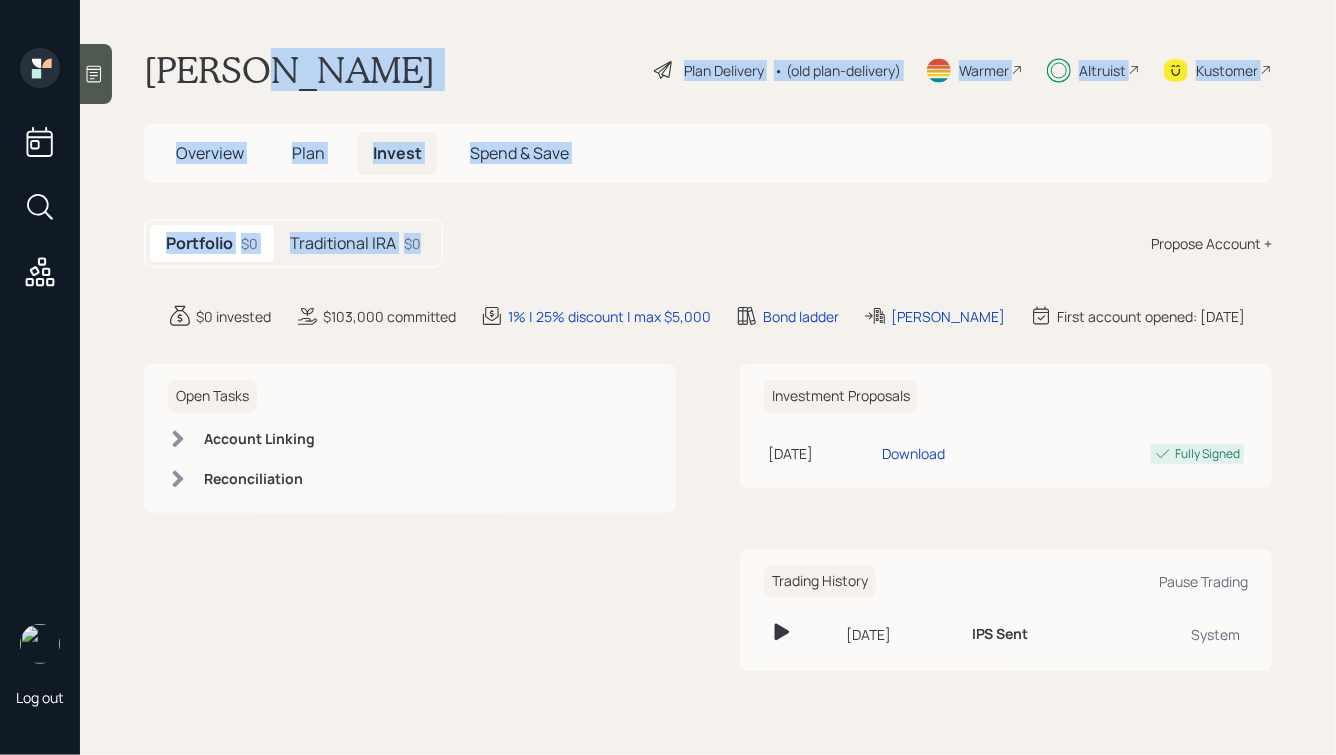 drag, startPoint x: 522, startPoint y: 255, endPoint x: 238, endPoint y: 60, distance: 344.5011 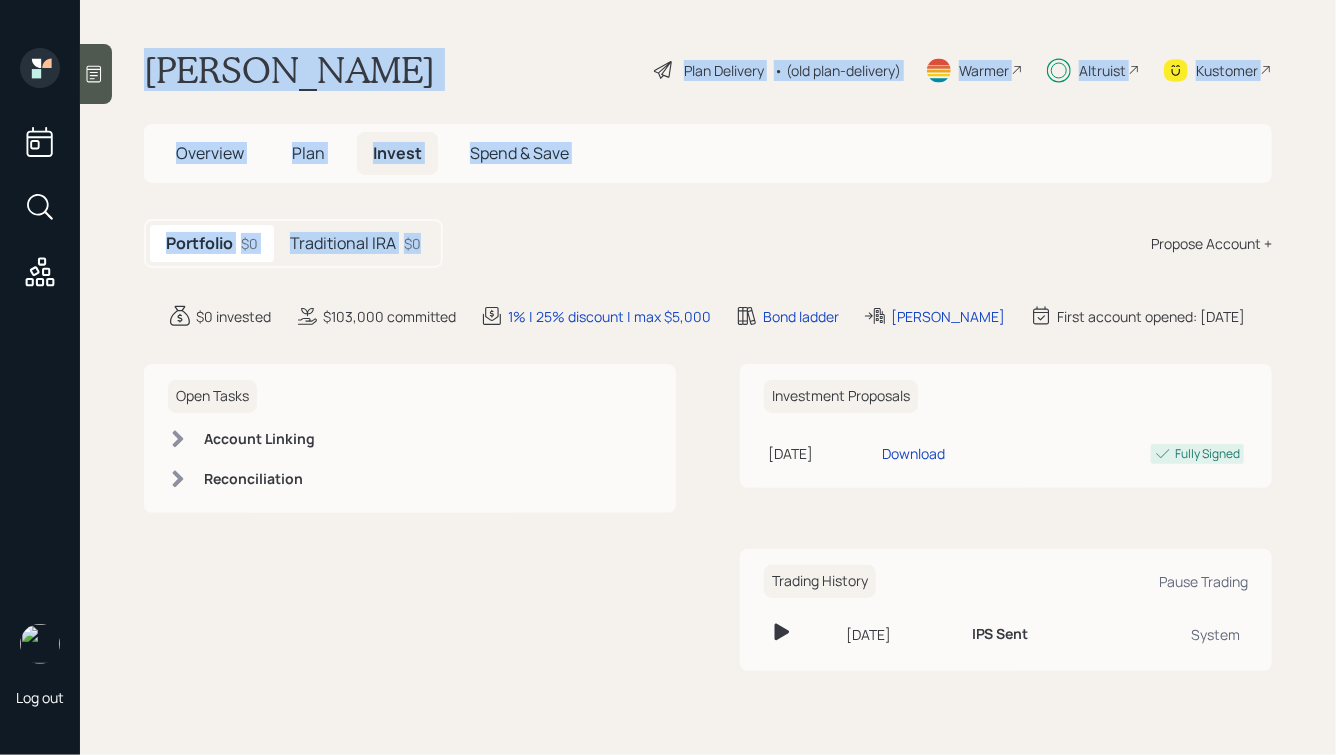 drag, startPoint x: 142, startPoint y: 59, endPoint x: 491, endPoint y: 252, distance: 398.81073 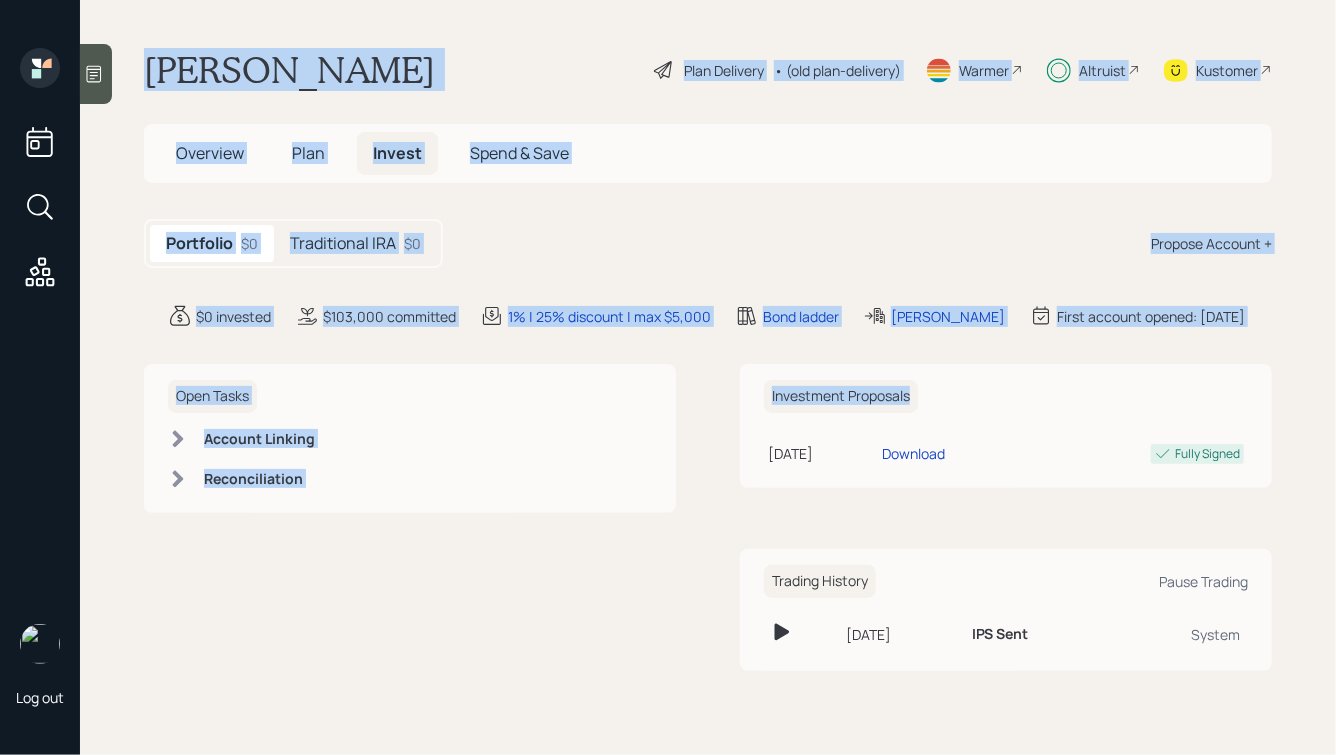 drag, startPoint x: 133, startPoint y: 55, endPoint x: 1281, endPoint y: 499, distance: 1230.8696 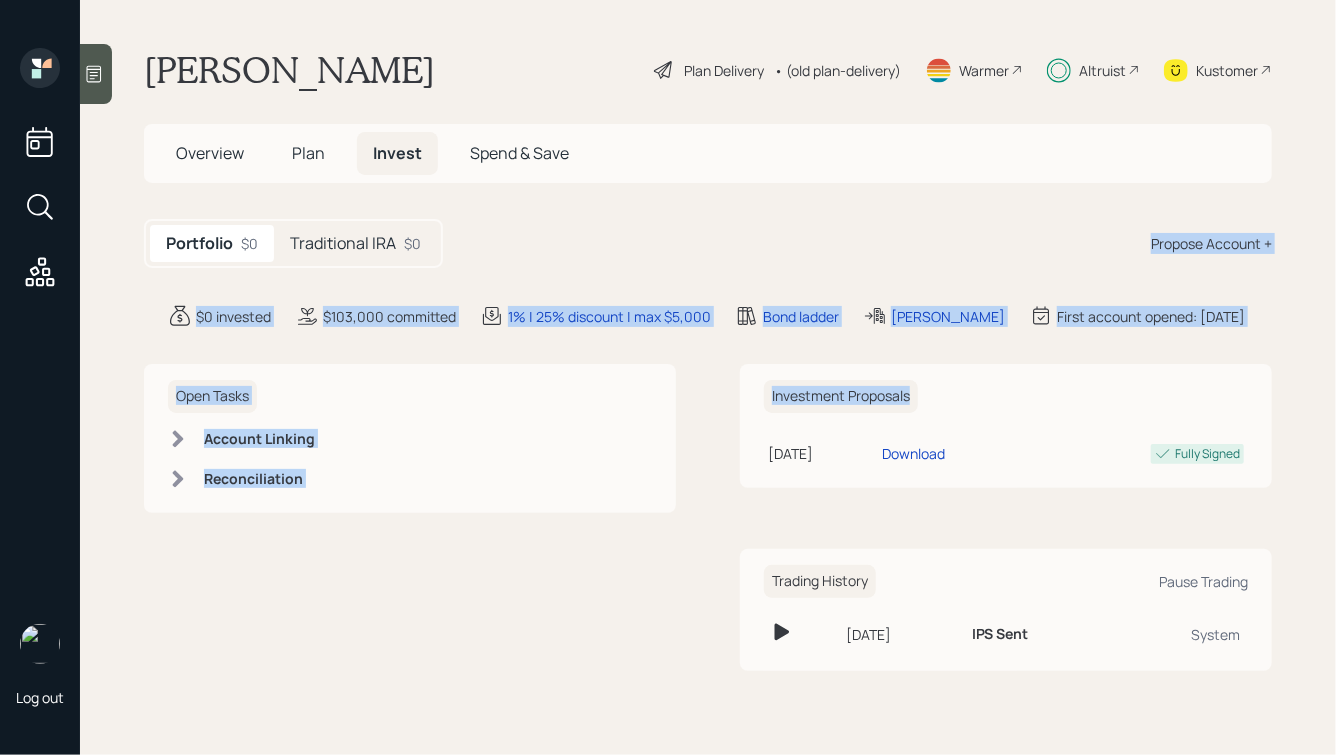 drag, startPoint x: 1272, startPoint y: 475, endPoint x: 873, endPoint y: 191, distance: 489.75198 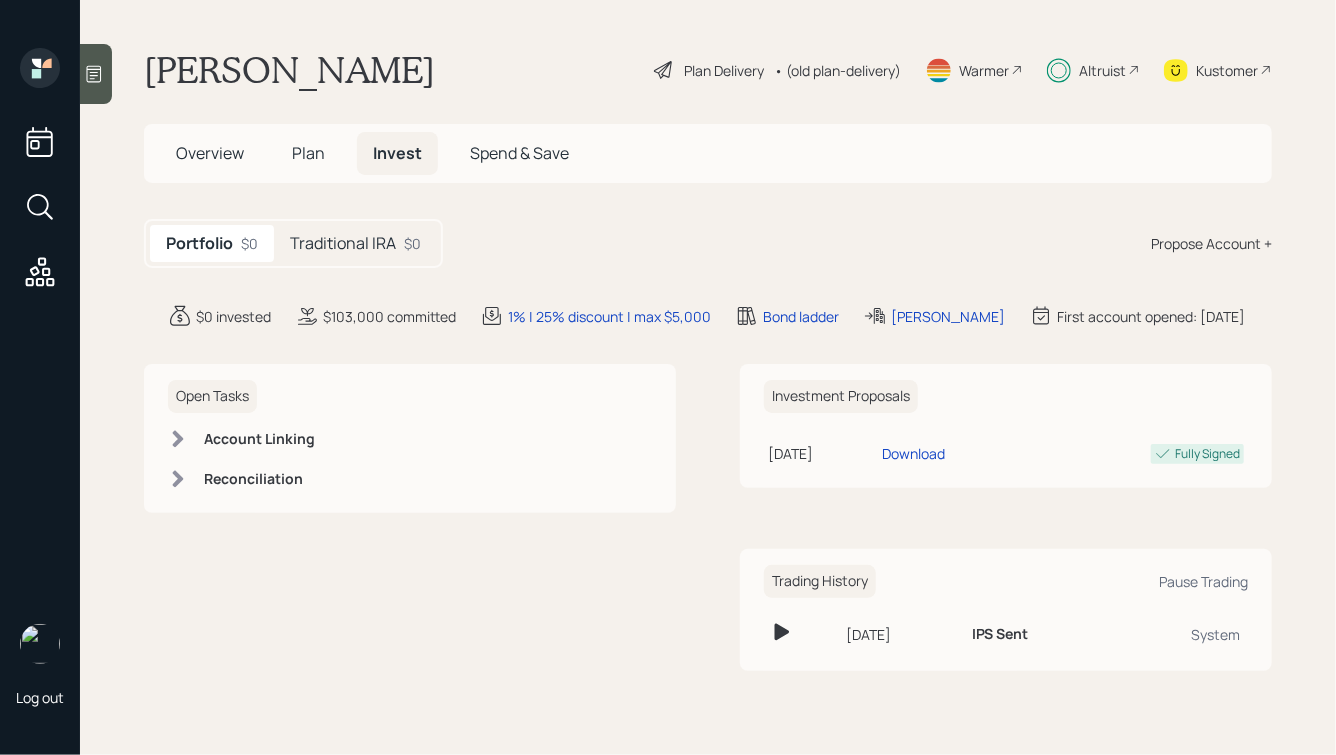 click on "Portfolio $0 Traditional IRA $0 Propose Account +" at bounding box center (708, 243) 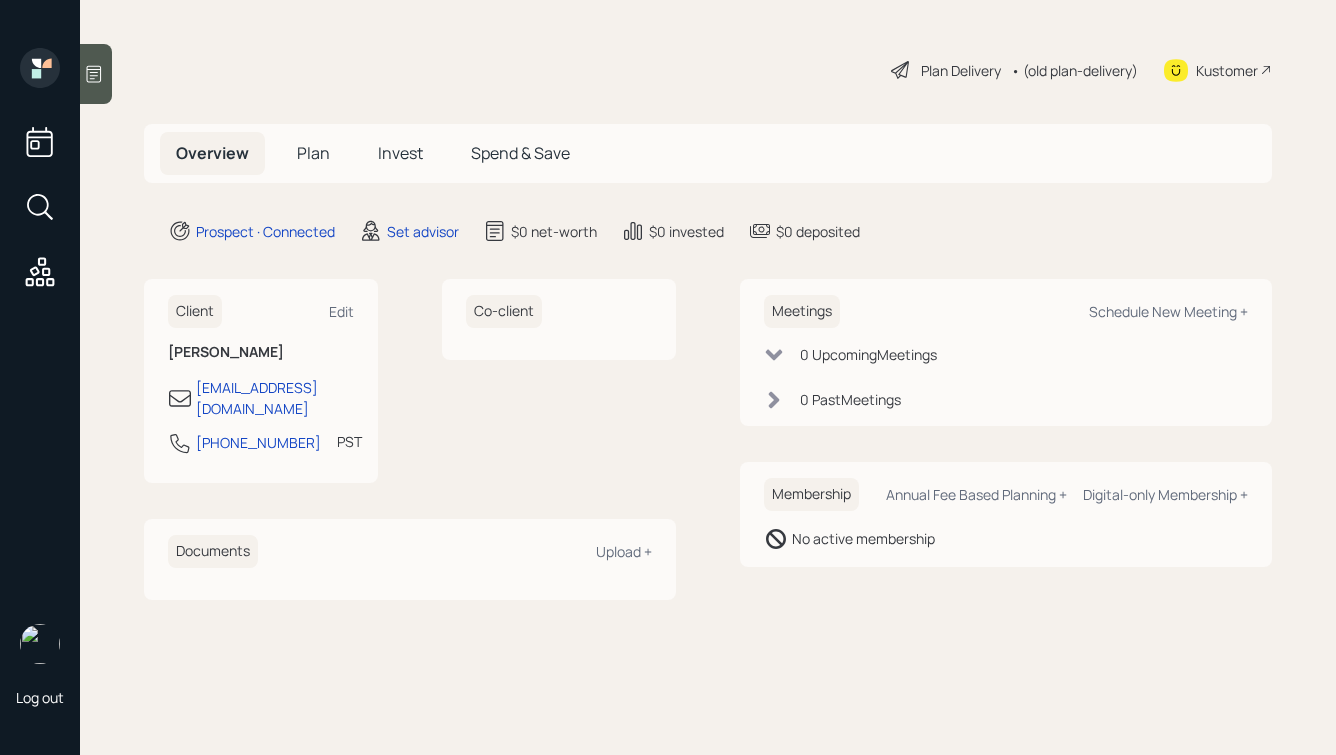 scroll, scrollTop: 0, scrollLeft: 0, axis: both 